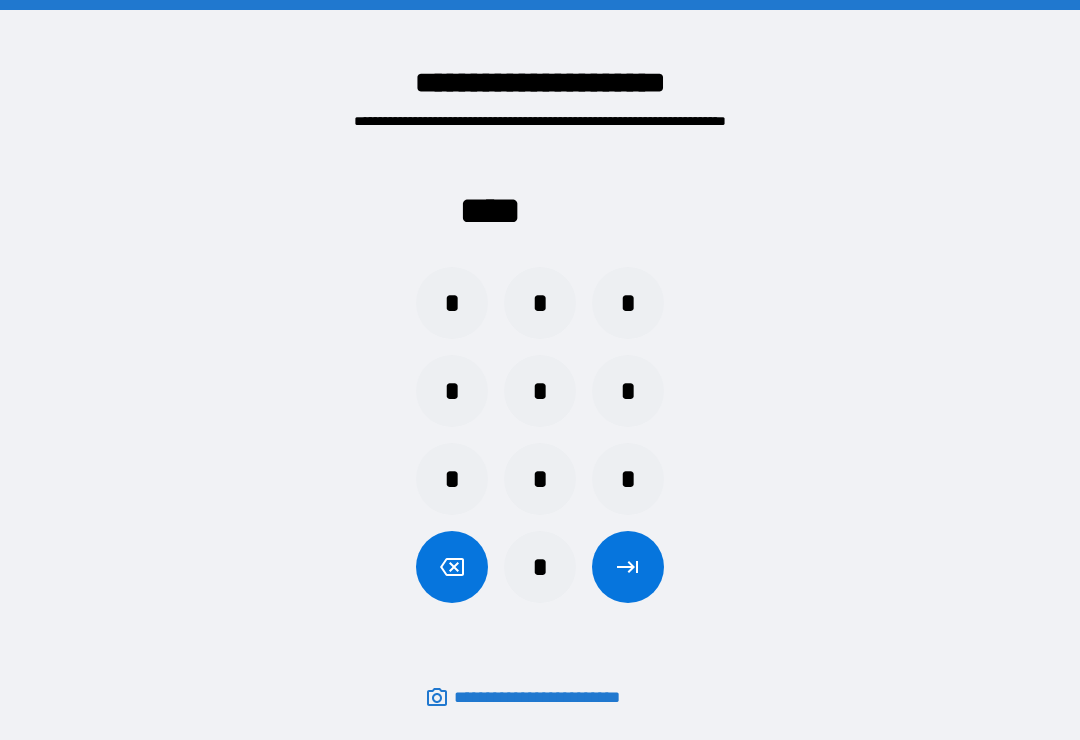 scroll, scrollTop: 31, scrollLeft: 0, axis: vertical 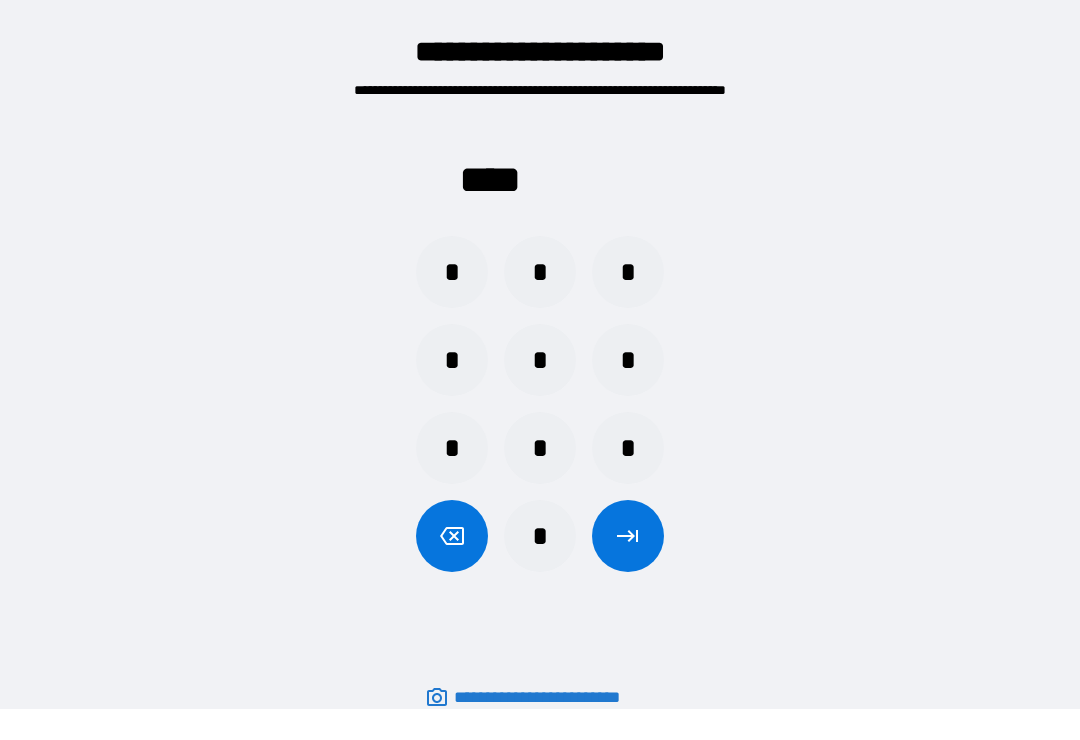 click on "*" at bounding box center [540, 272] 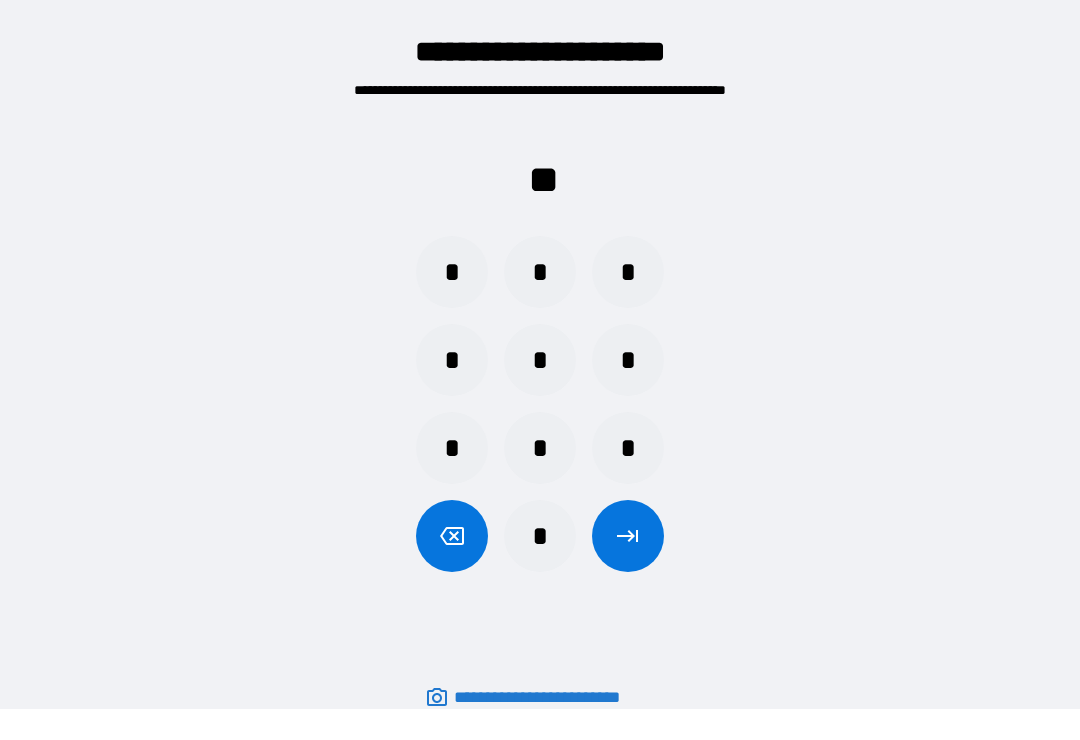 click on "*" at bounding box center [452, 272] 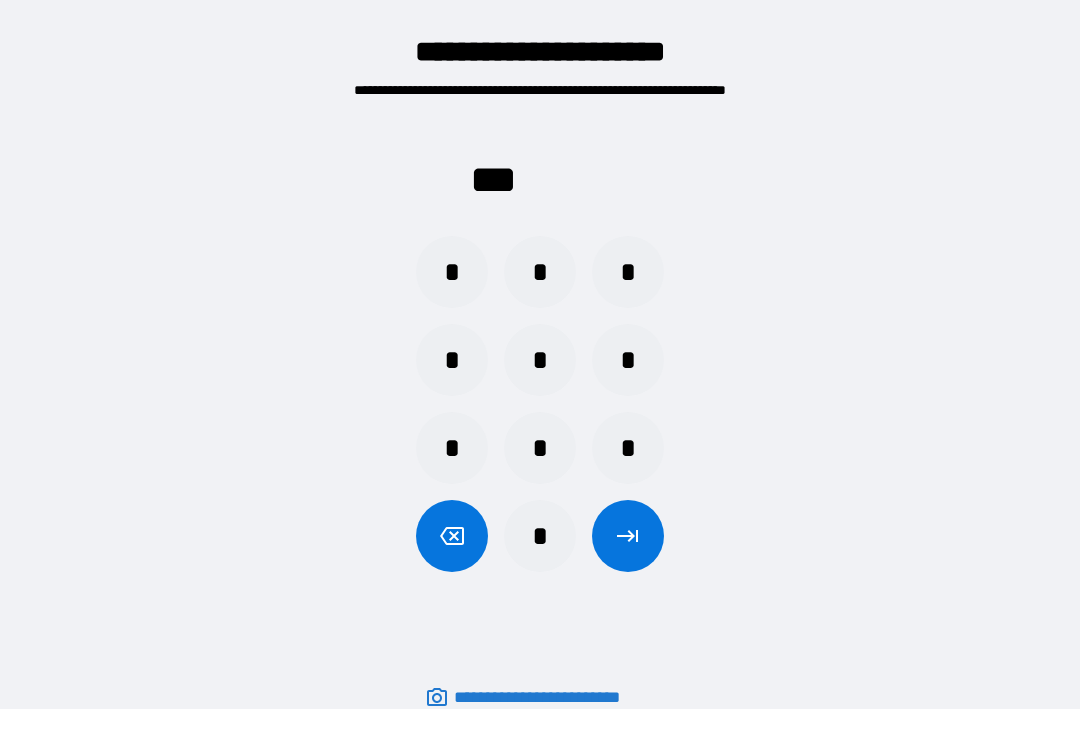 click on "*" at bounding box center [628, 360] 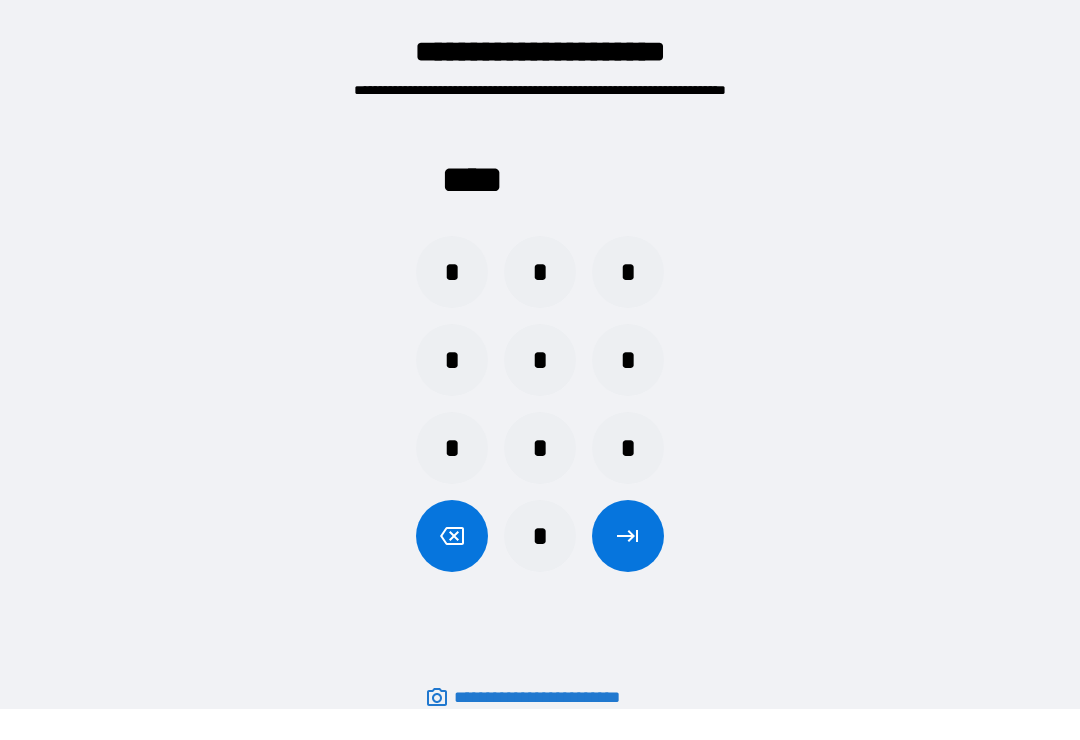 click at bounding box center [628, 536] 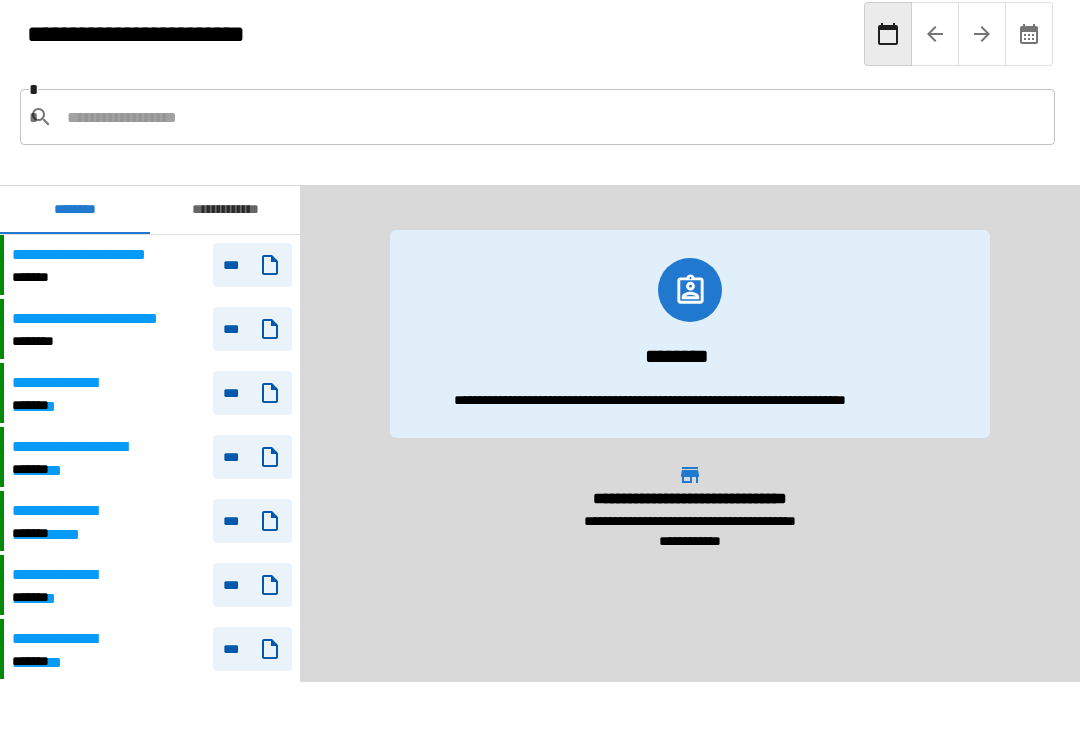 scroll, scrollTop: 120, scrollLeft: 0, axis: vertical 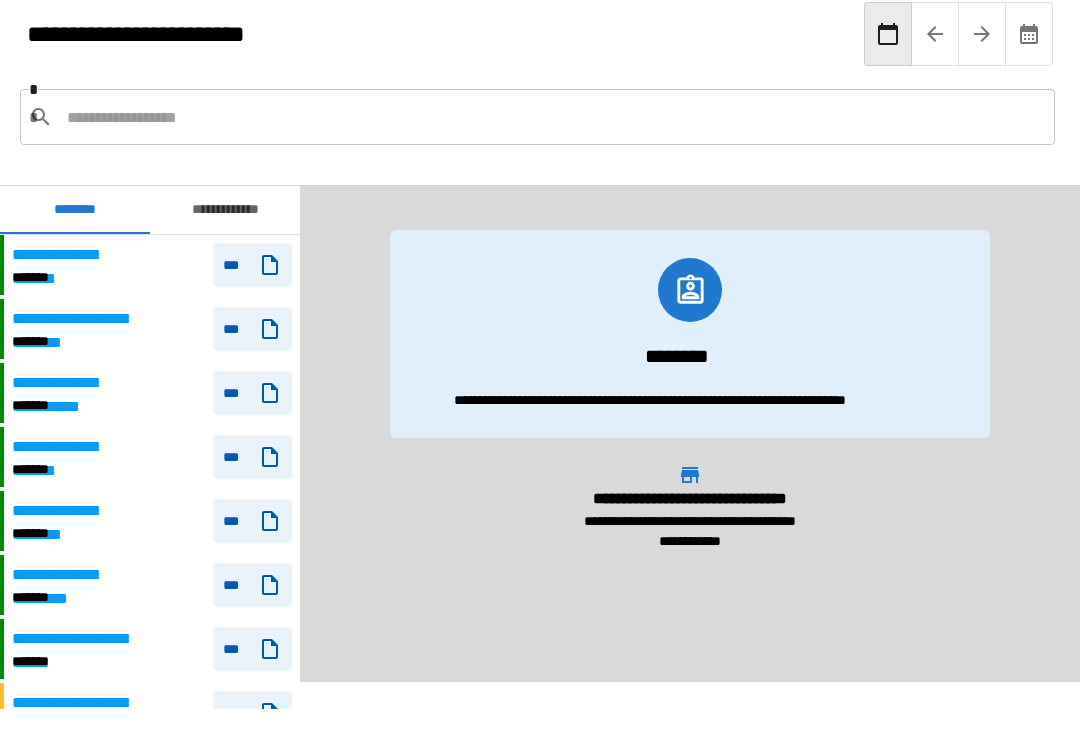 click on "**********" at bounding box center (152, 265) 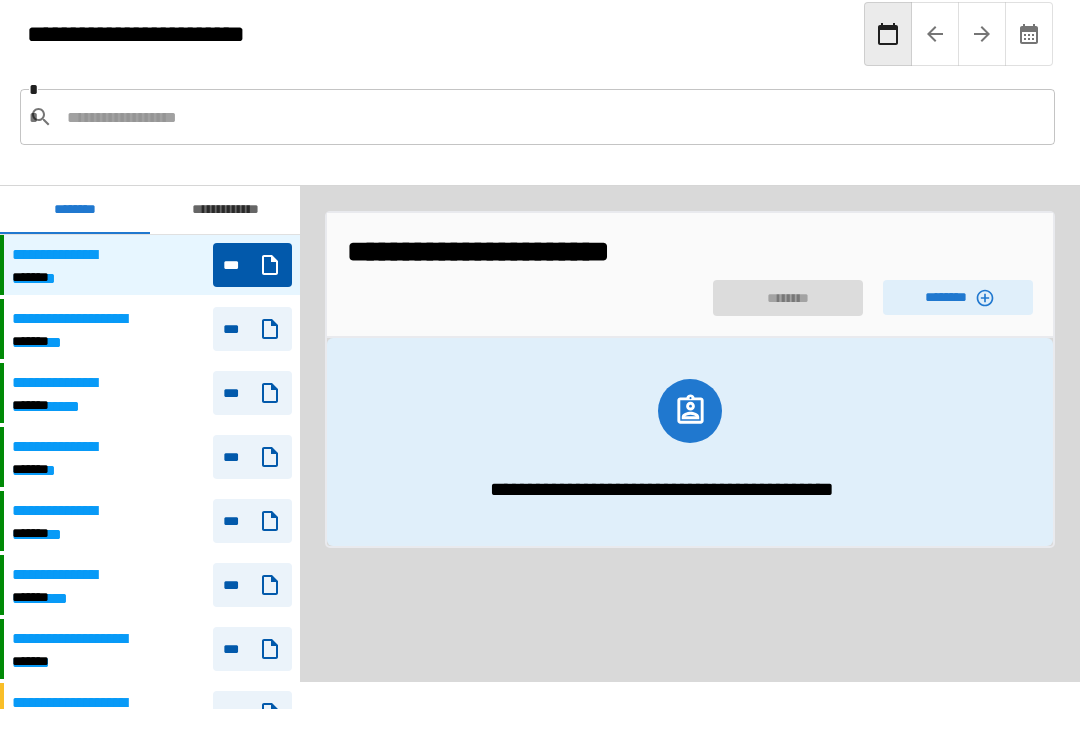 click 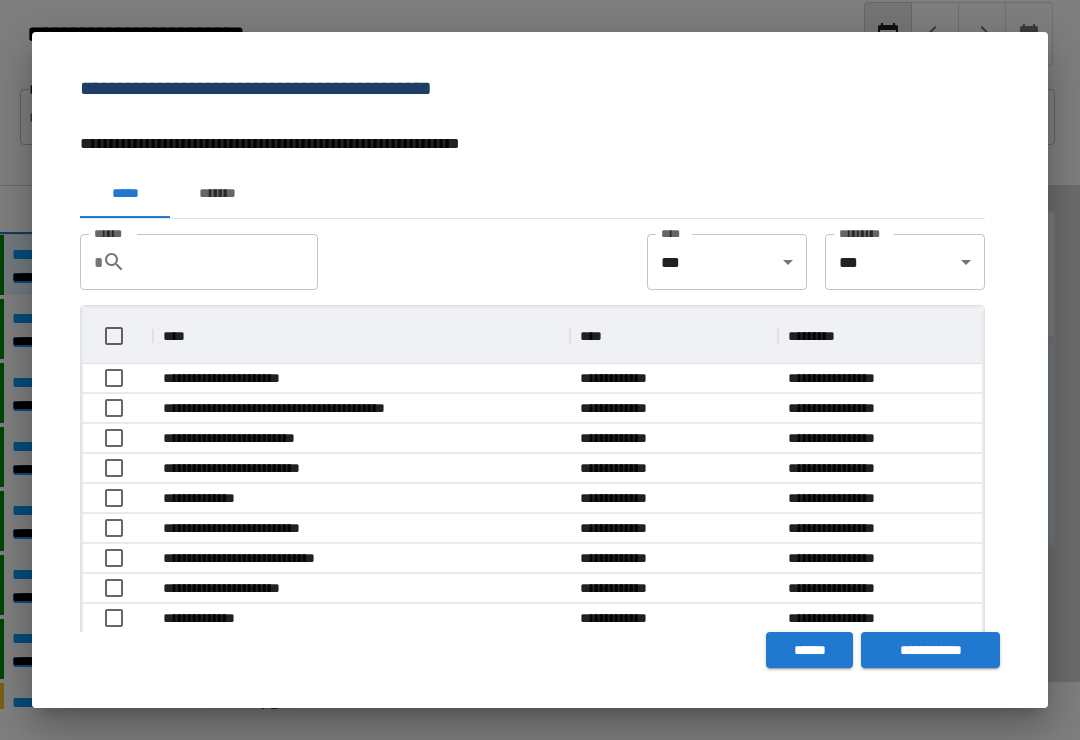 scroll, scrollTop: 1, scrollLeft: 1, axis: both 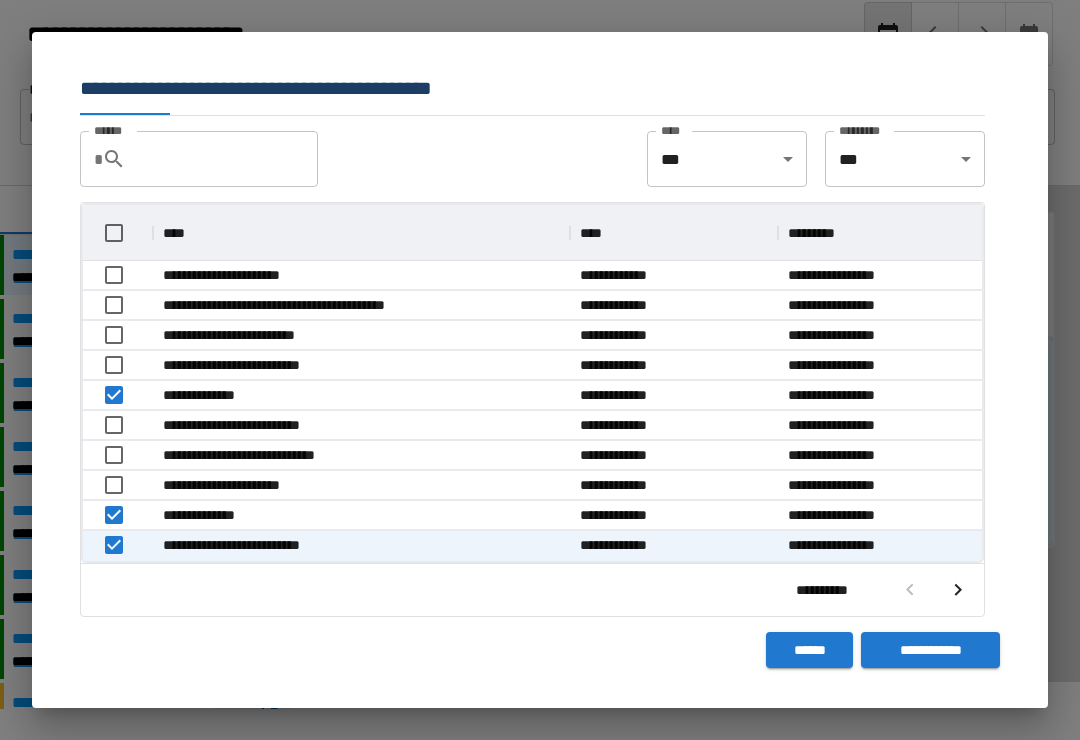 click 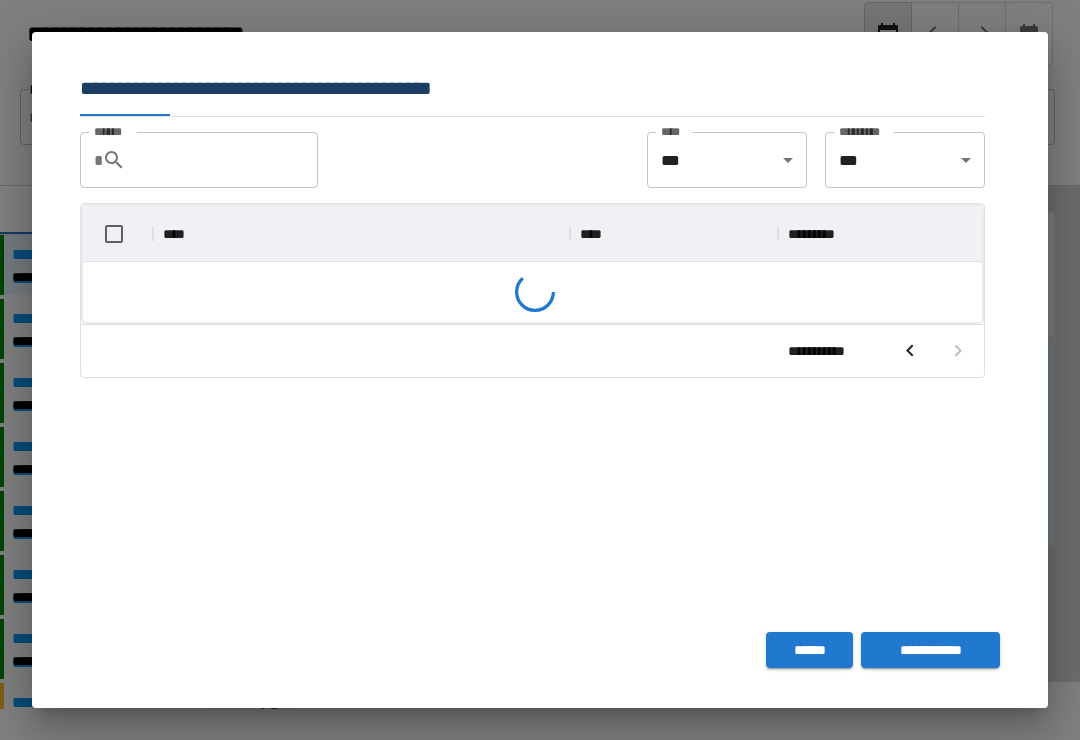 scroll, scrollTop: 266, scrollLeft: 899, axis: both 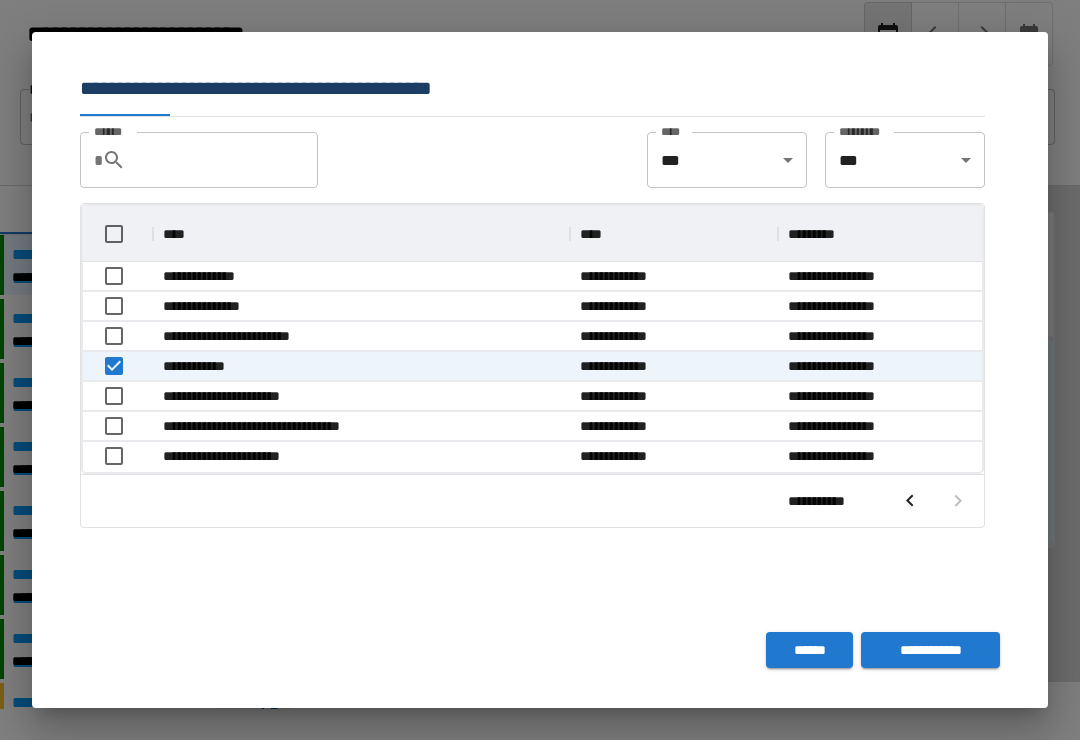 click on "**********" at bounding box center [930, 650] 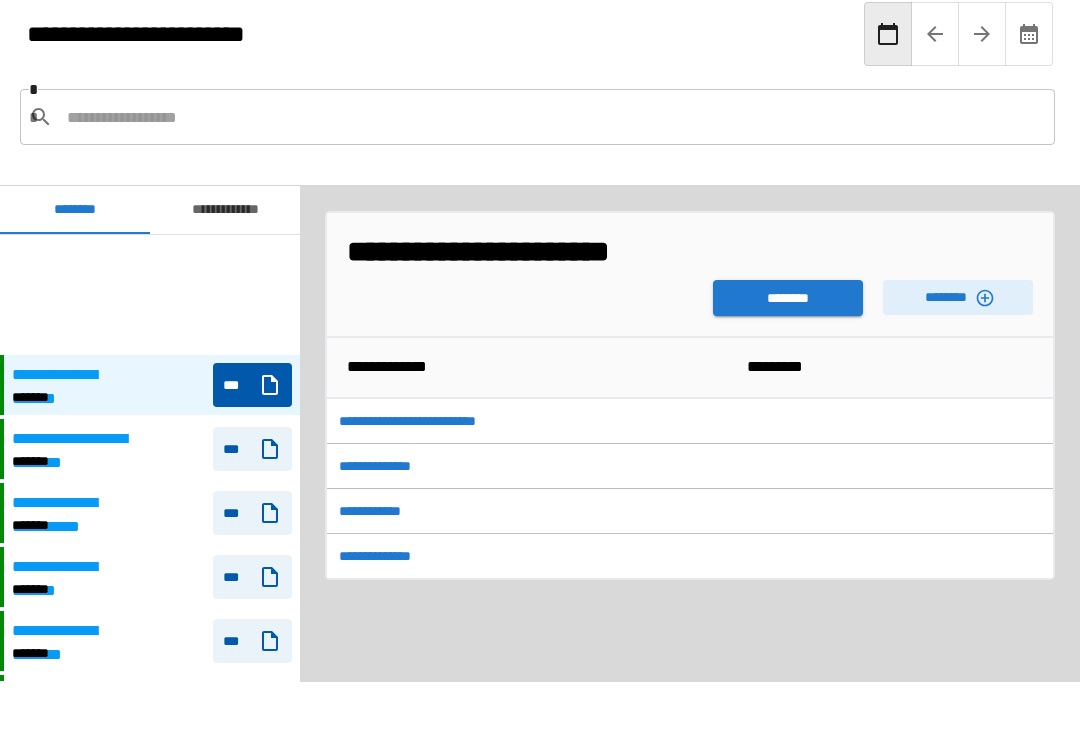scroll, scrollTop: 120, scrollLeft: 0, axis: vertical 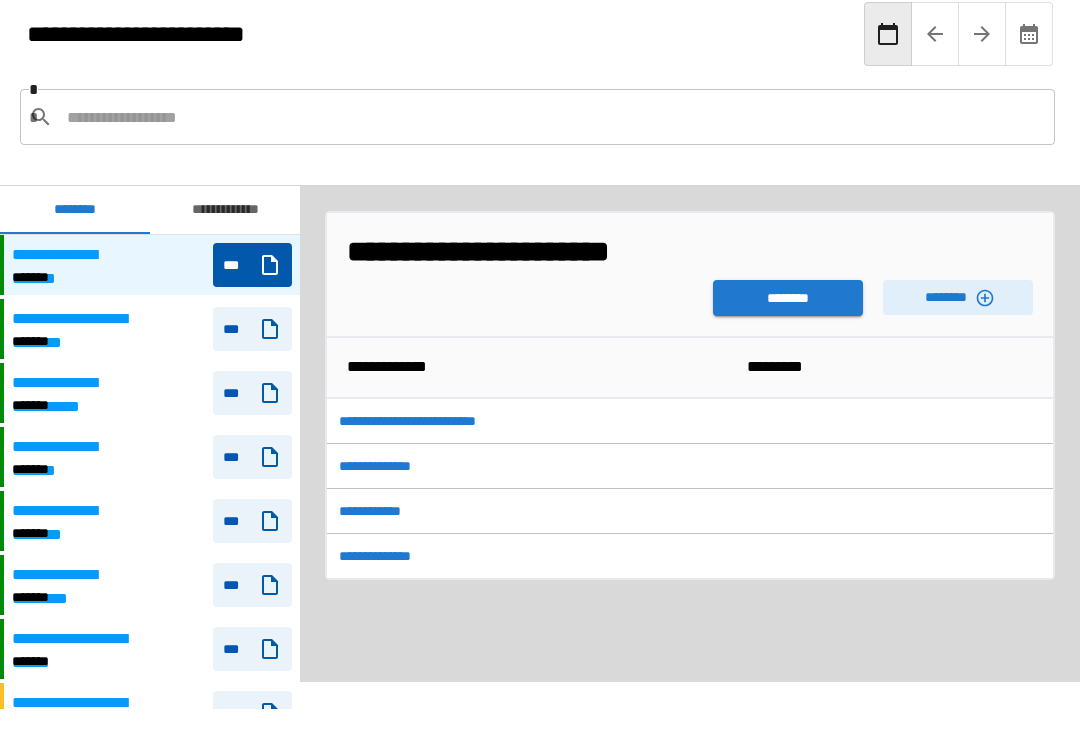 click on "********" at bounding box center [788, 298] 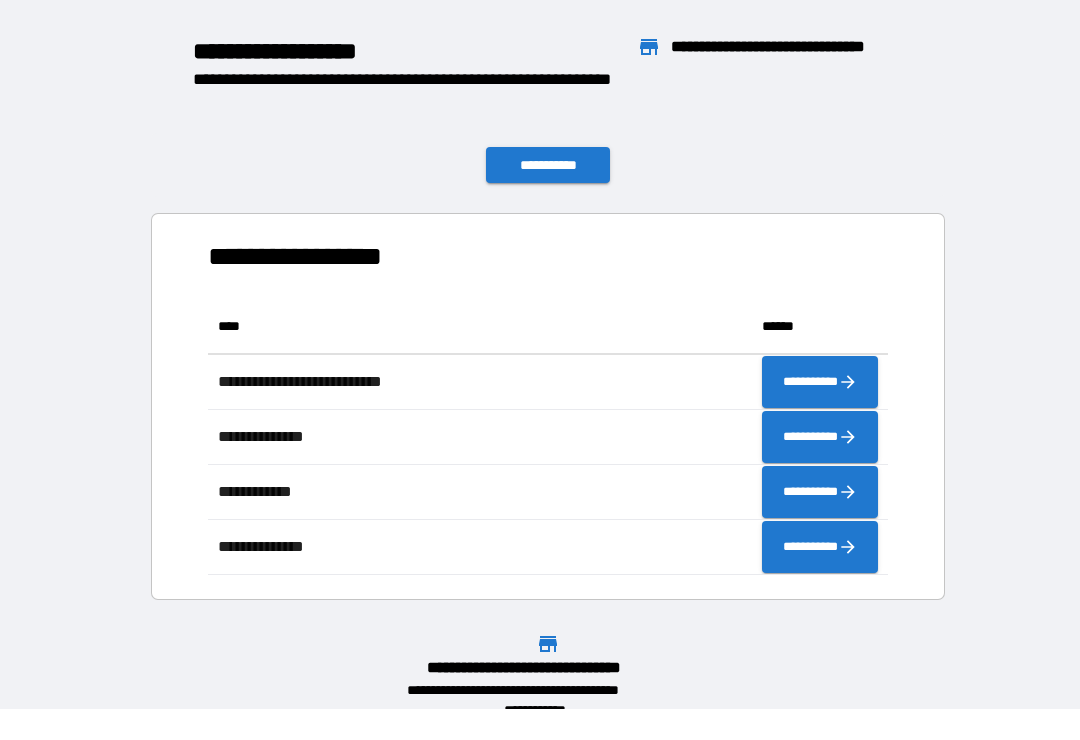scroll, scrollTop: 276, scrollLeft: 680, axis: both 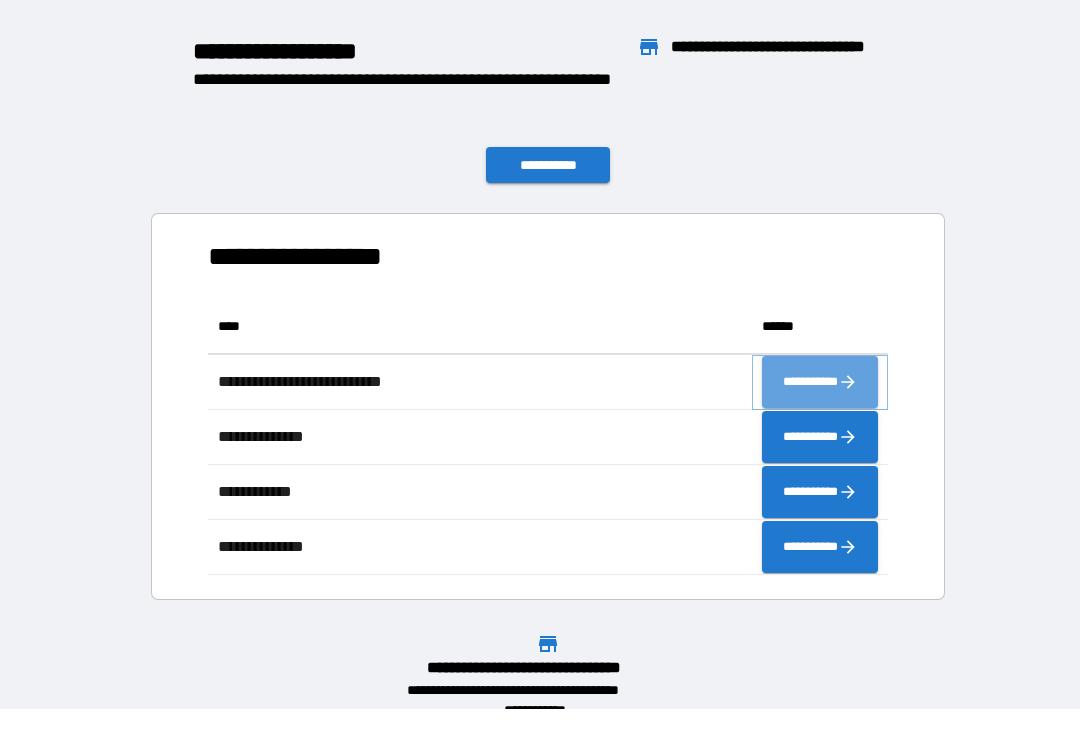 click on "**********" at bounding box center [820, 382] 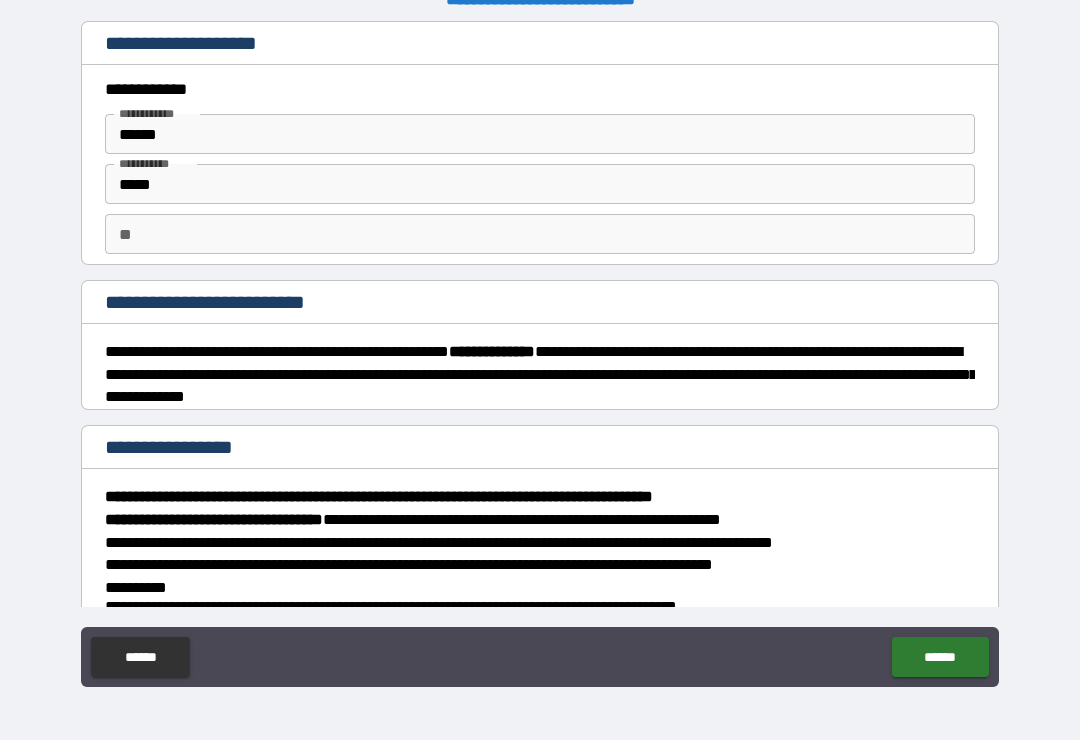 click on "**" at bounding box center (540, 234) 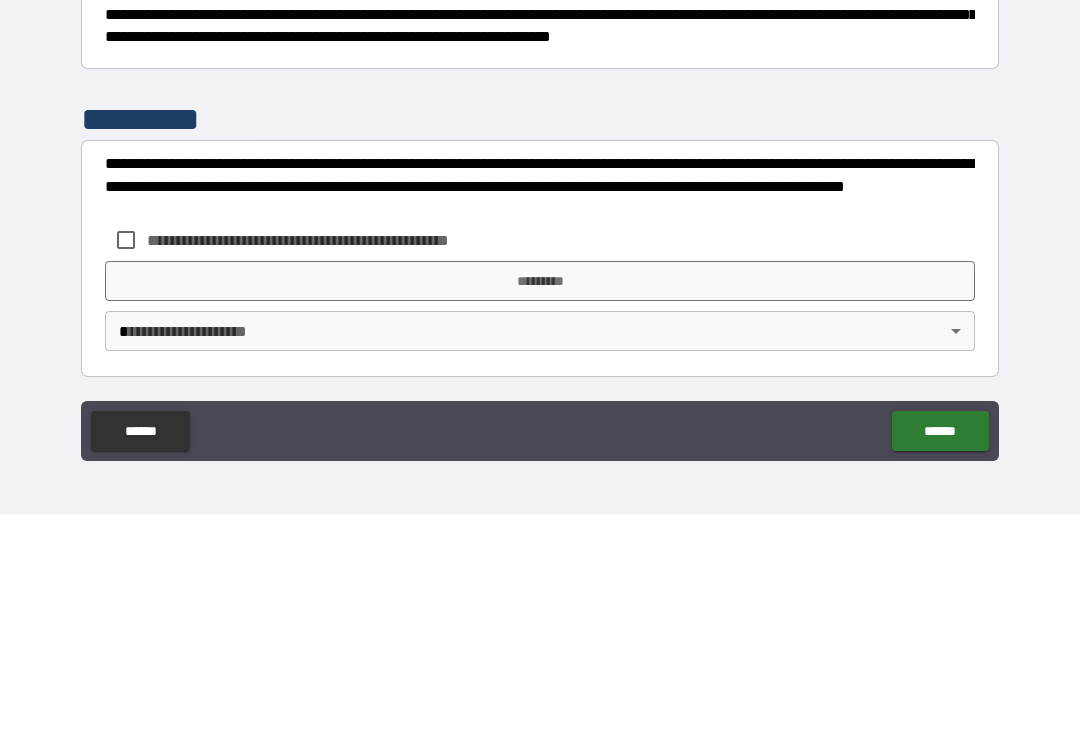 scroll, scrollTop: 730, scrollLeft: 0, axis: vertical 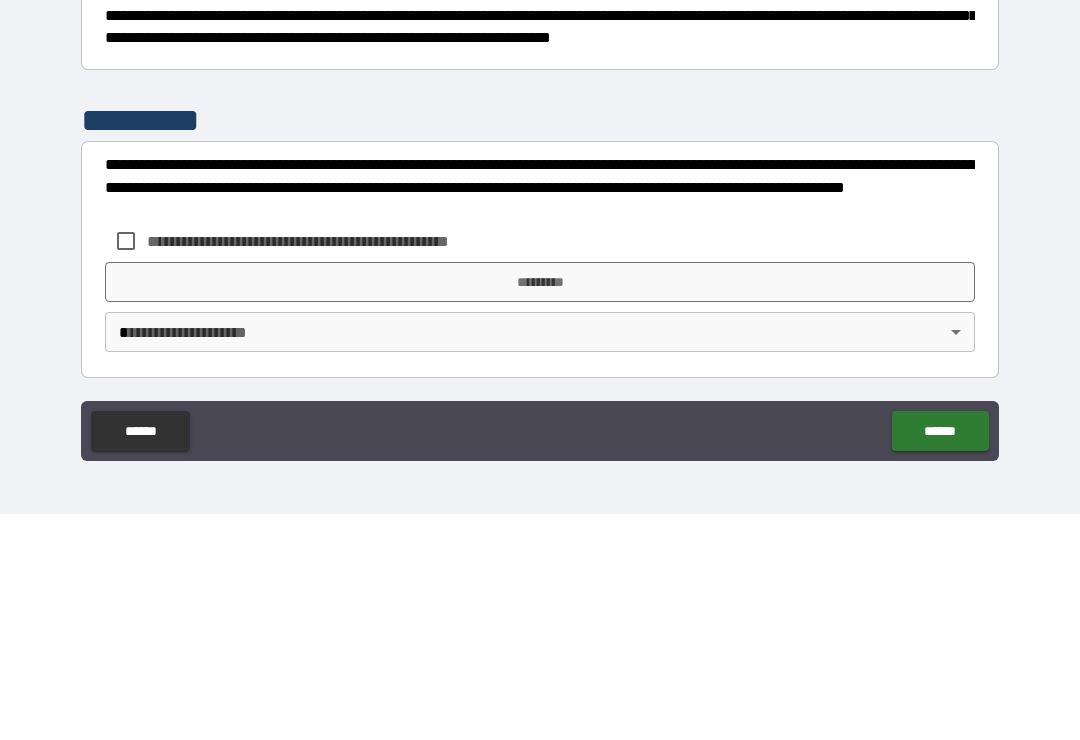 type on "*" 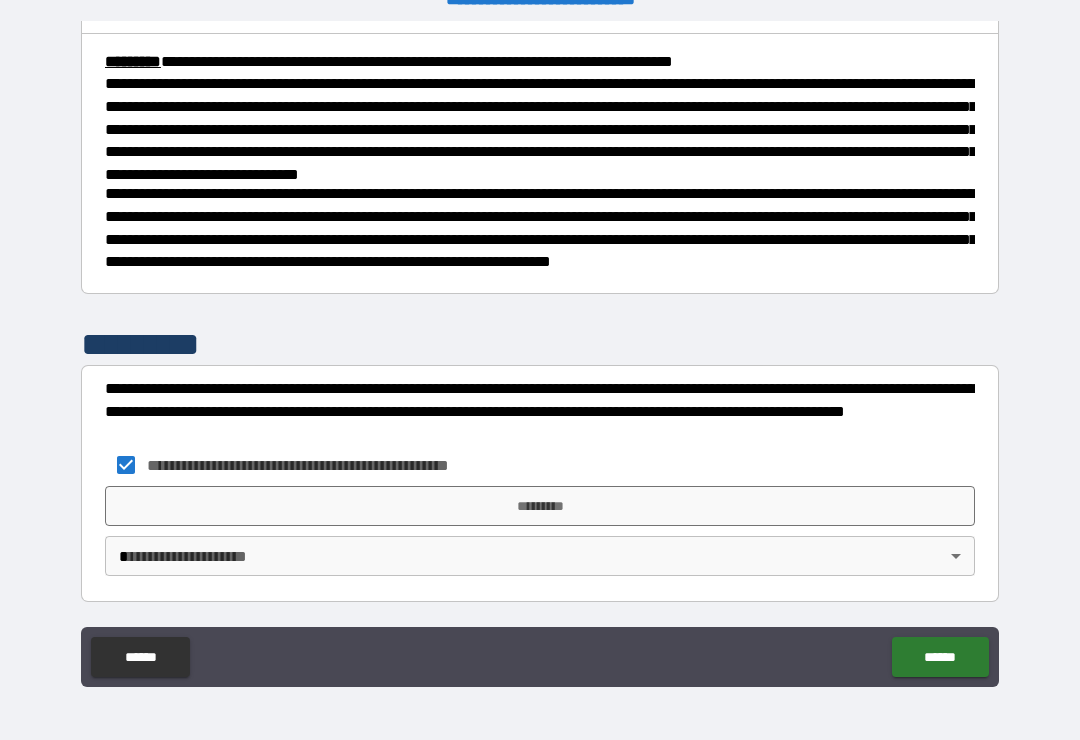scroll, scrollTop: 730, scrollLeft: 0, axis: vertical 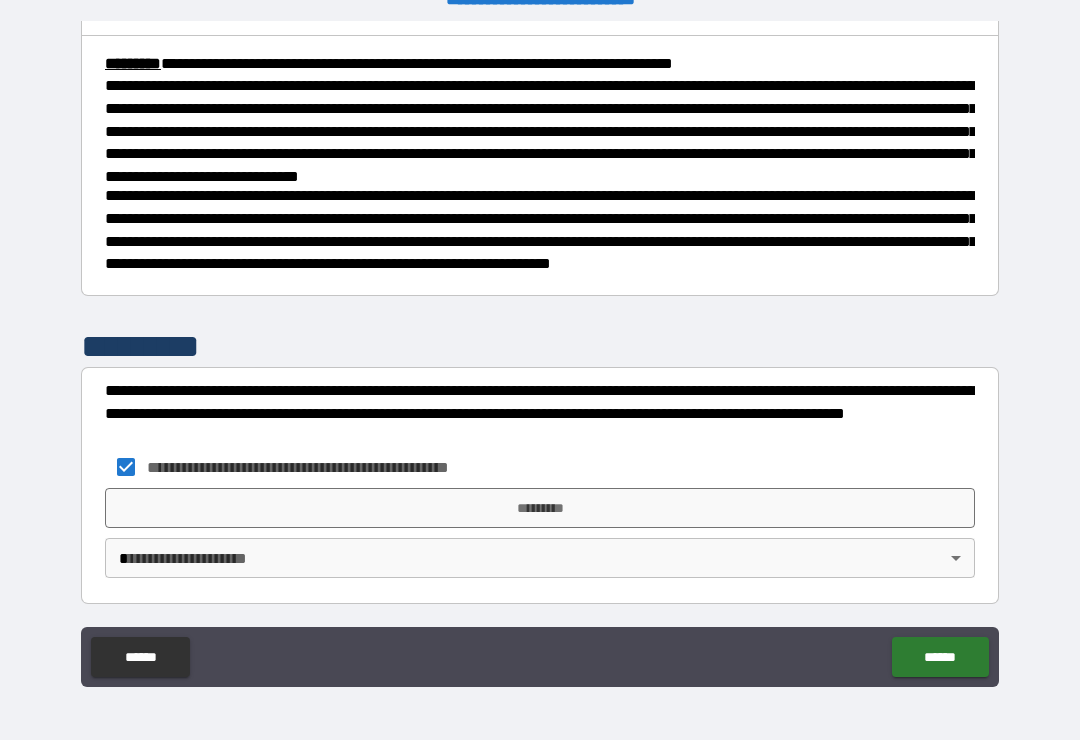 click on "*********" at bounding box center (540, 508) 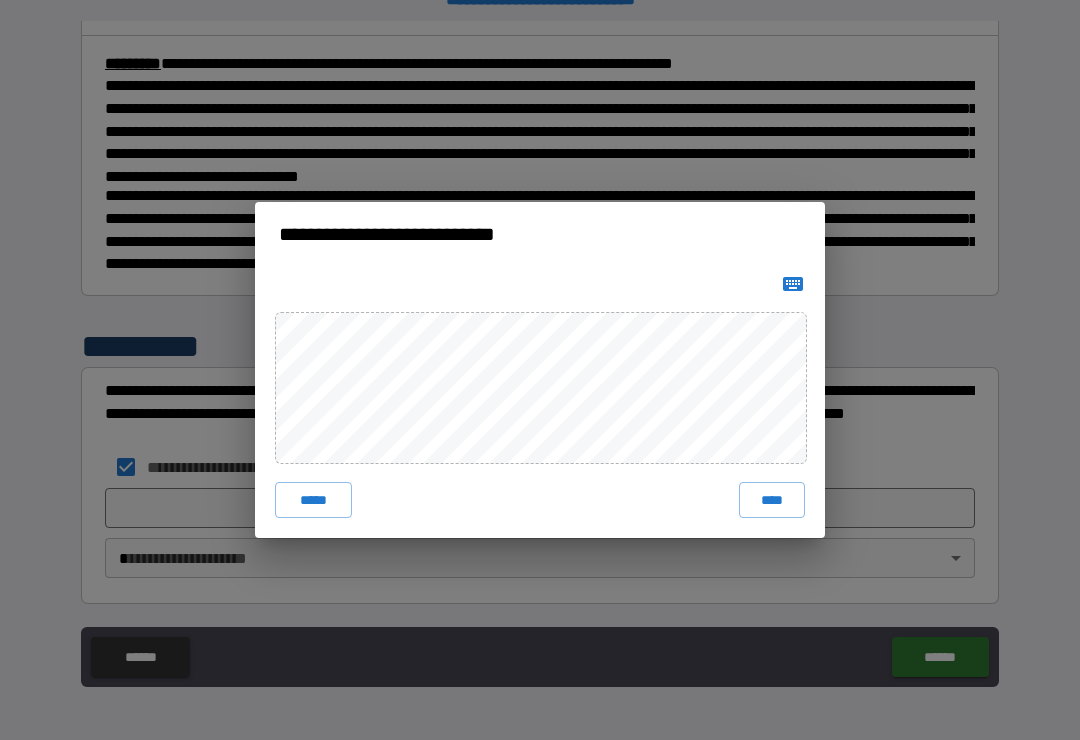 click on "****" at bounding box center (772, 500) 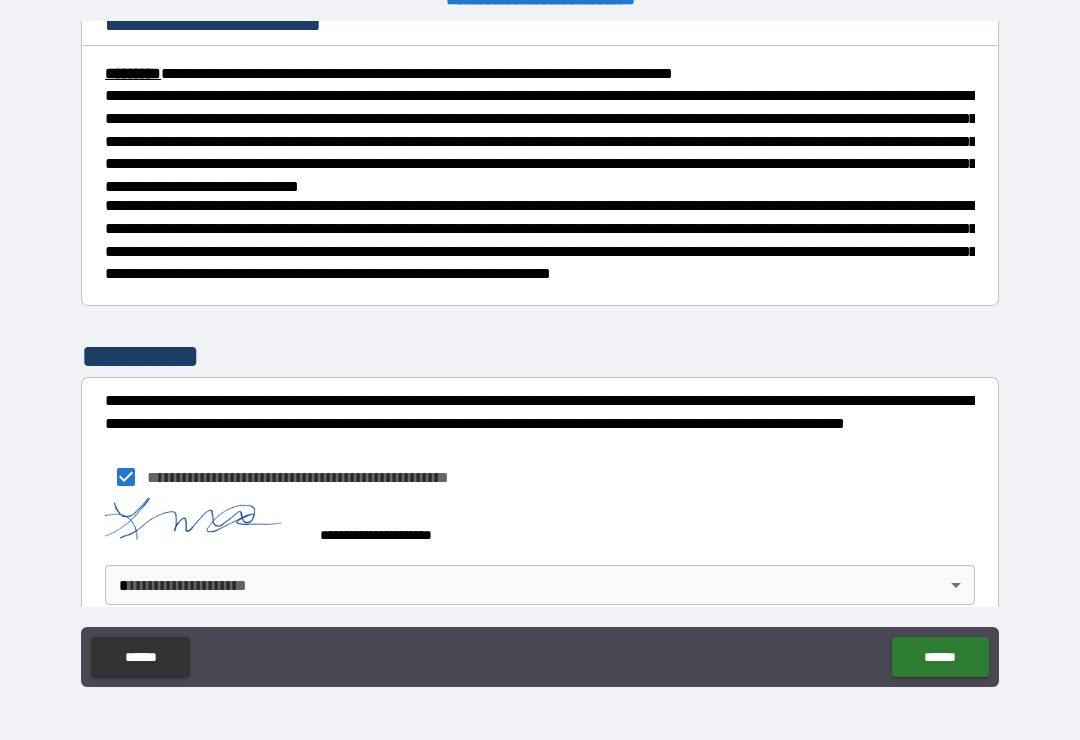 click on "**********" at bounding box center [540, 354] 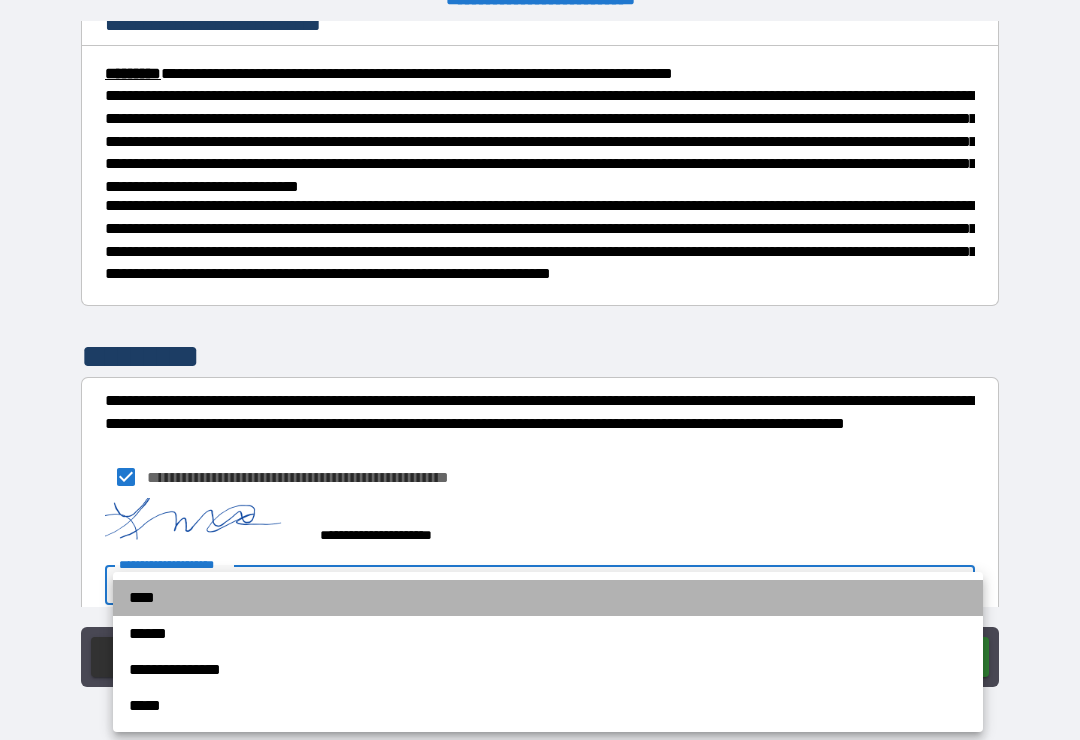 click on "****" at bounding box center (548, 598) 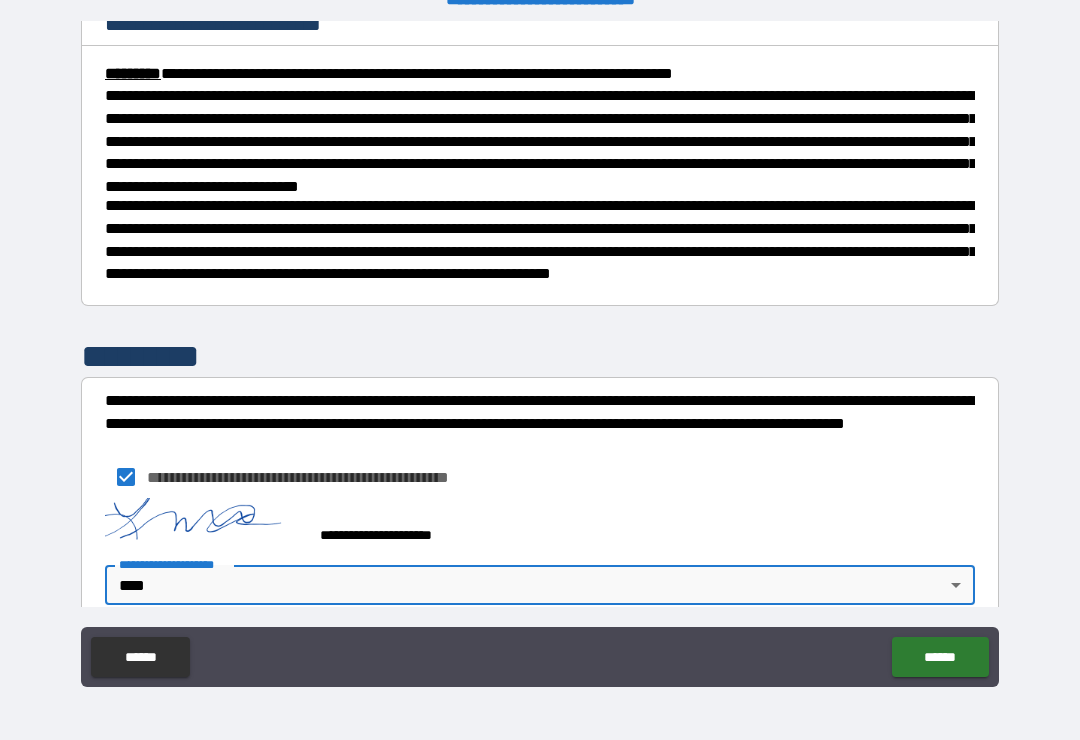 click on "******" at bounding box center [940, 657] 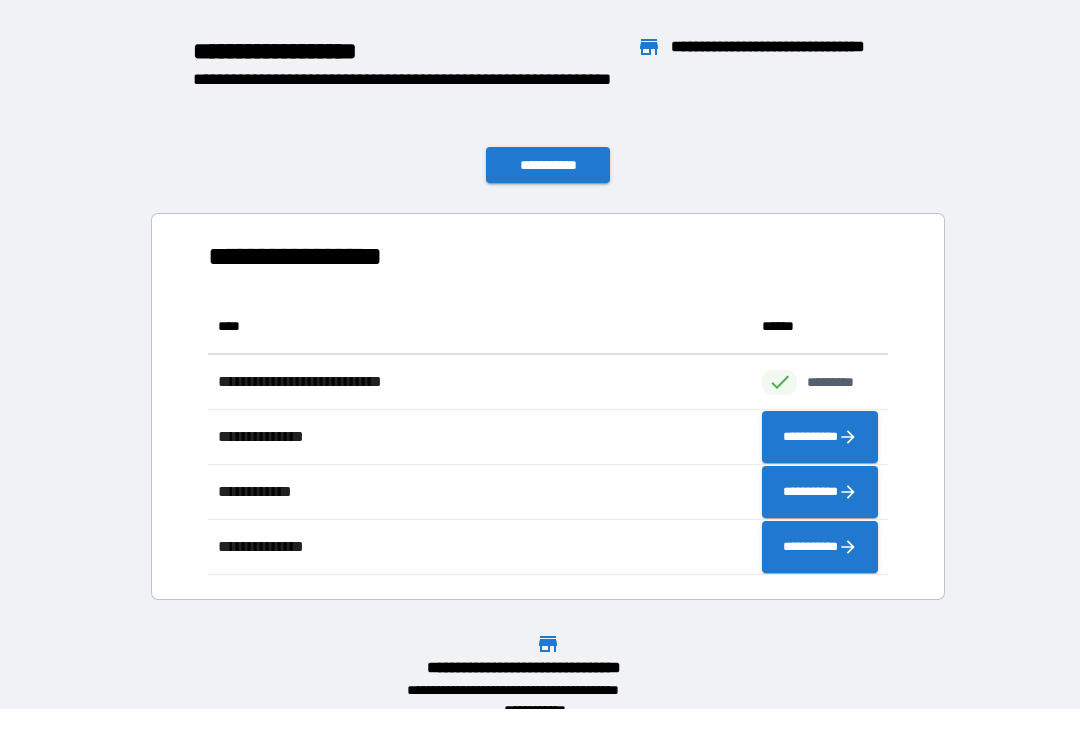 scroll, scrollTop: 1, scrollLeft: 1, axis: both 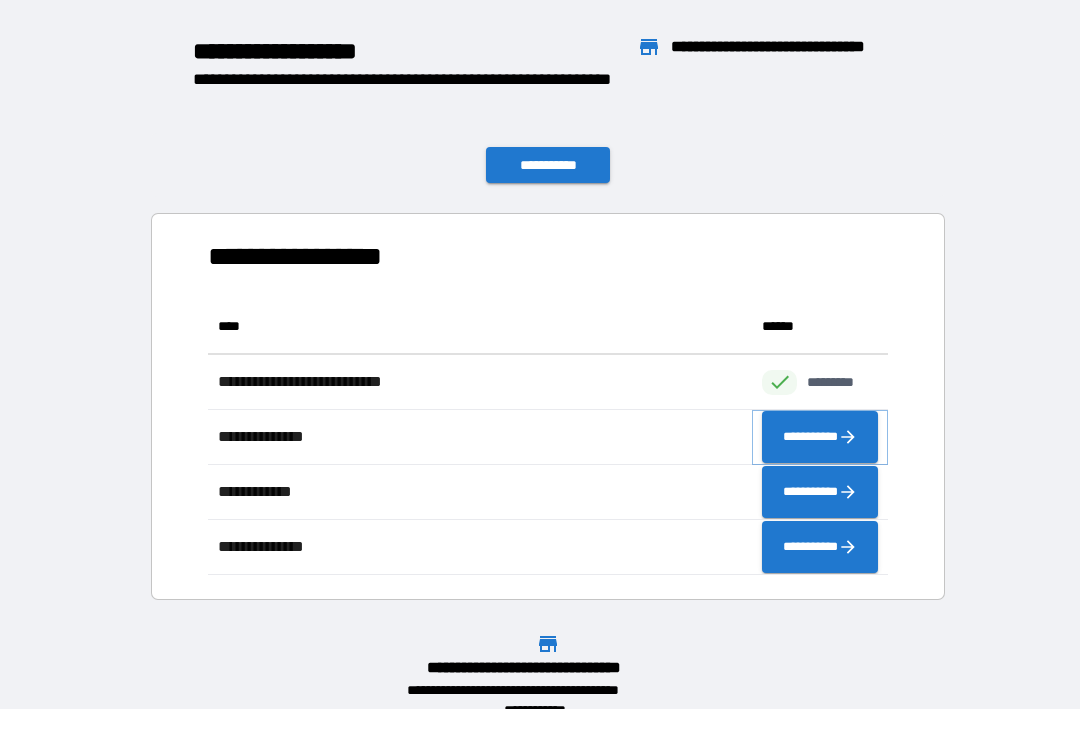 click on "**********" at bounding box center (820, 437) 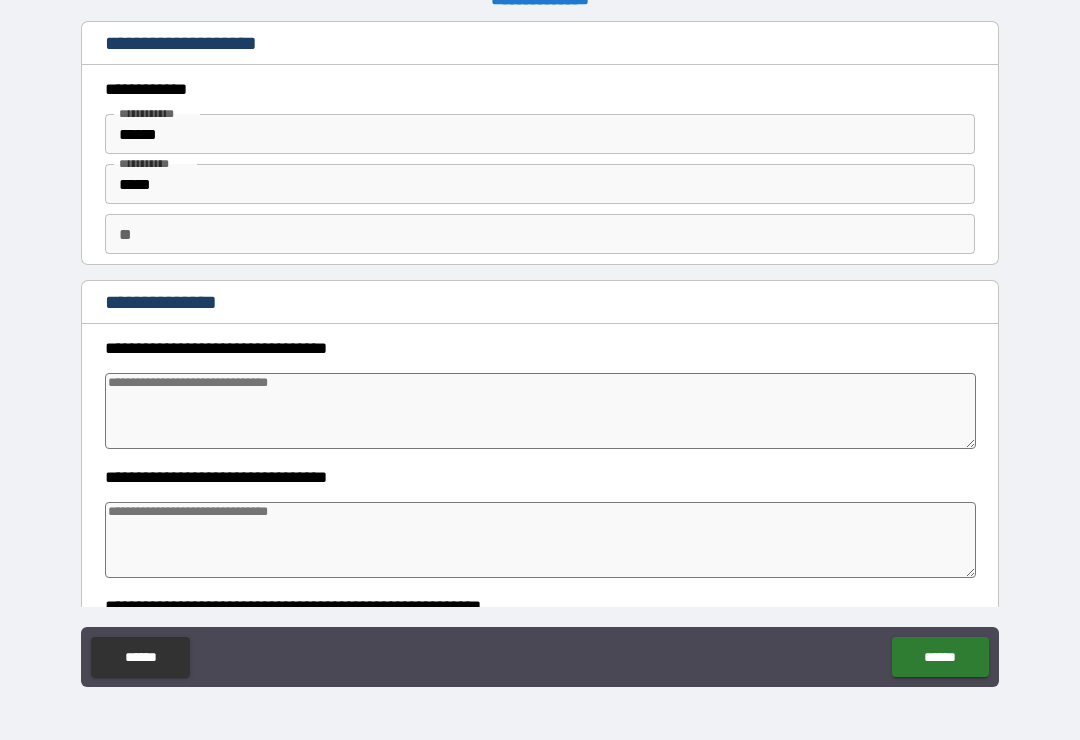type on "*" 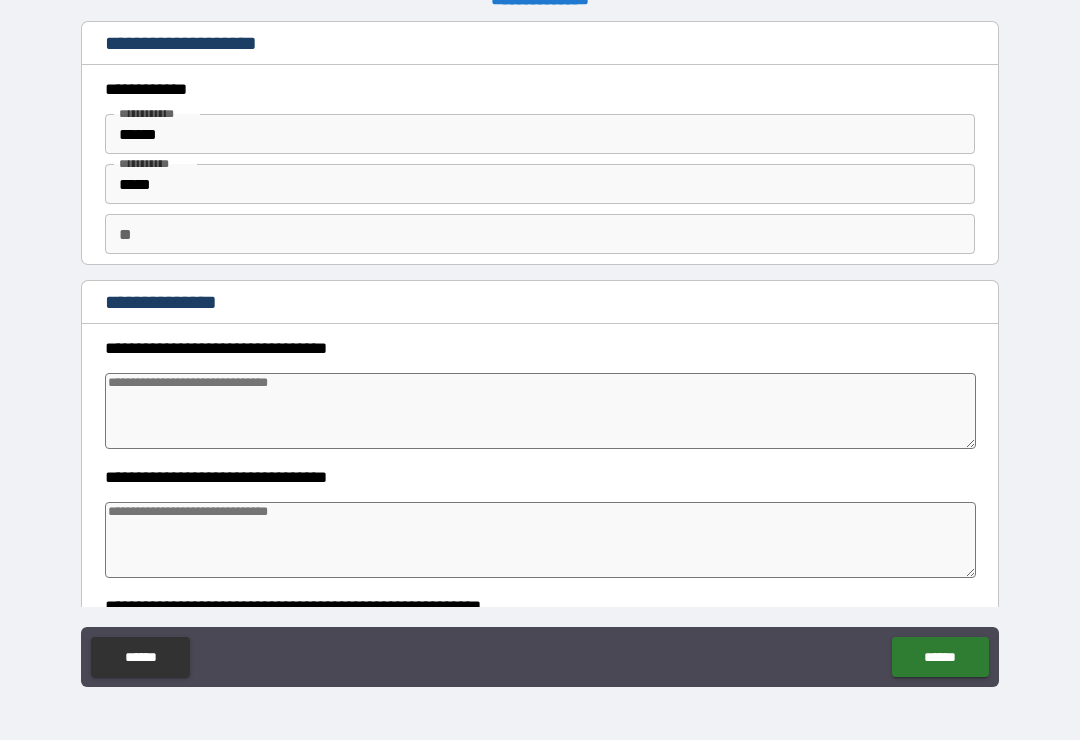 type on "*" 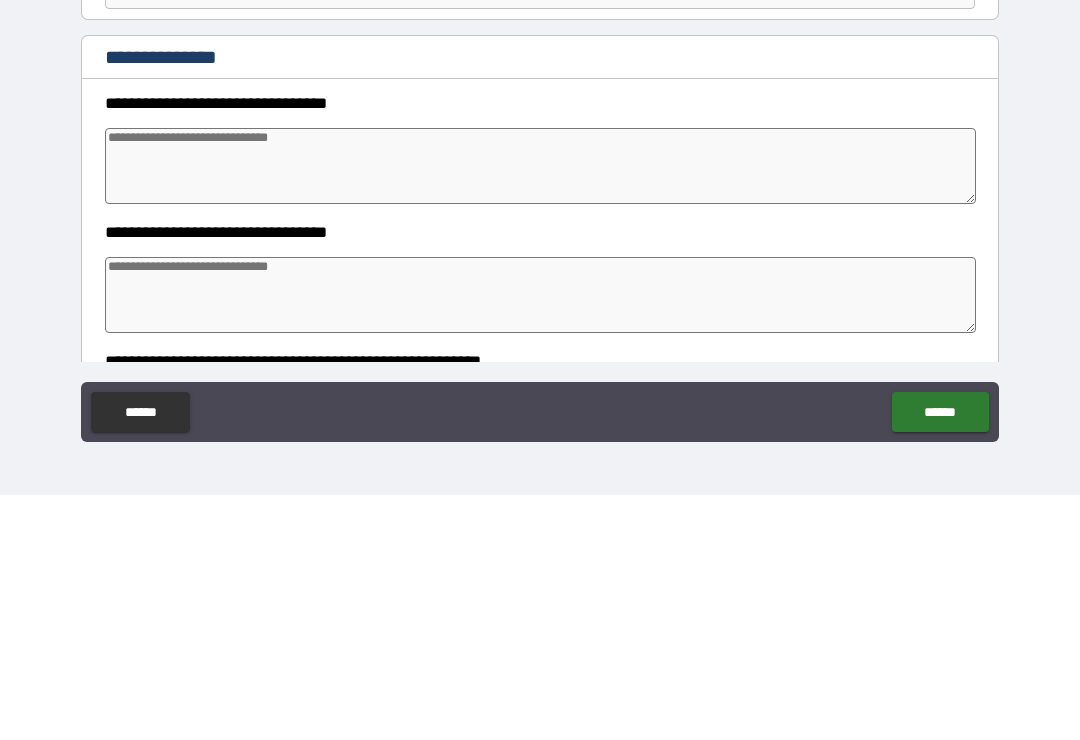 type on "*" 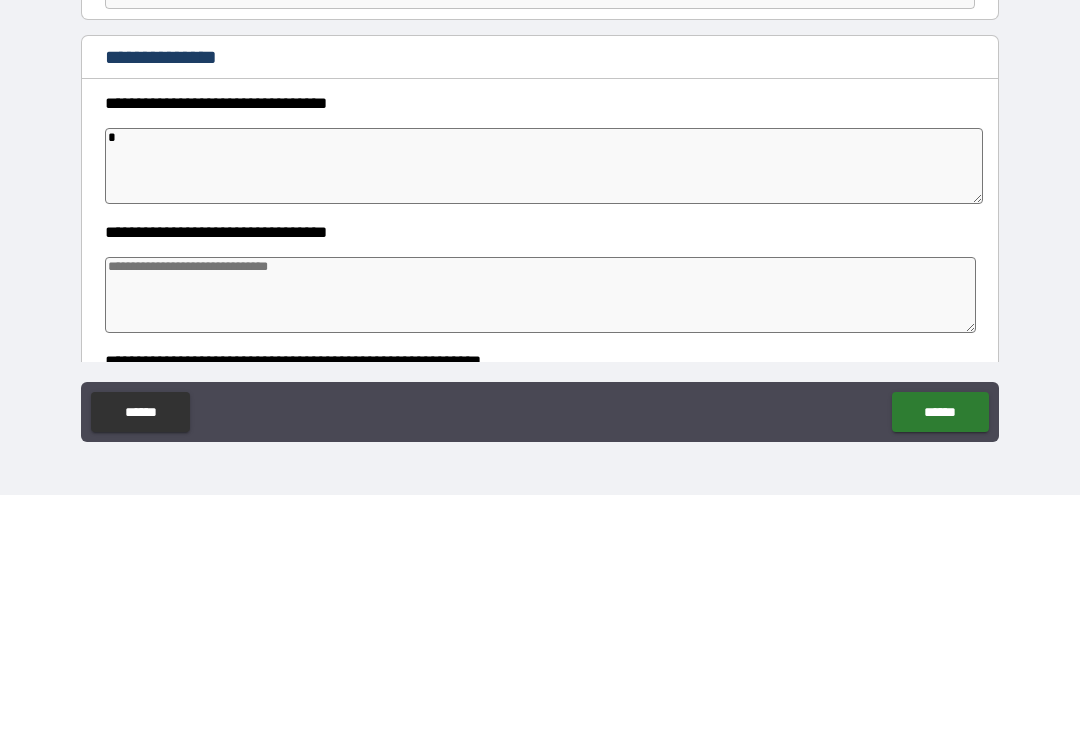 type on "*" 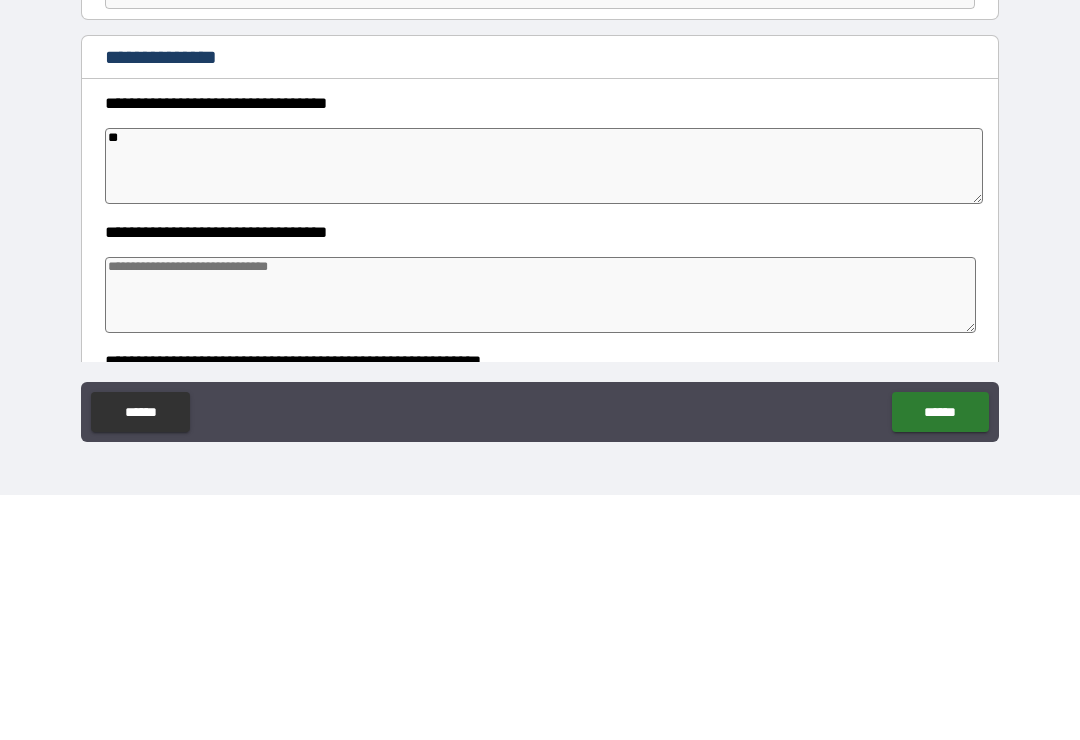 type on "*" 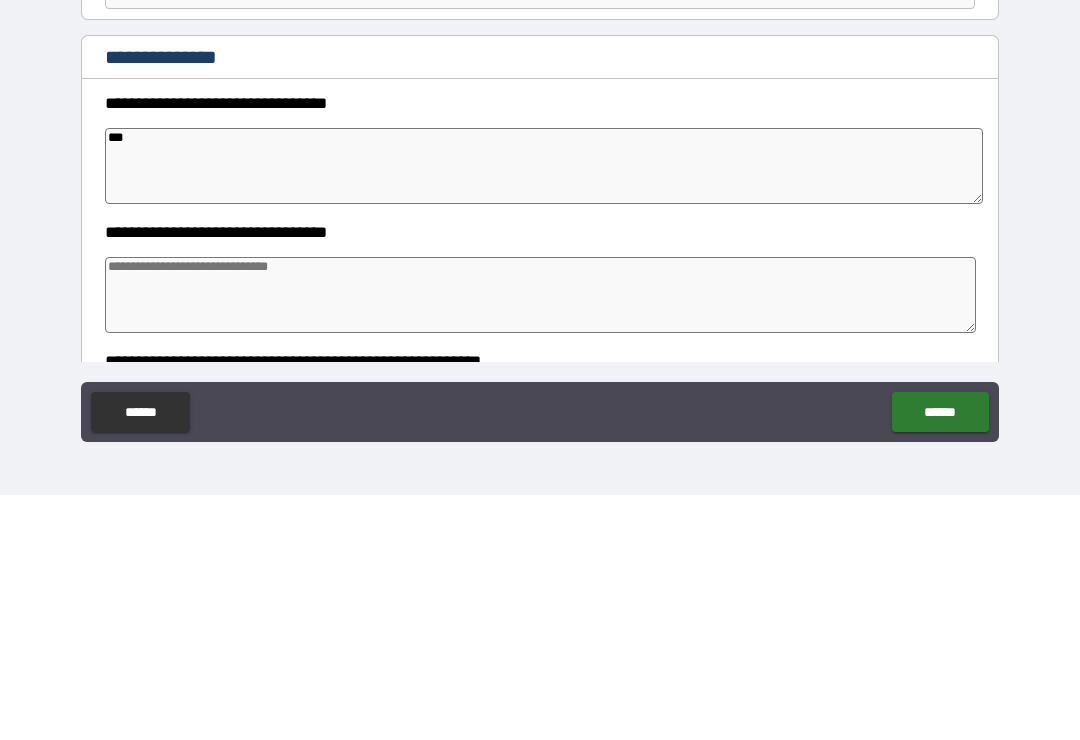 type on "*" 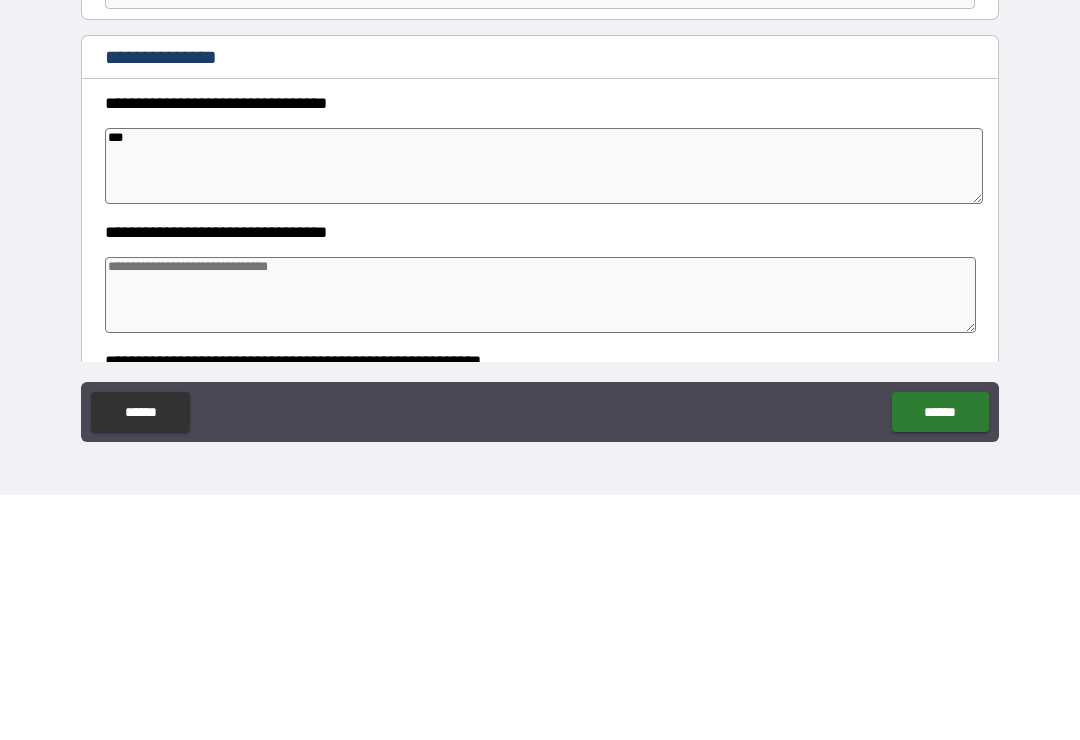 type on "****" 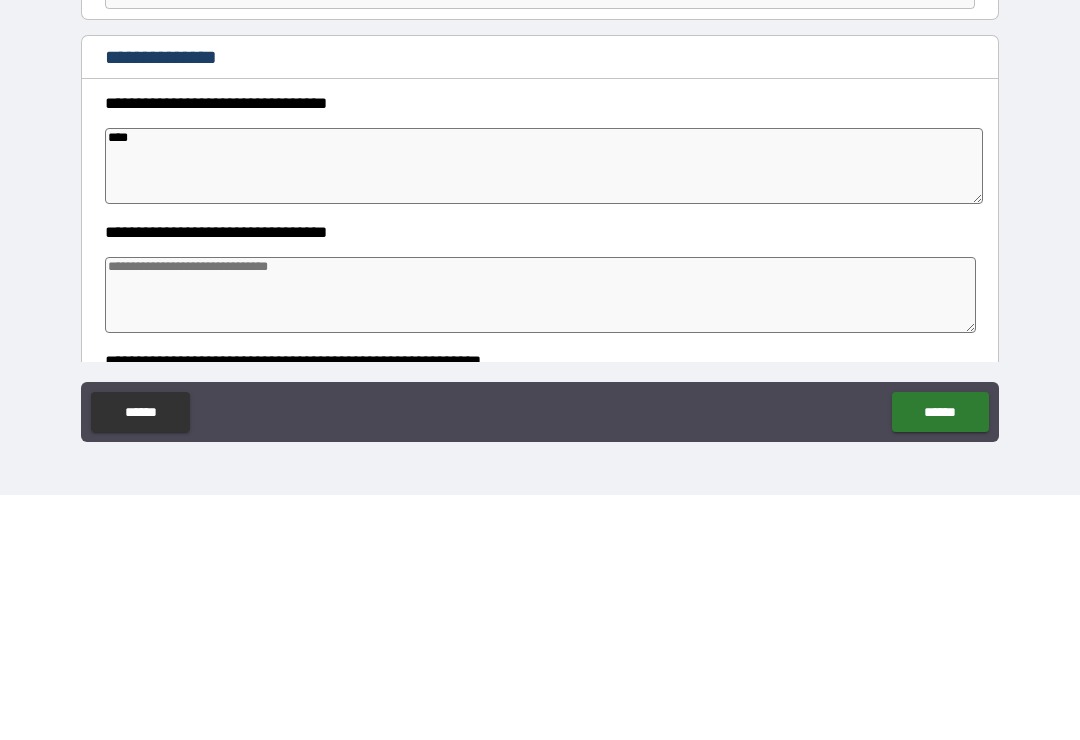 type on "*" 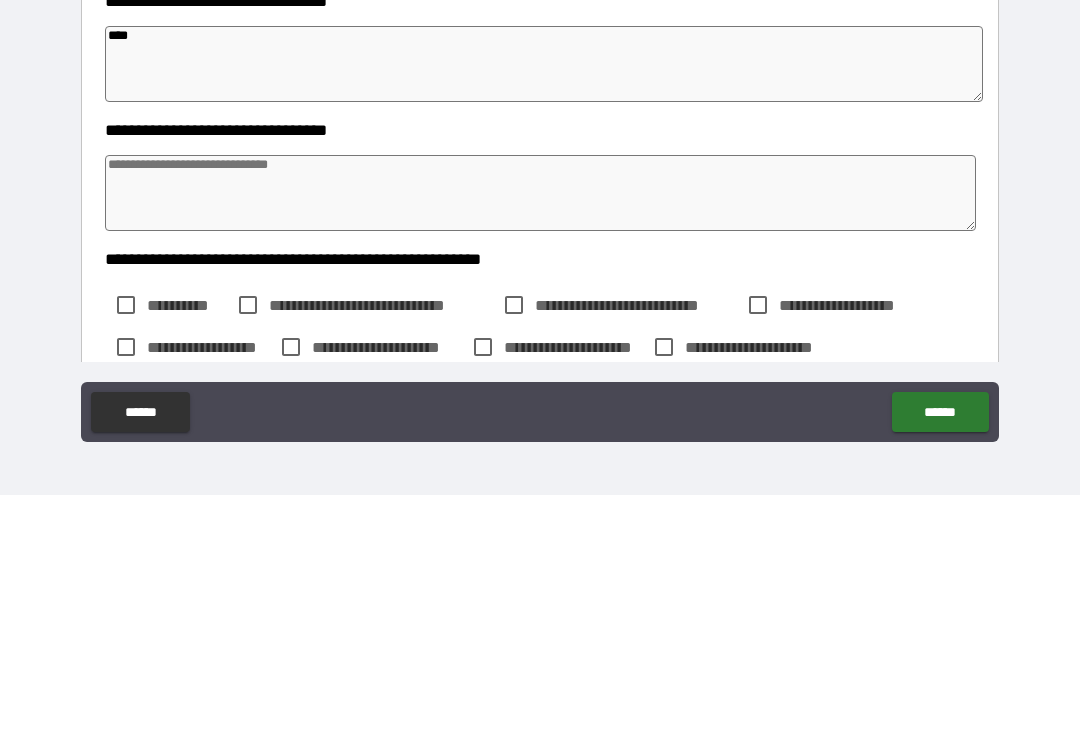 scroll, scrollTop: 103, scrollLeft: 0, axis: vertical 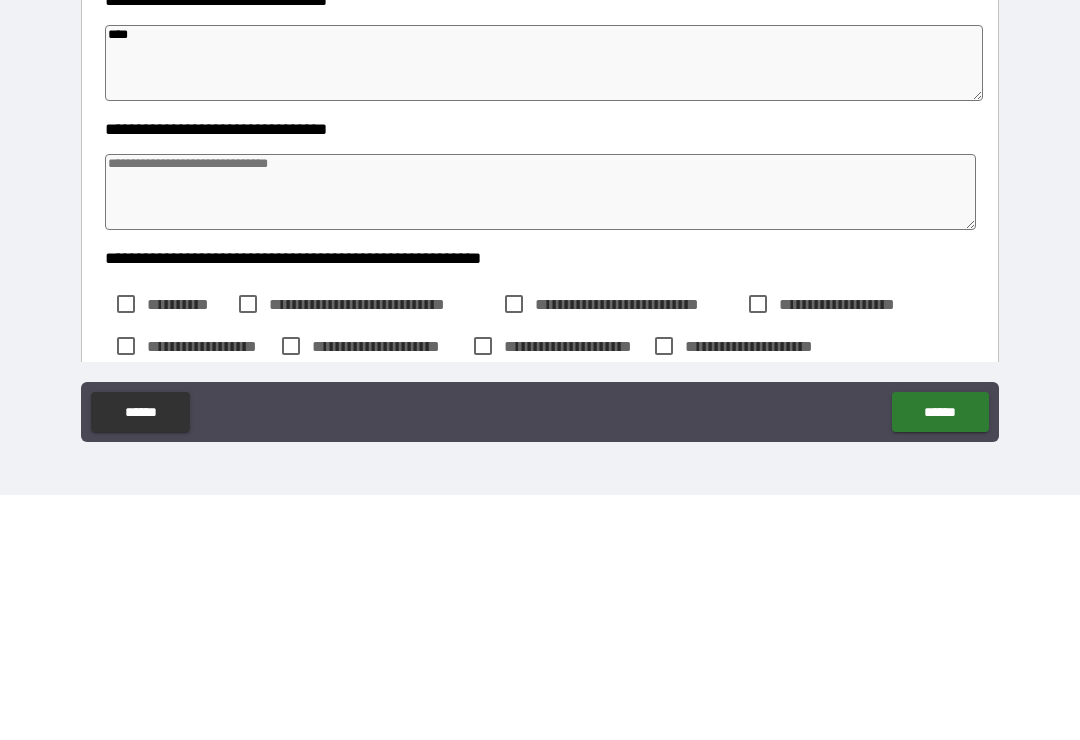 type on "****" 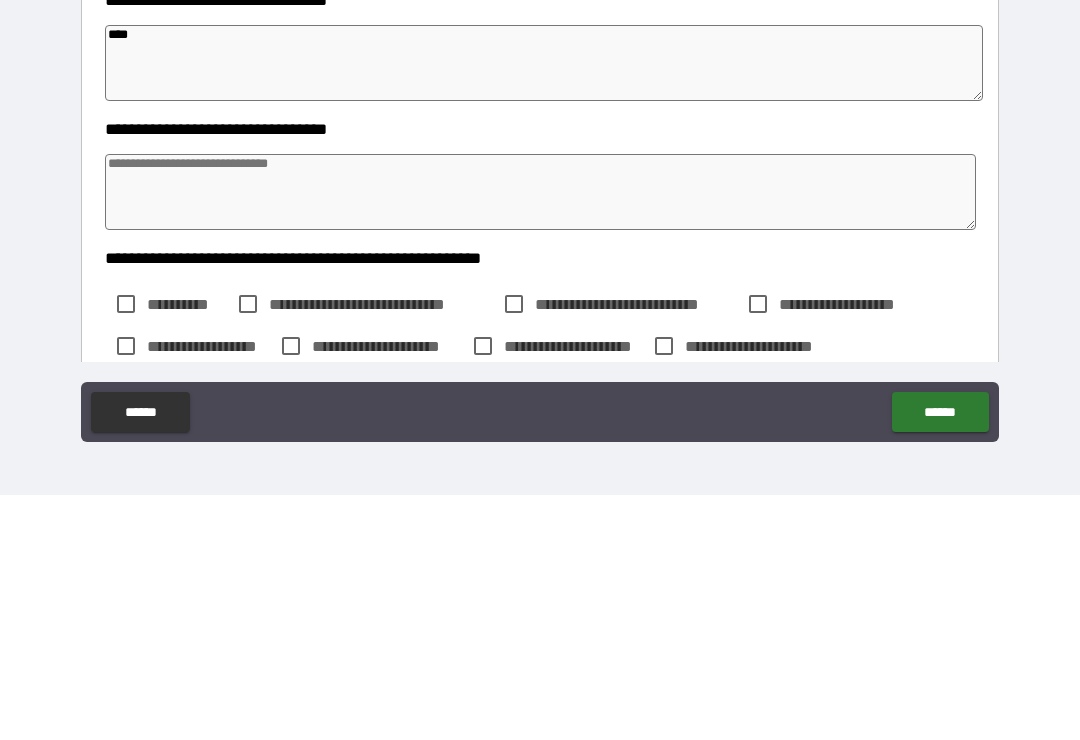 type on "*" 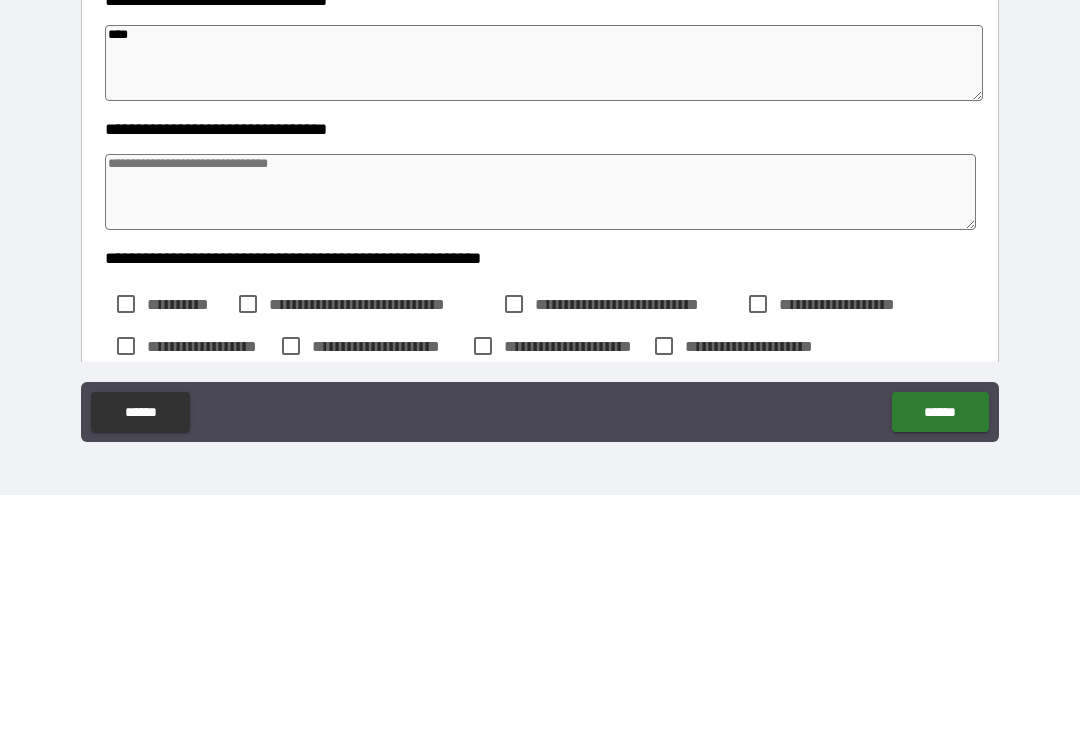 type on "*" 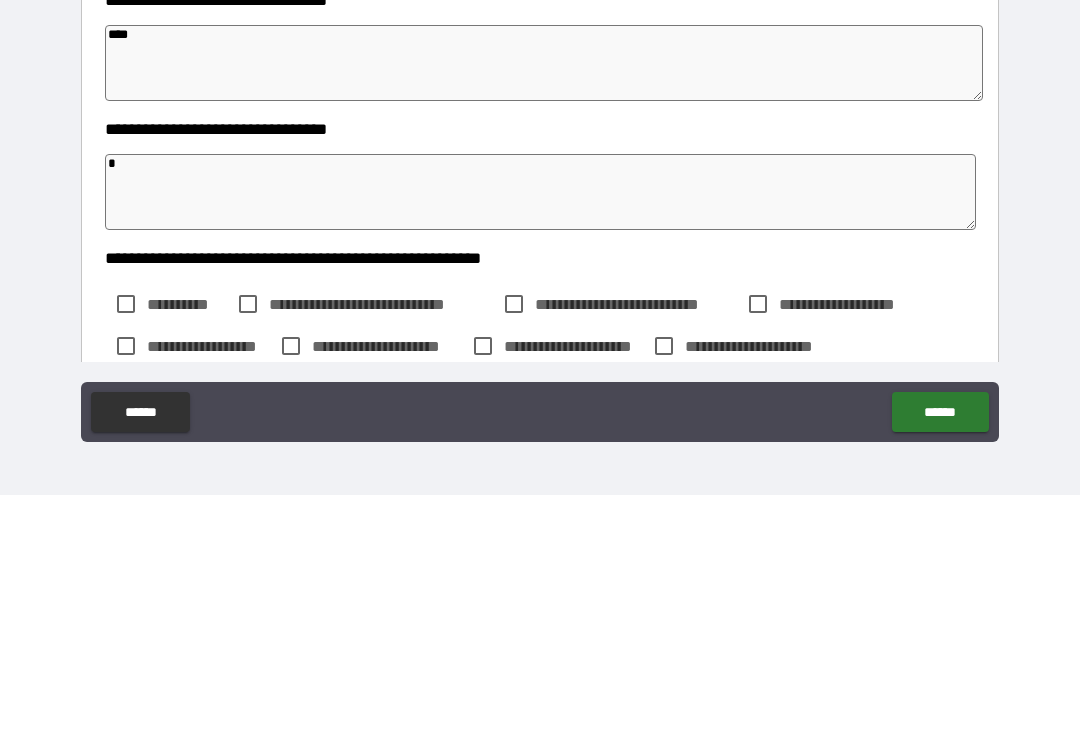 type on "*" 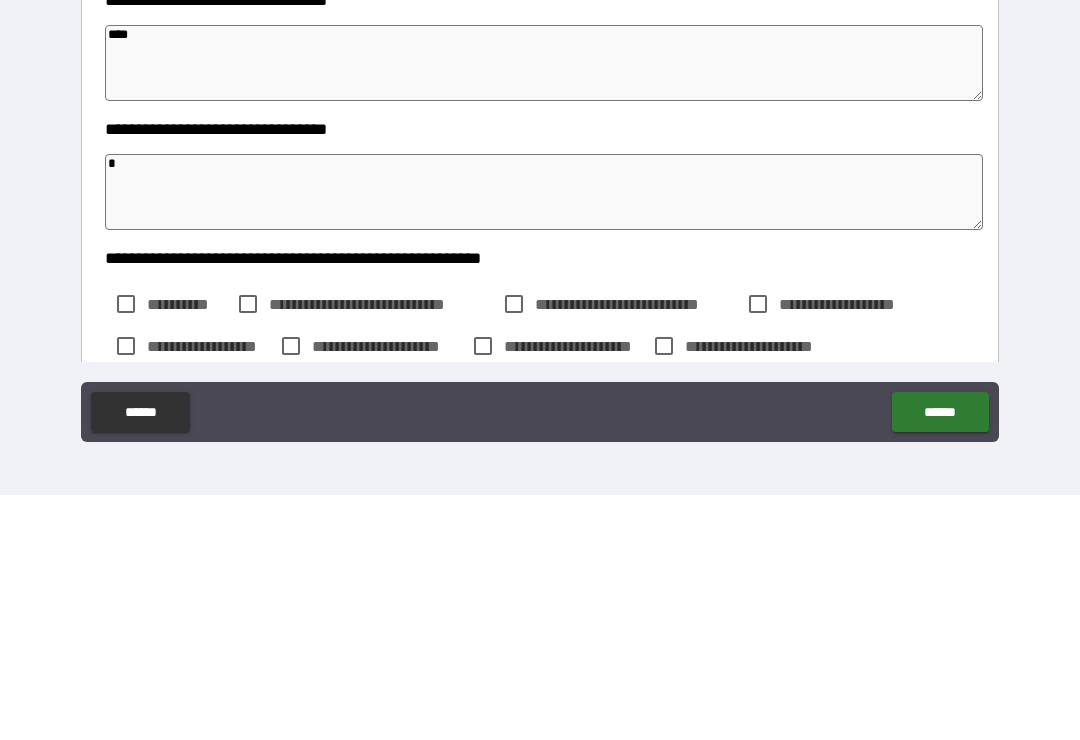 type on "**" 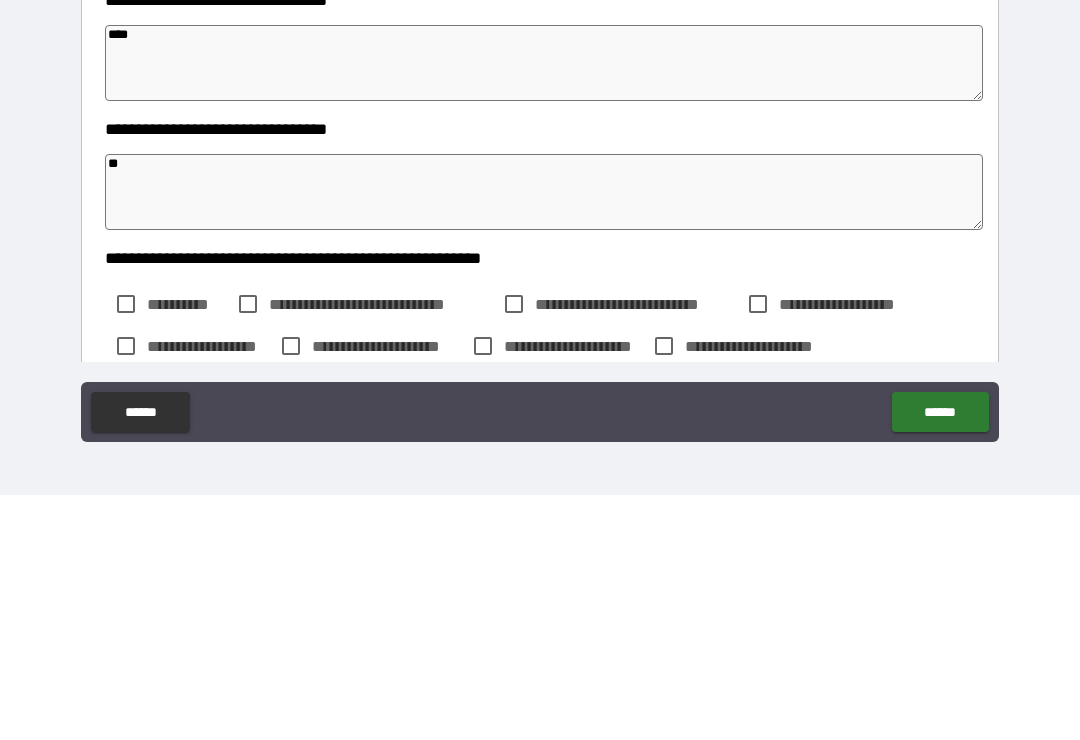 type on "*" 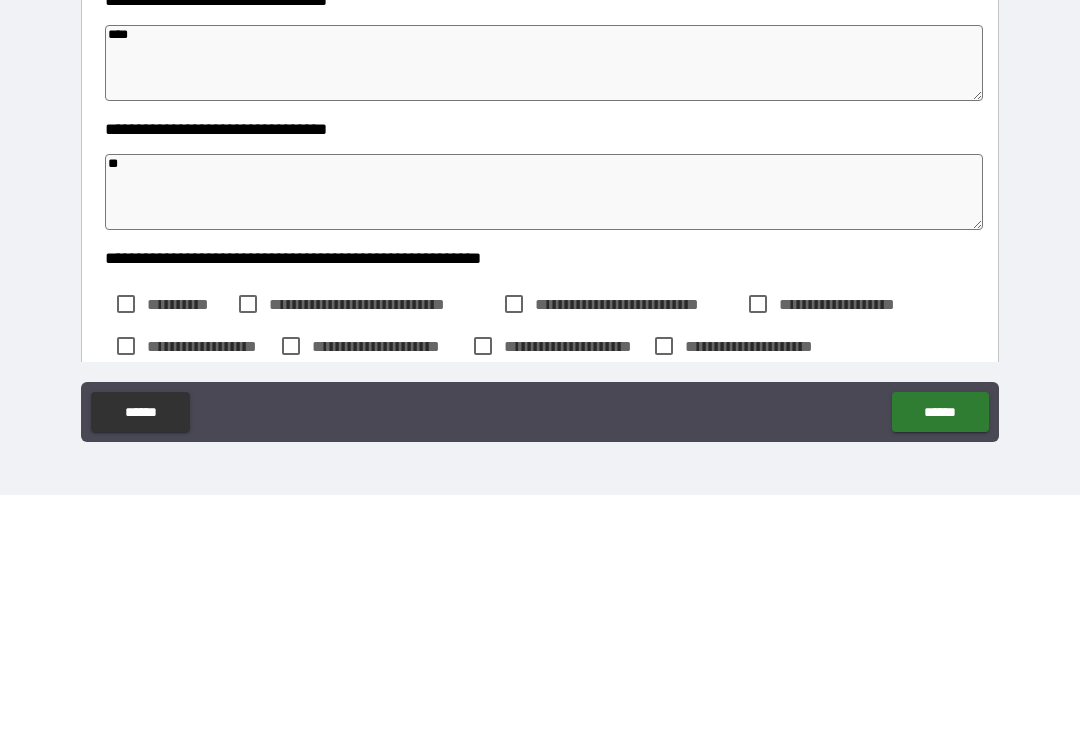 type on "*" 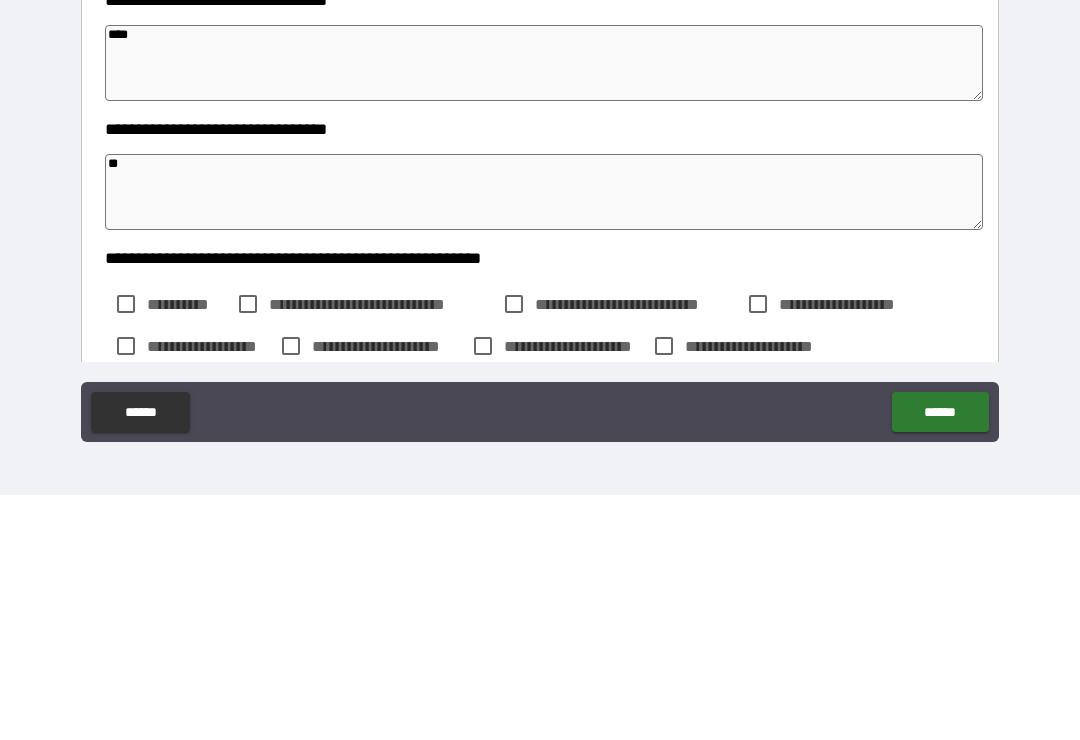 type on "*" 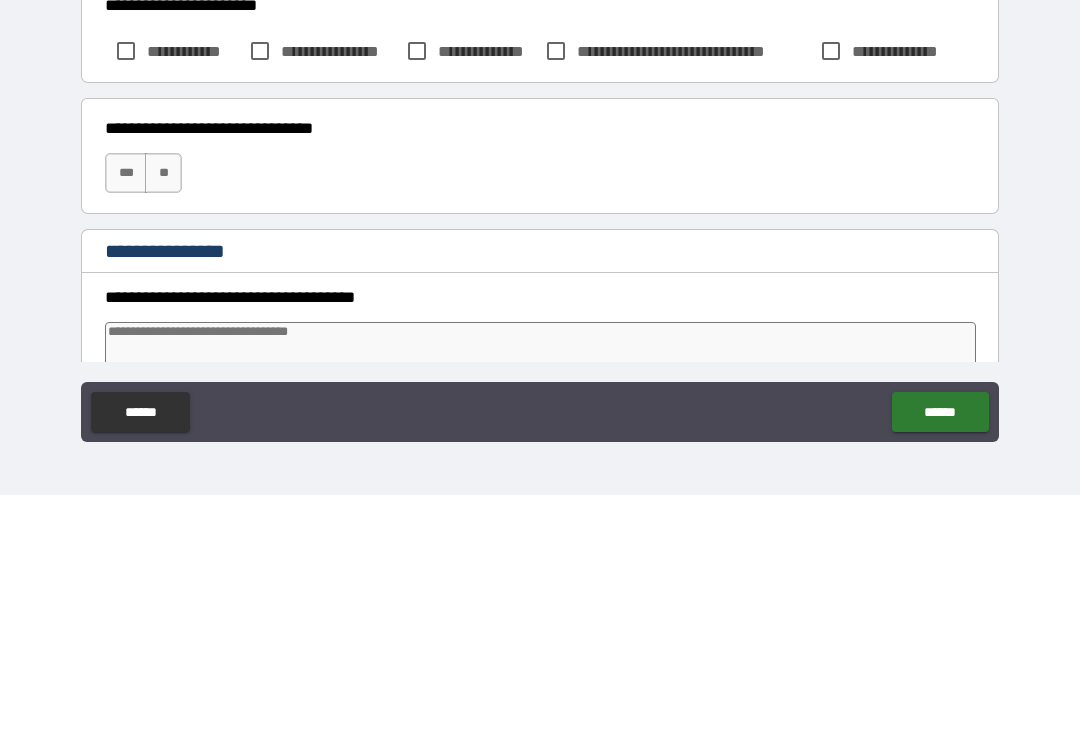 scroll, scrollTop: 490, scrollLeft: 0, axis: vertical 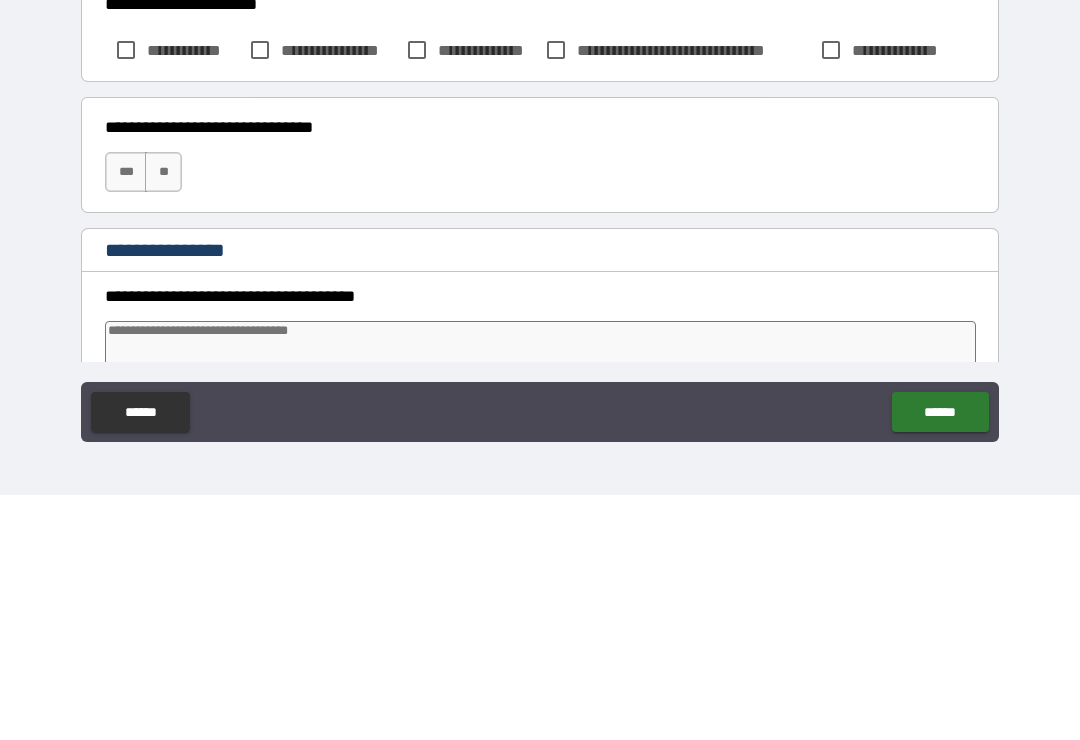 type on "**" 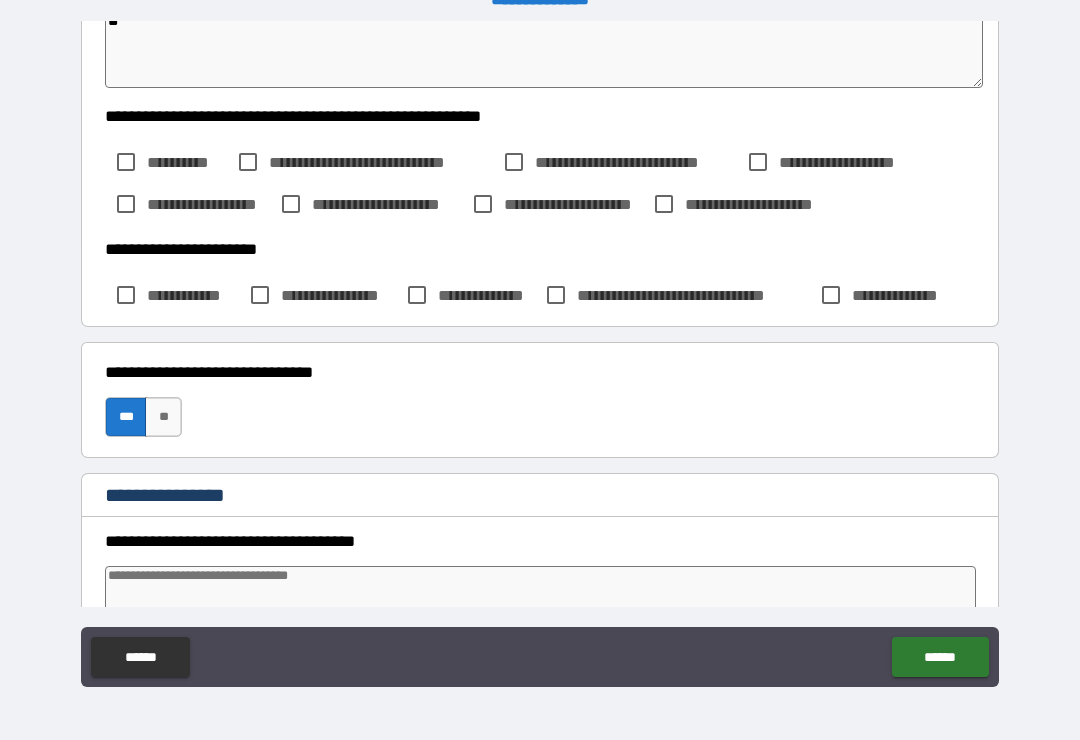 type on "*" 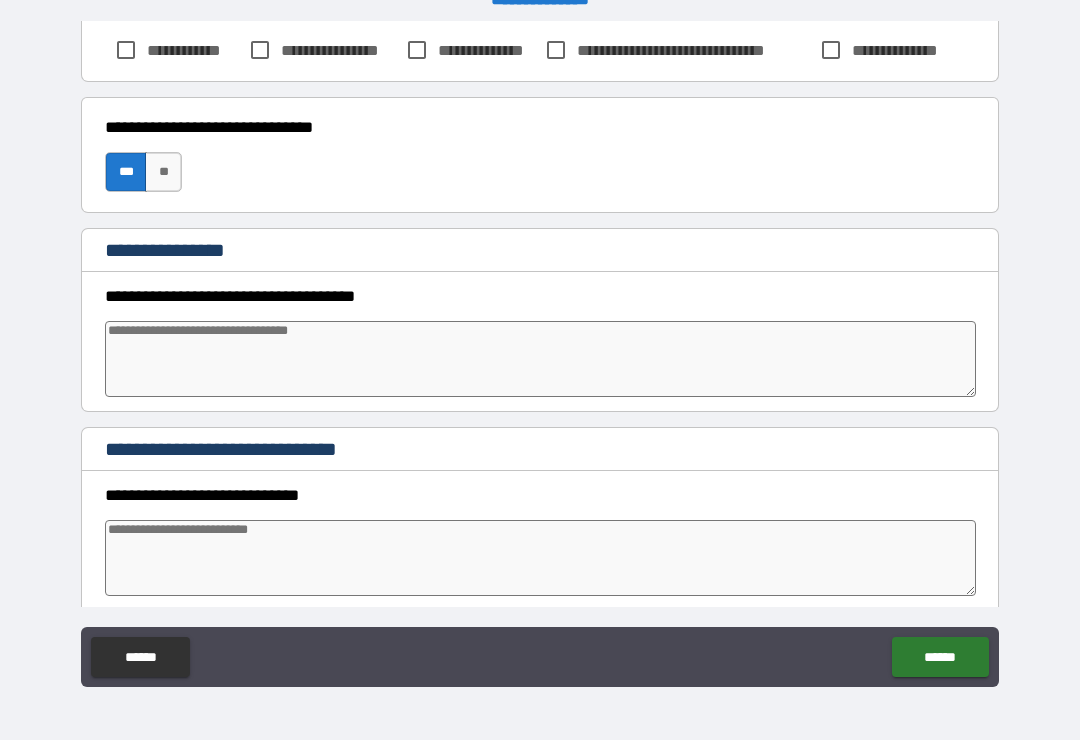 scroll, scrollTop: 737, scrollLeft: 0, axis: vertical 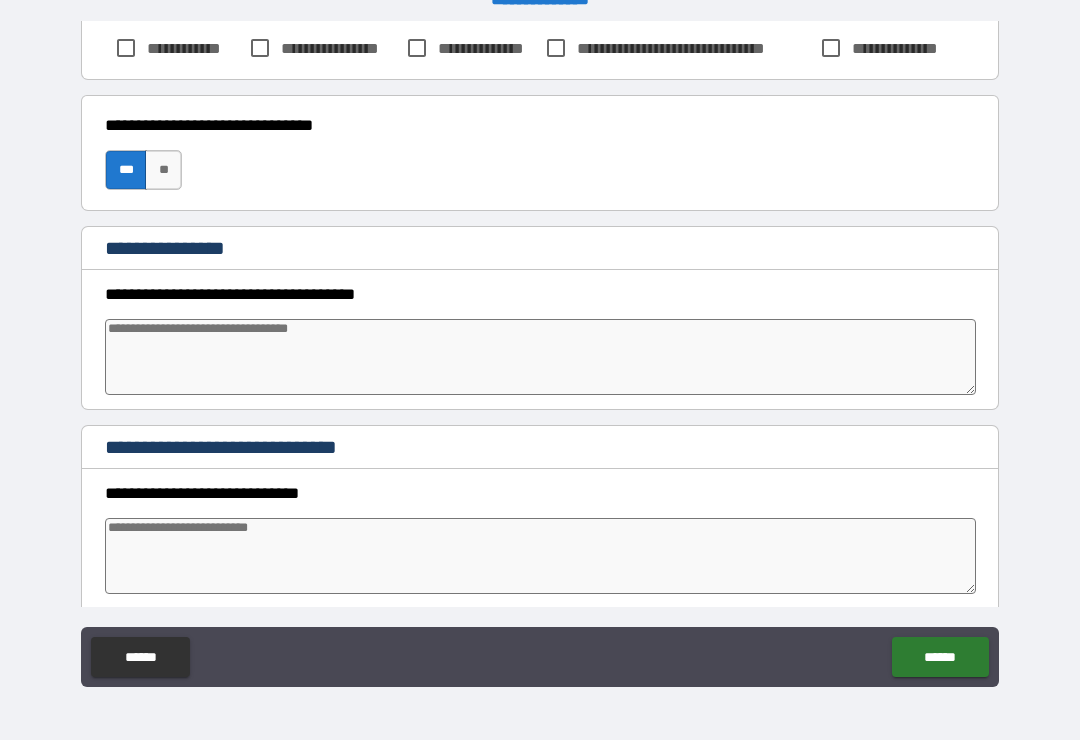click at bounding box center (540, 357) 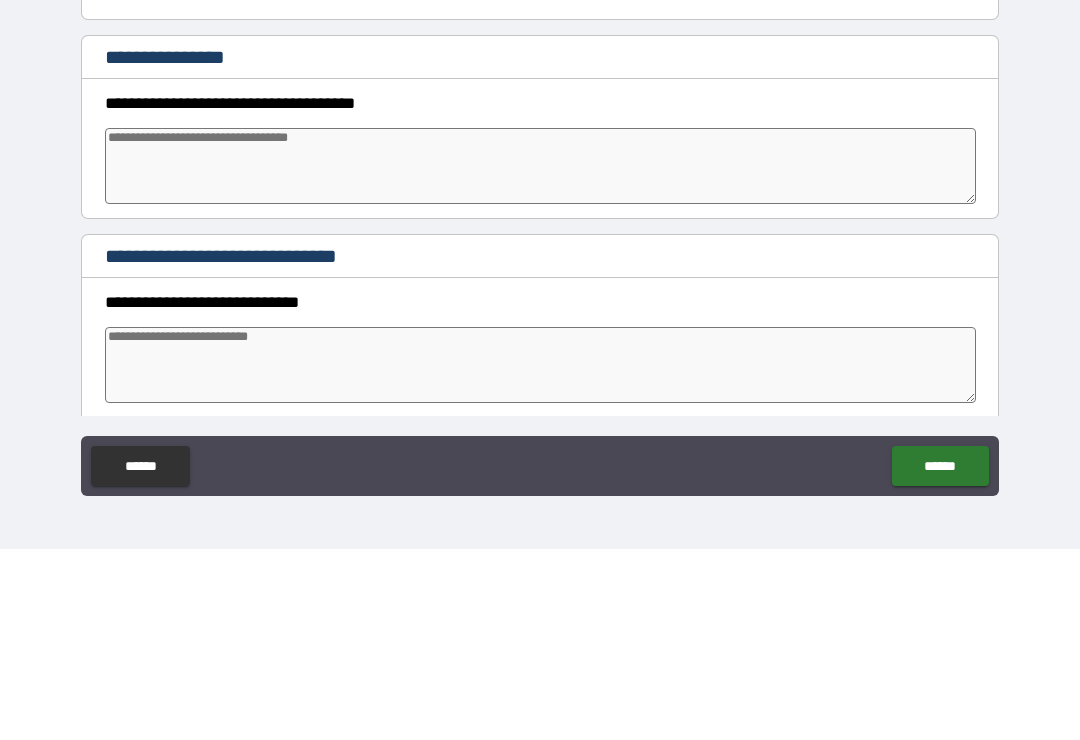 type on "*" 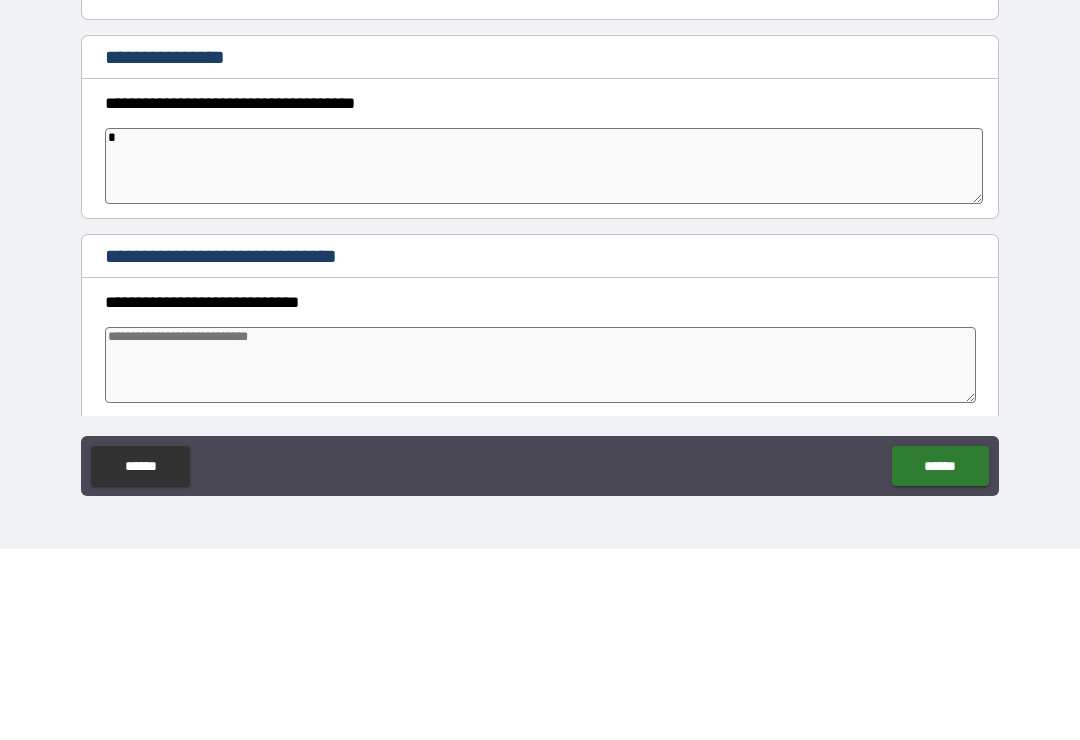 type on "*" 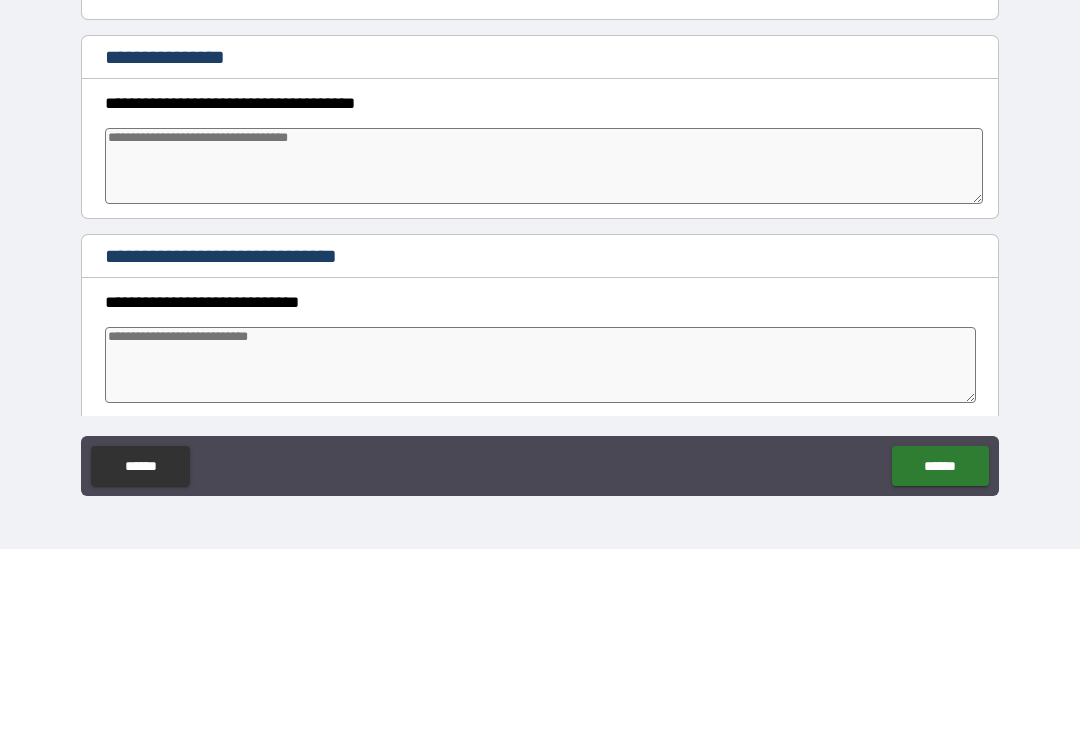 type on "*" 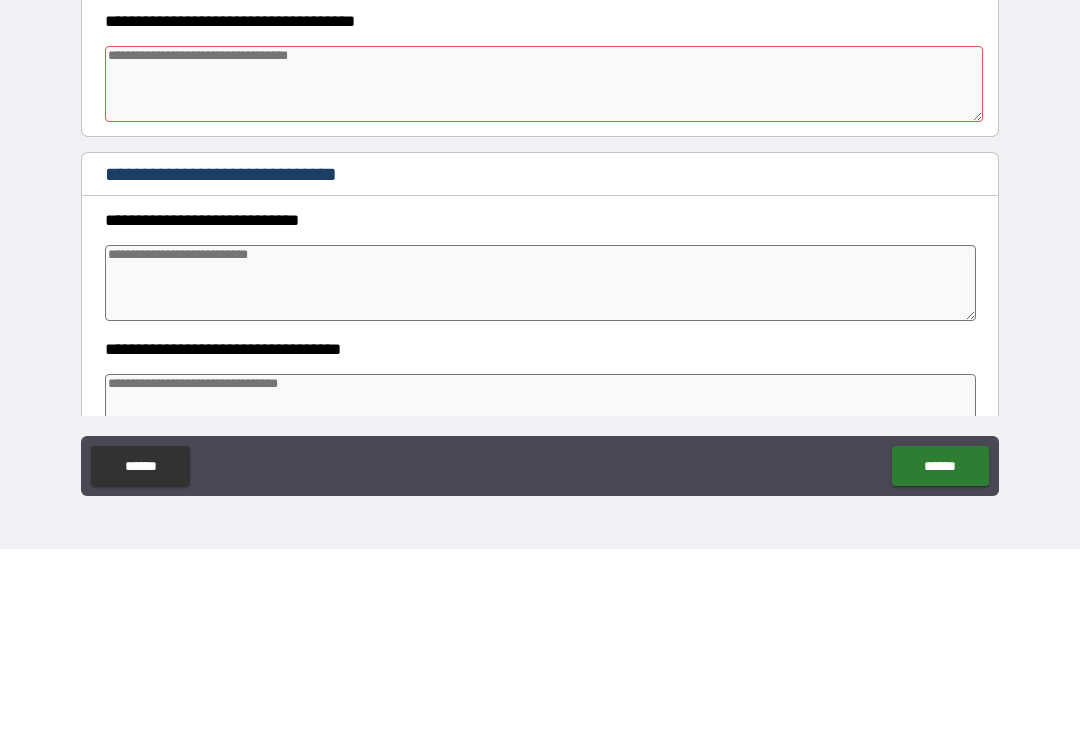 scroll, scrollTop: 822, scrollLeft: 0, axis: vertical 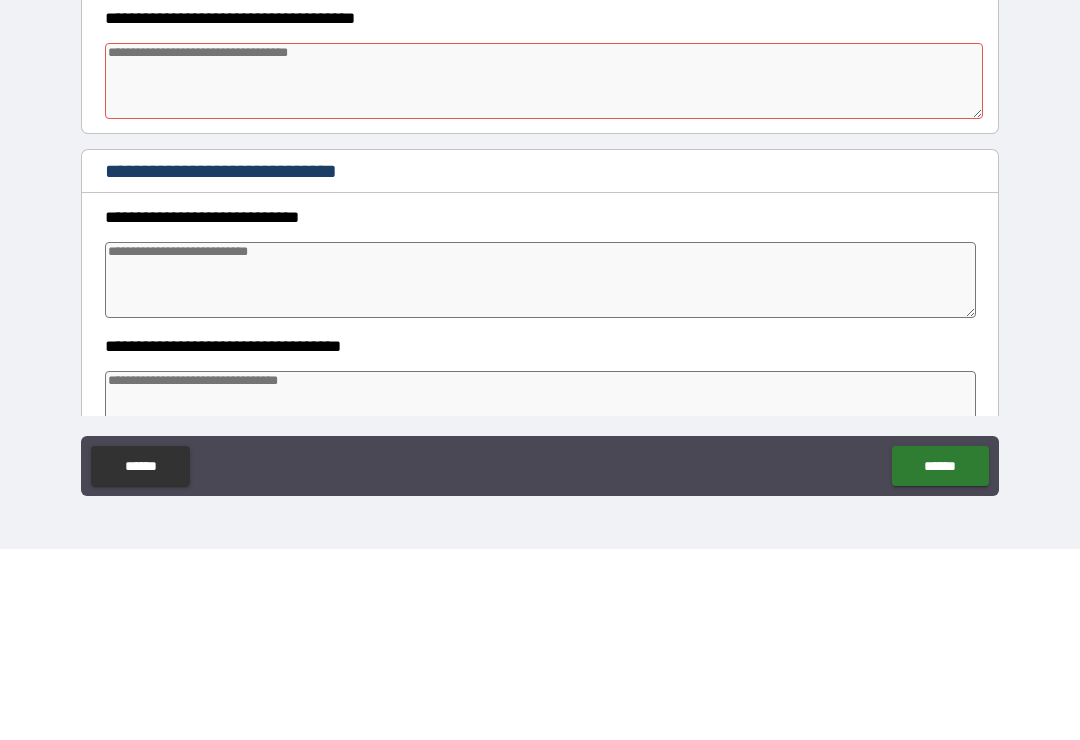 type on "*" 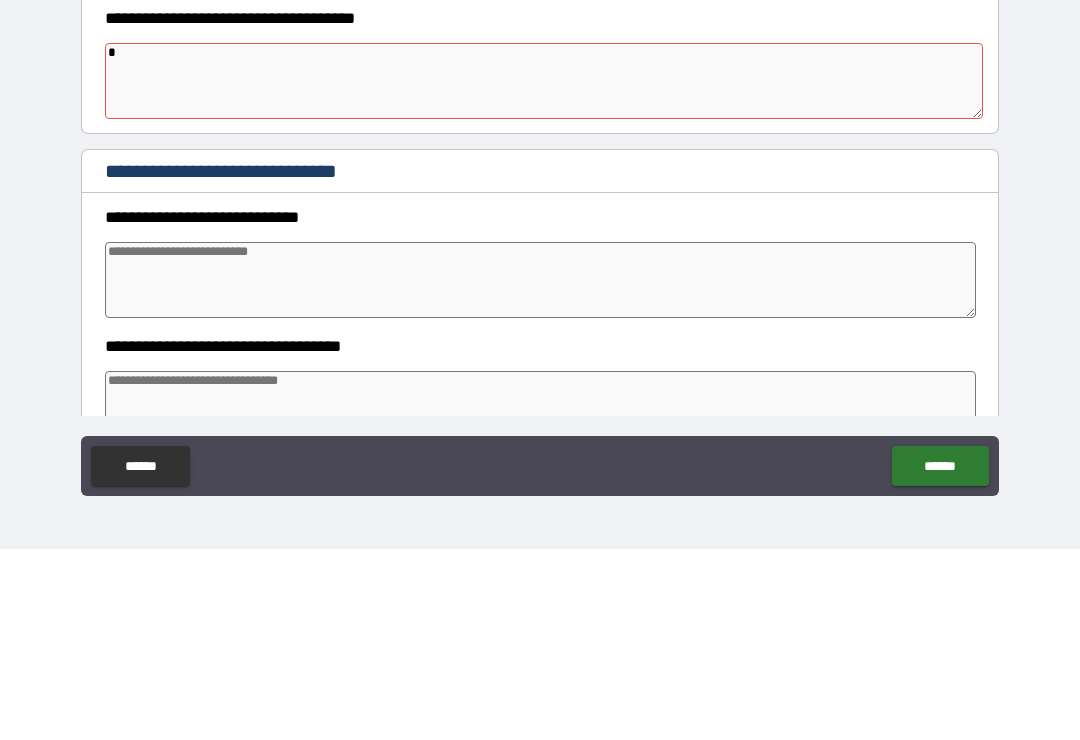 type on "*" 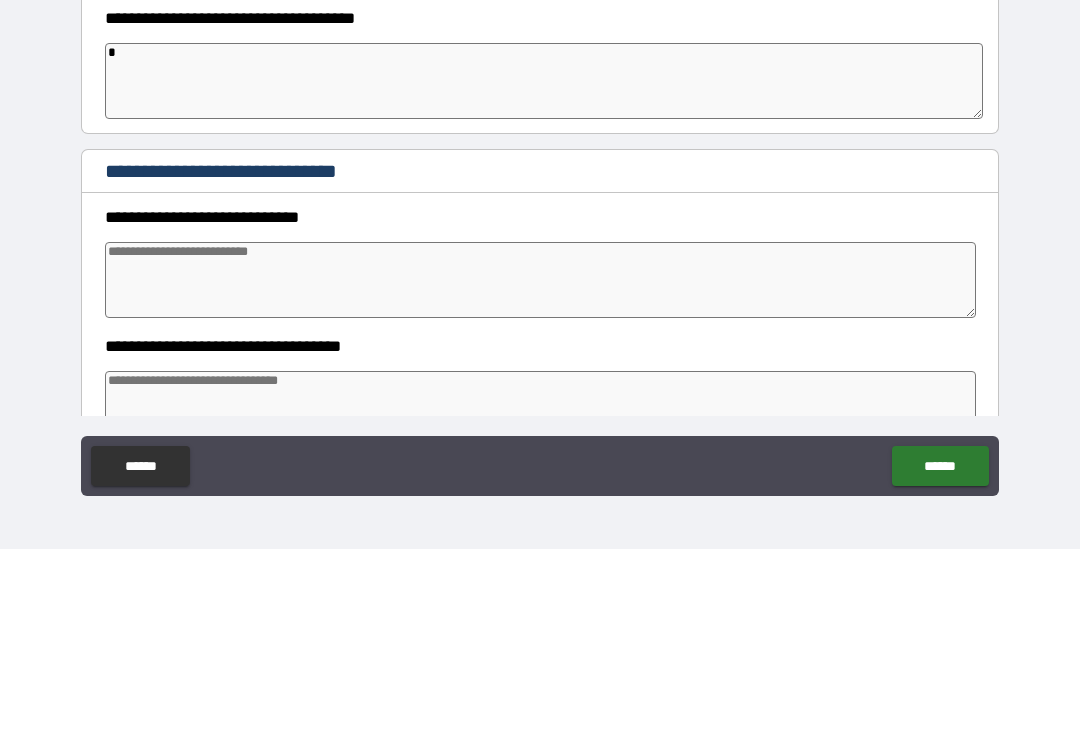 type on "*" 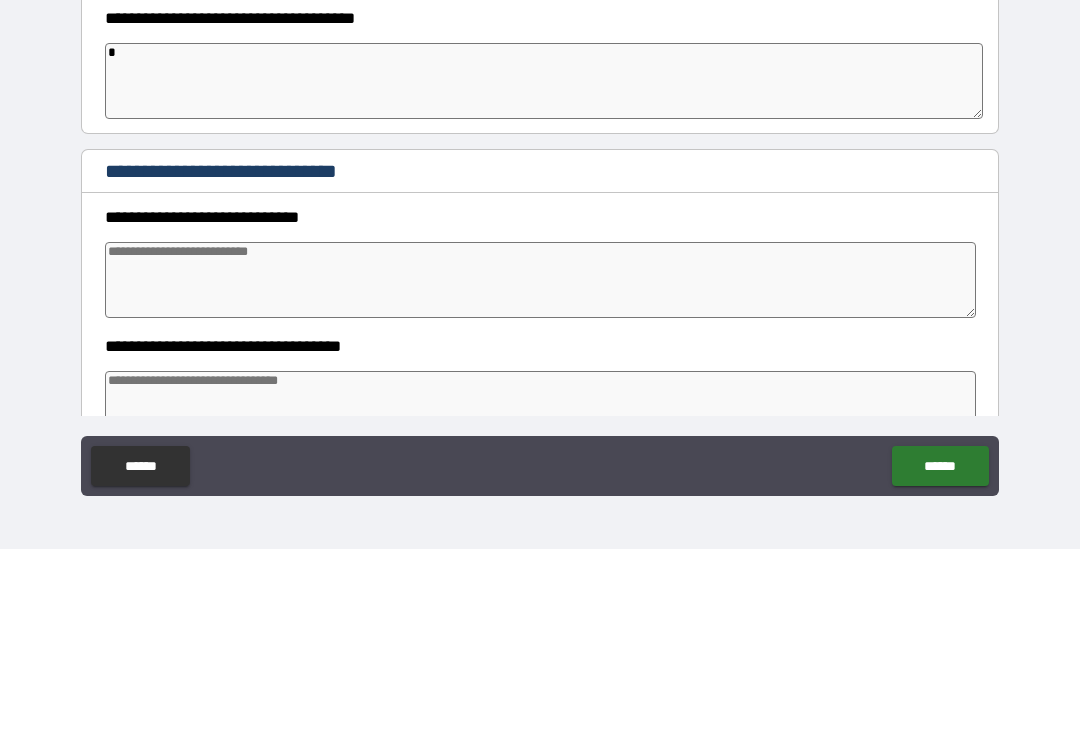 type on "*" 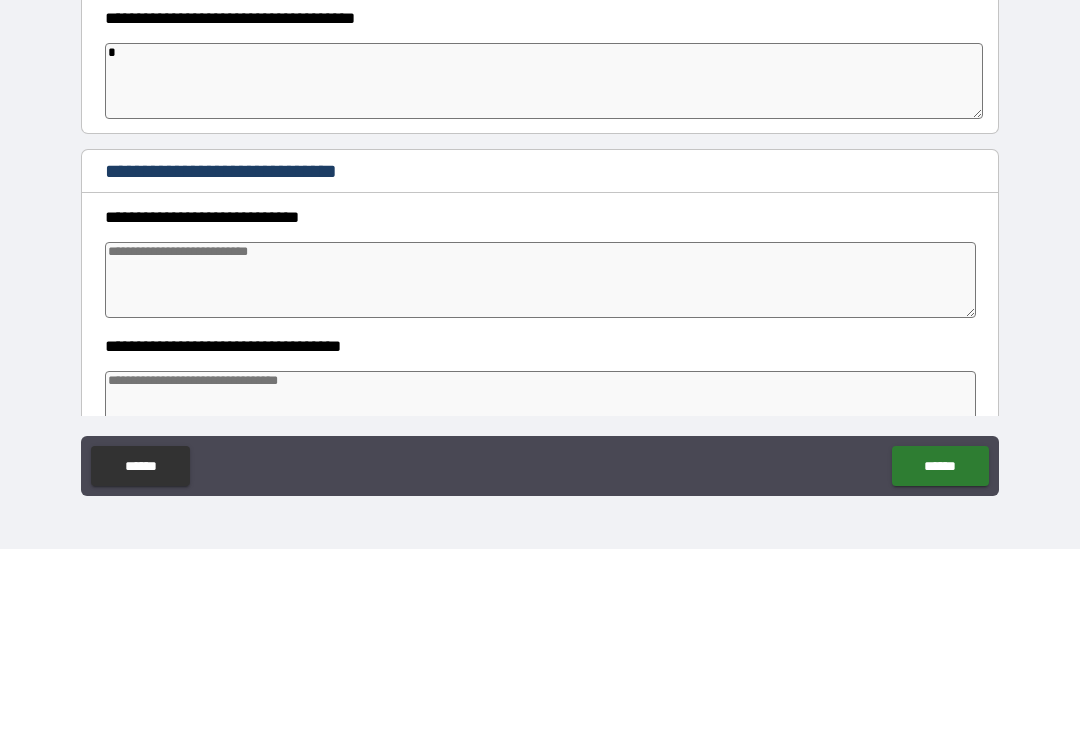 type on "**" 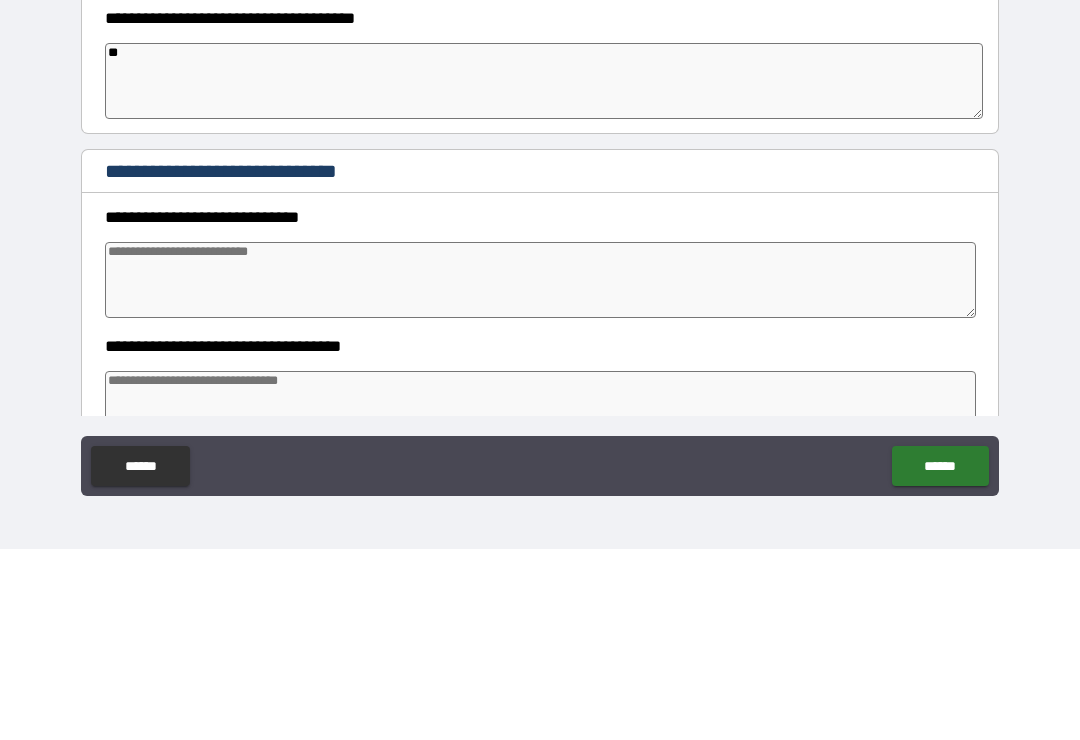 type on "*" 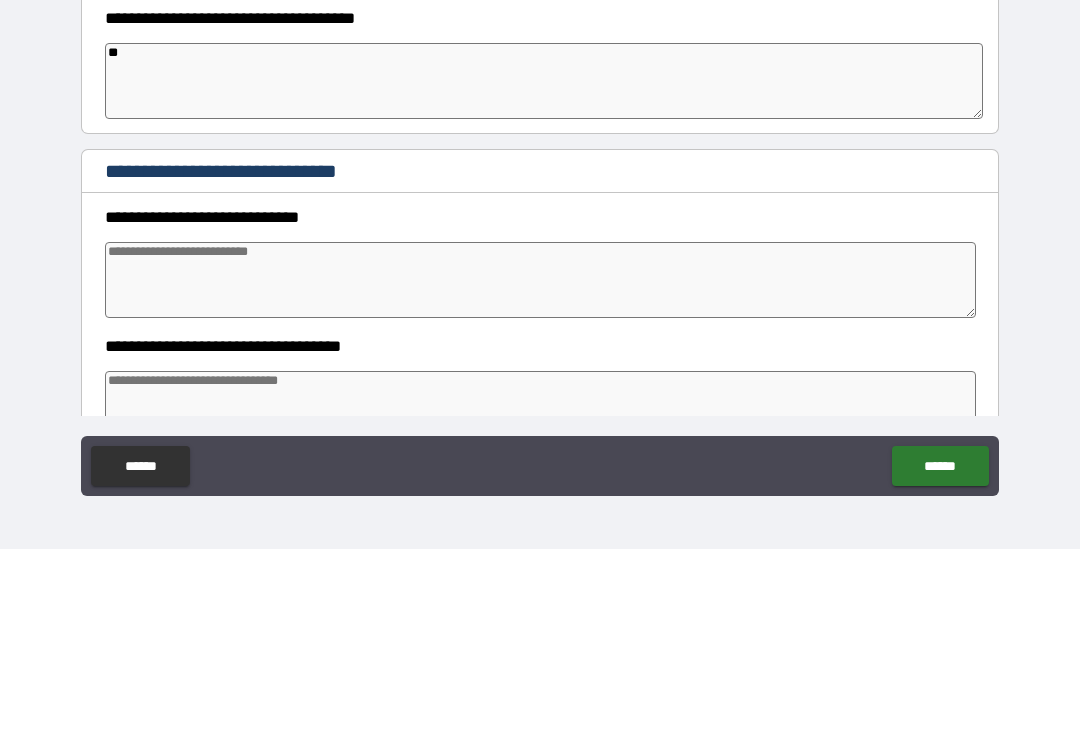 type on "*" 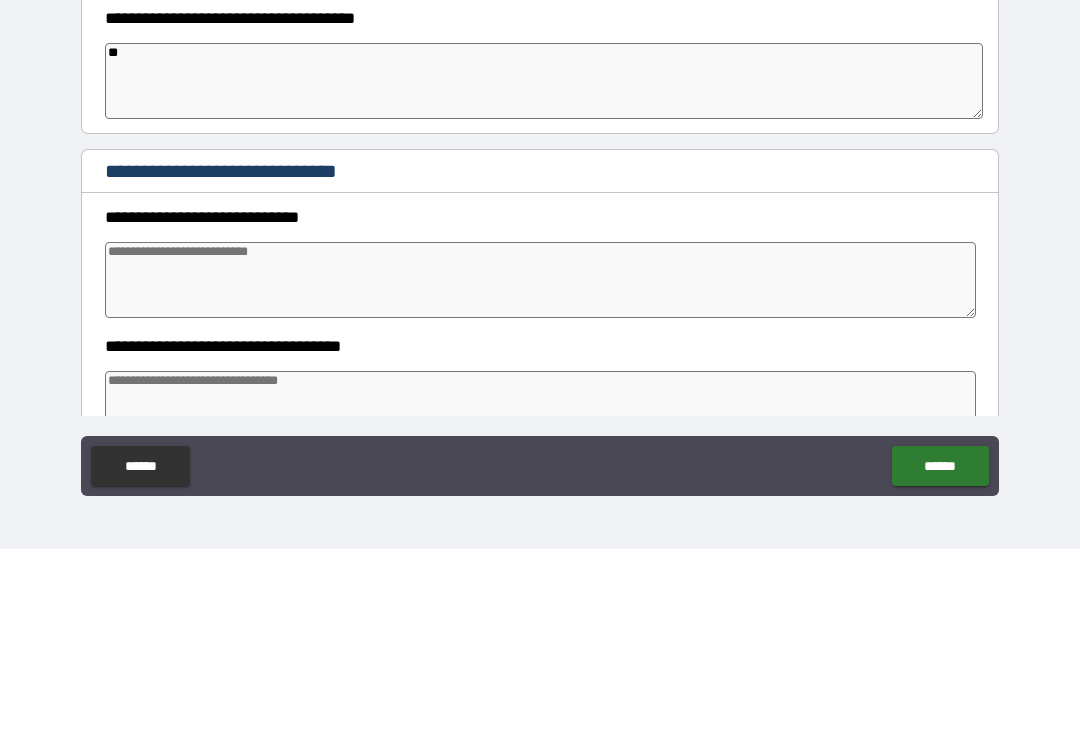 type on "*" 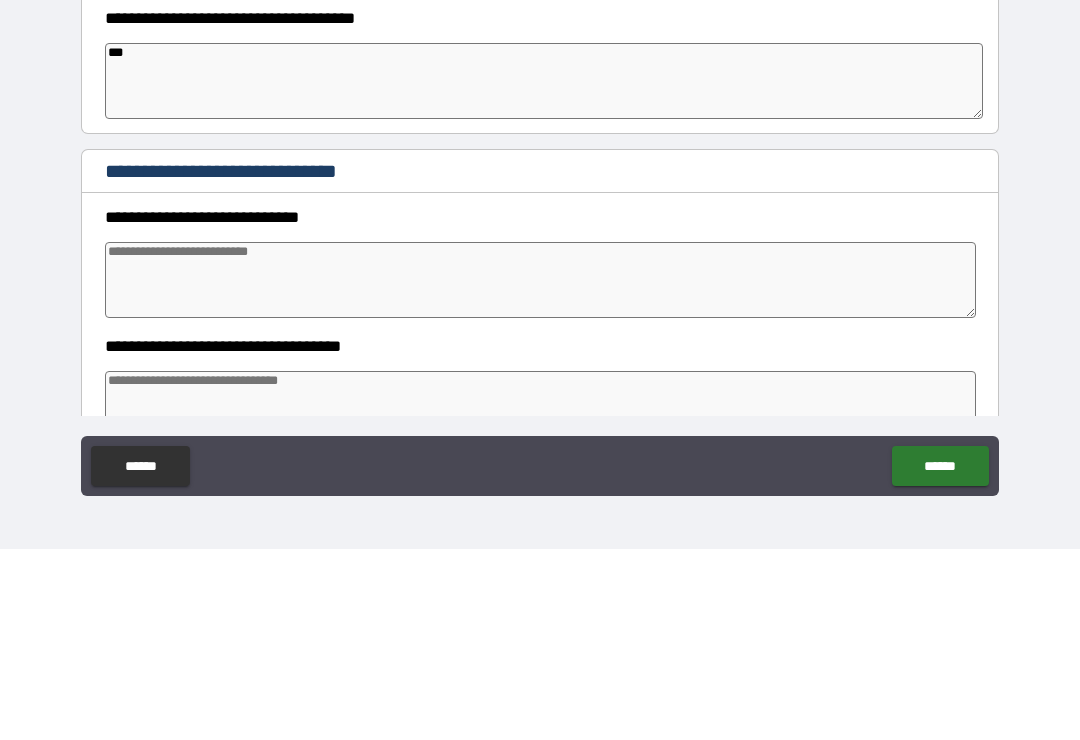 type on "*" 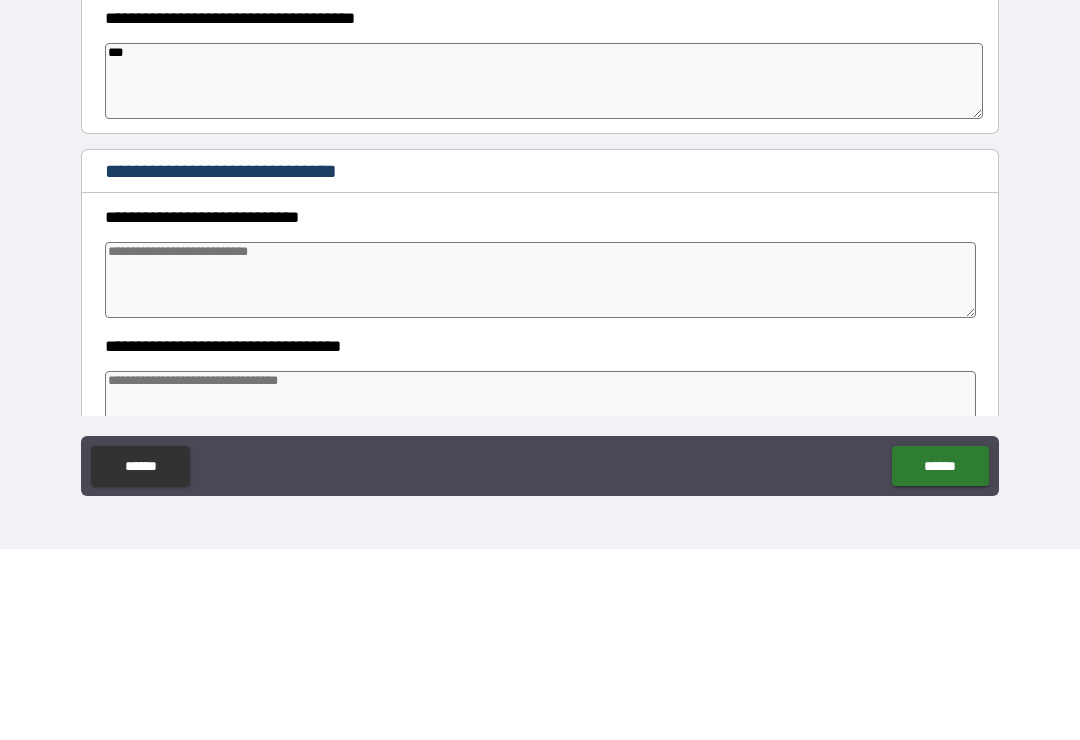 type on "*" 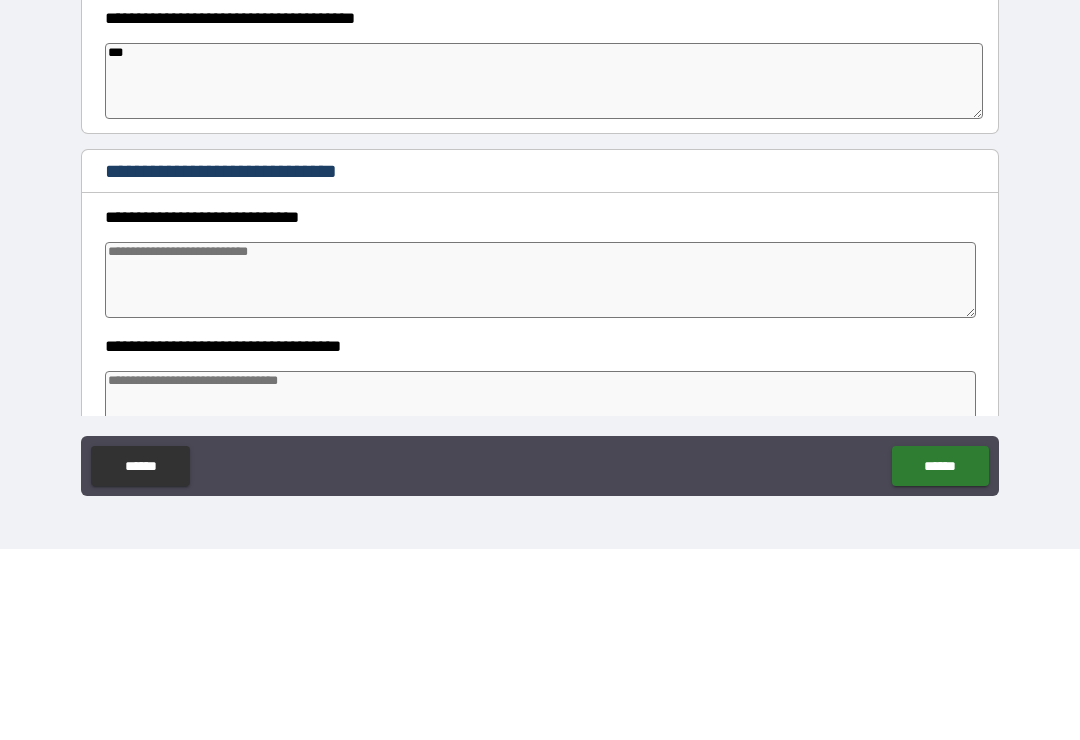type on "*" 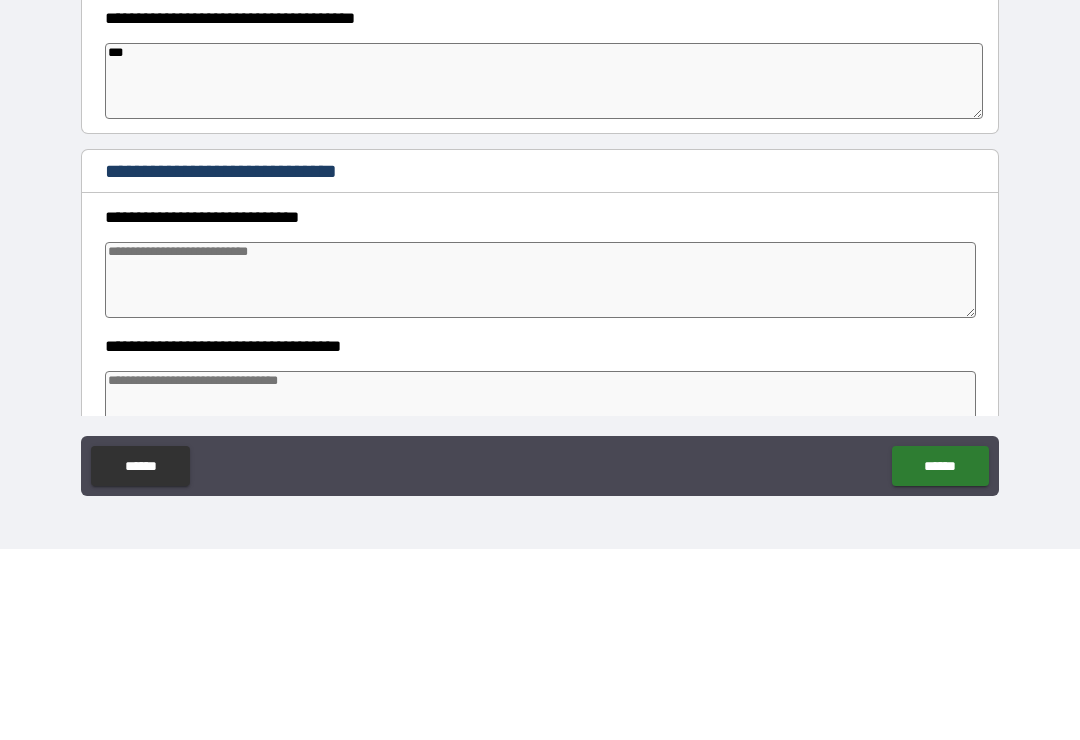 type on "*" 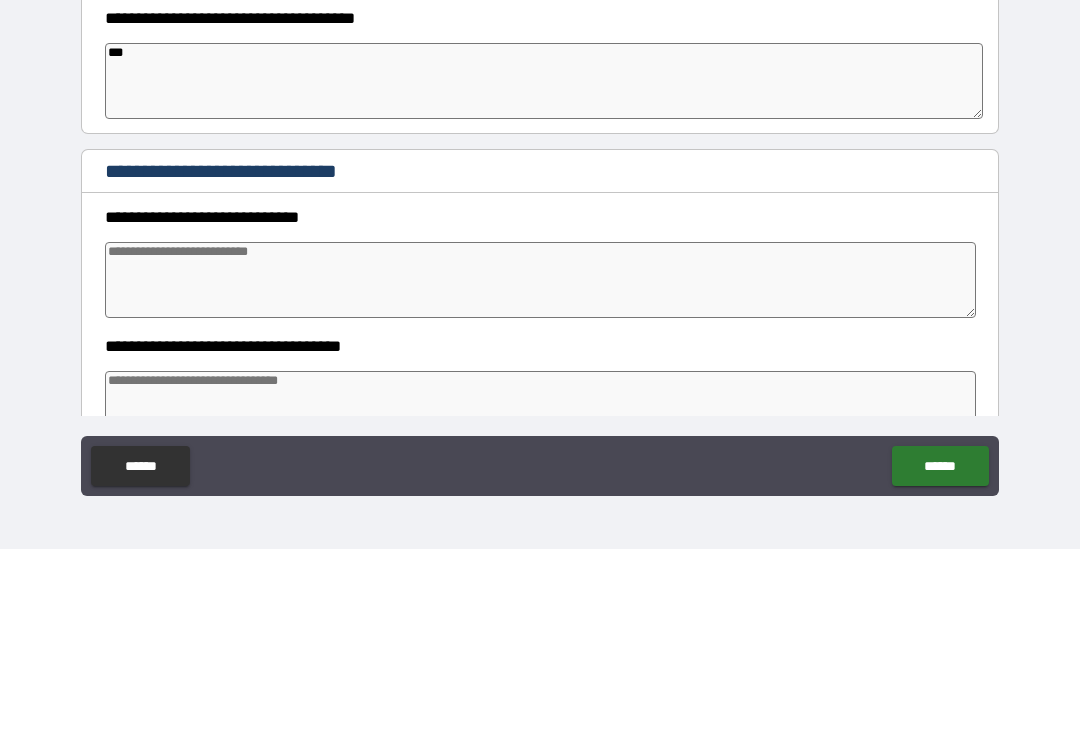 type on "*" 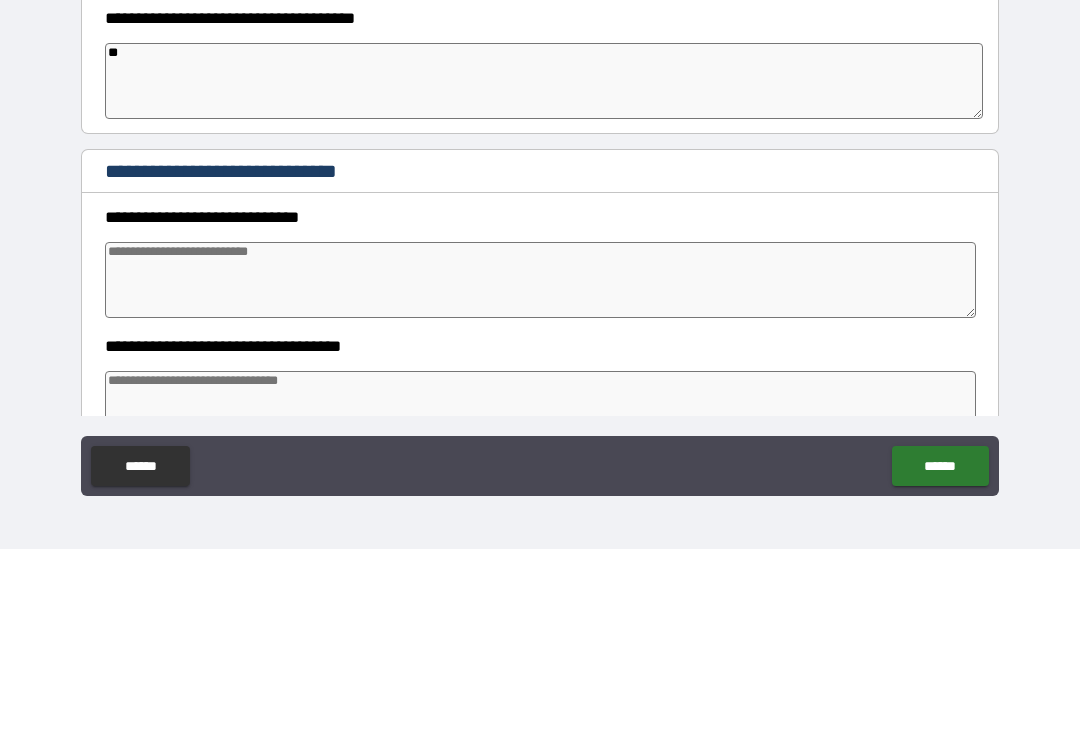 type on "*" 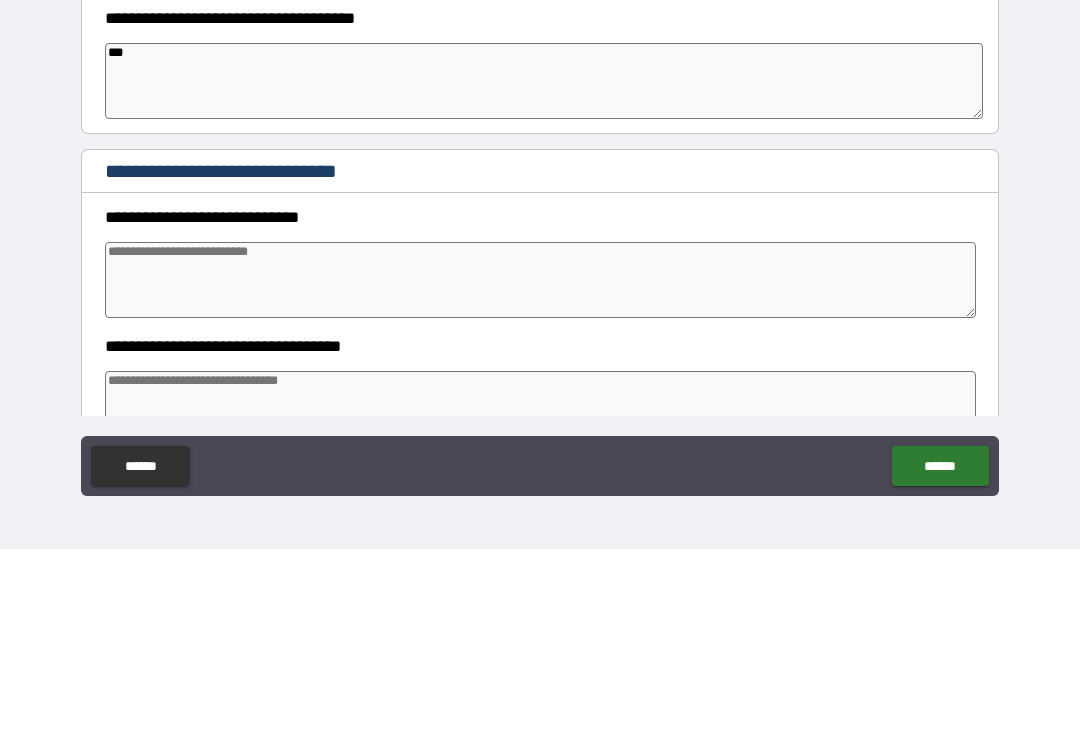type on "*" 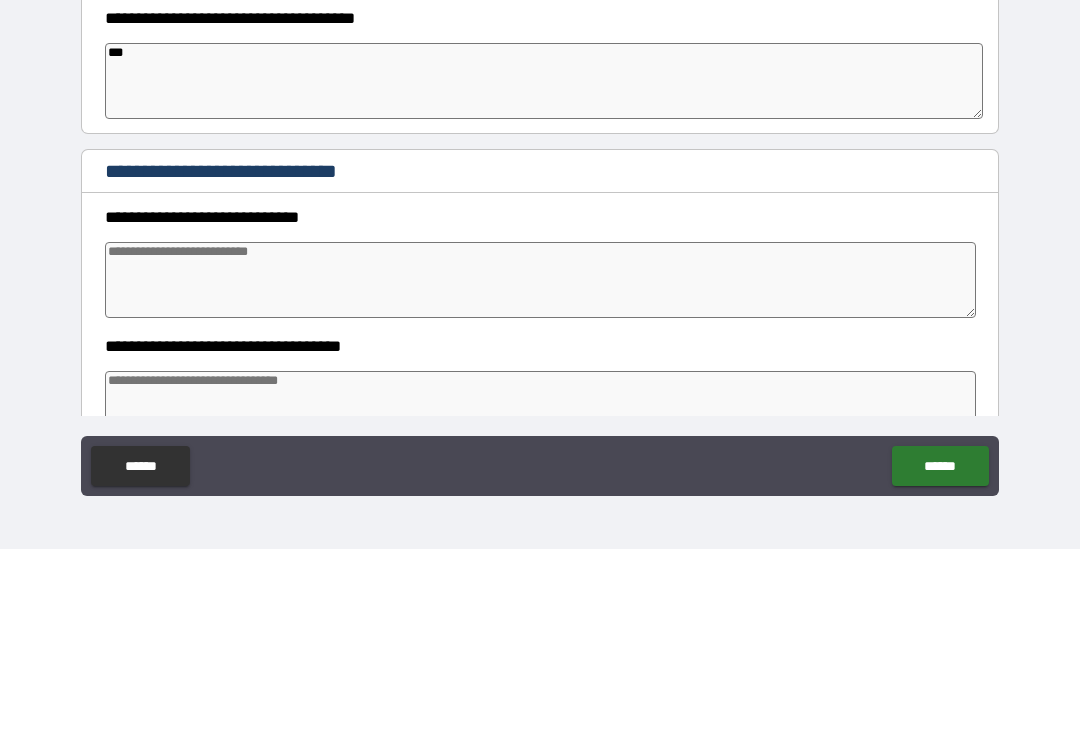 type on "*" 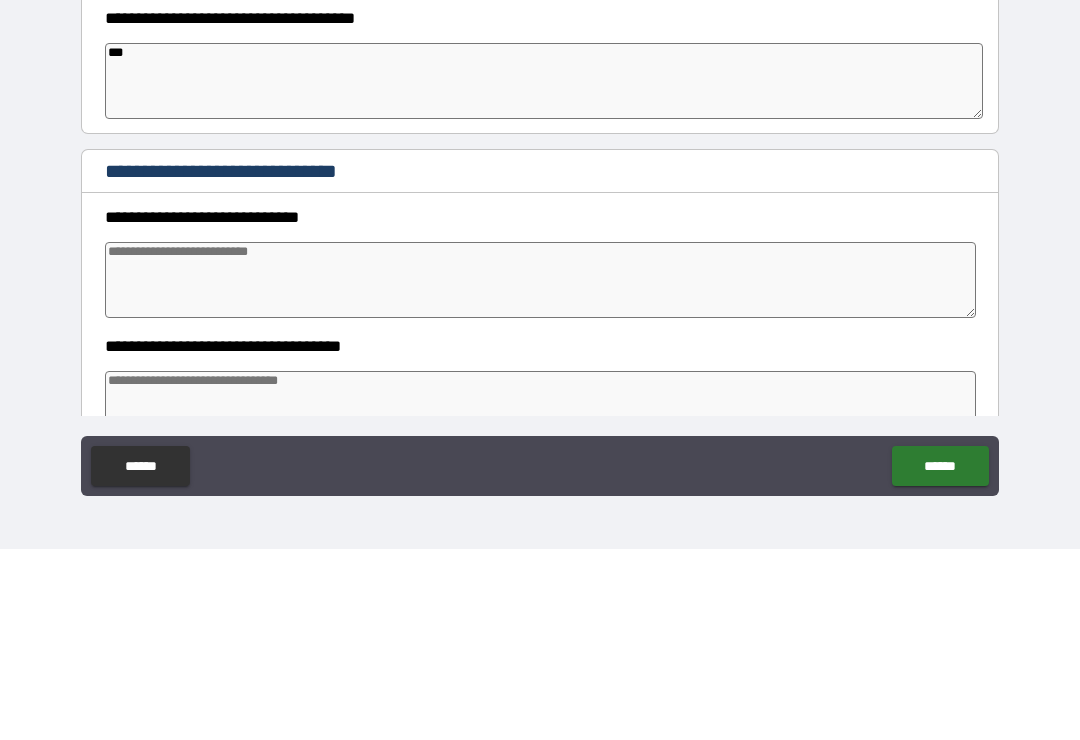 type on "*" 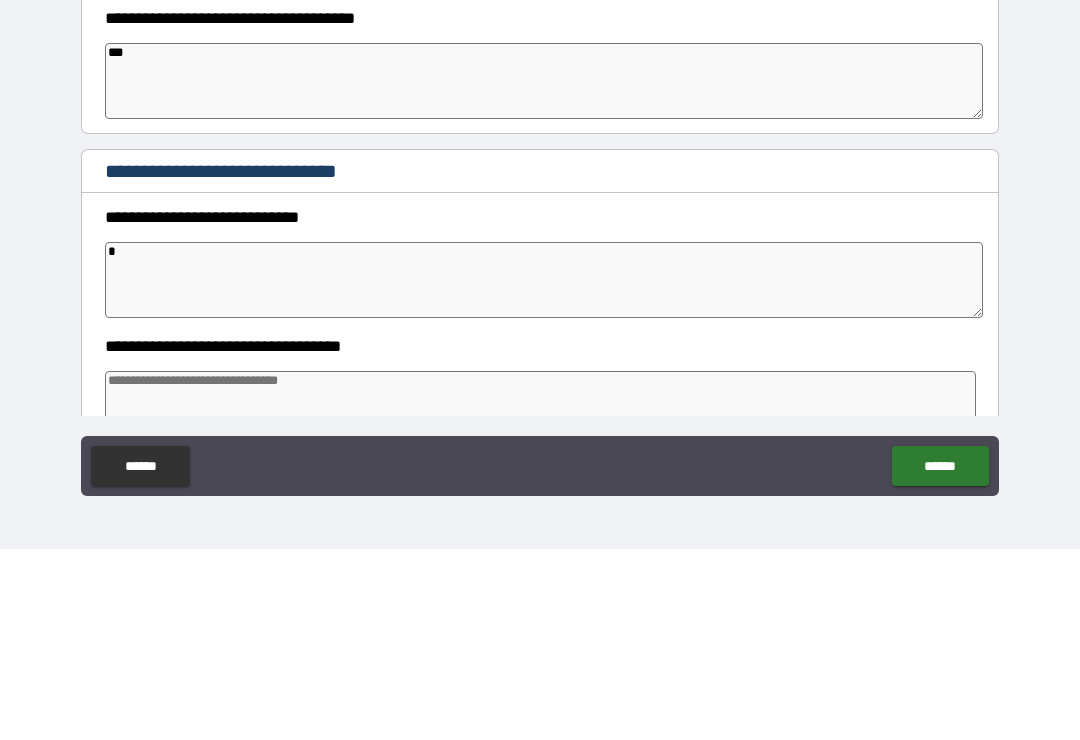 type on "*" 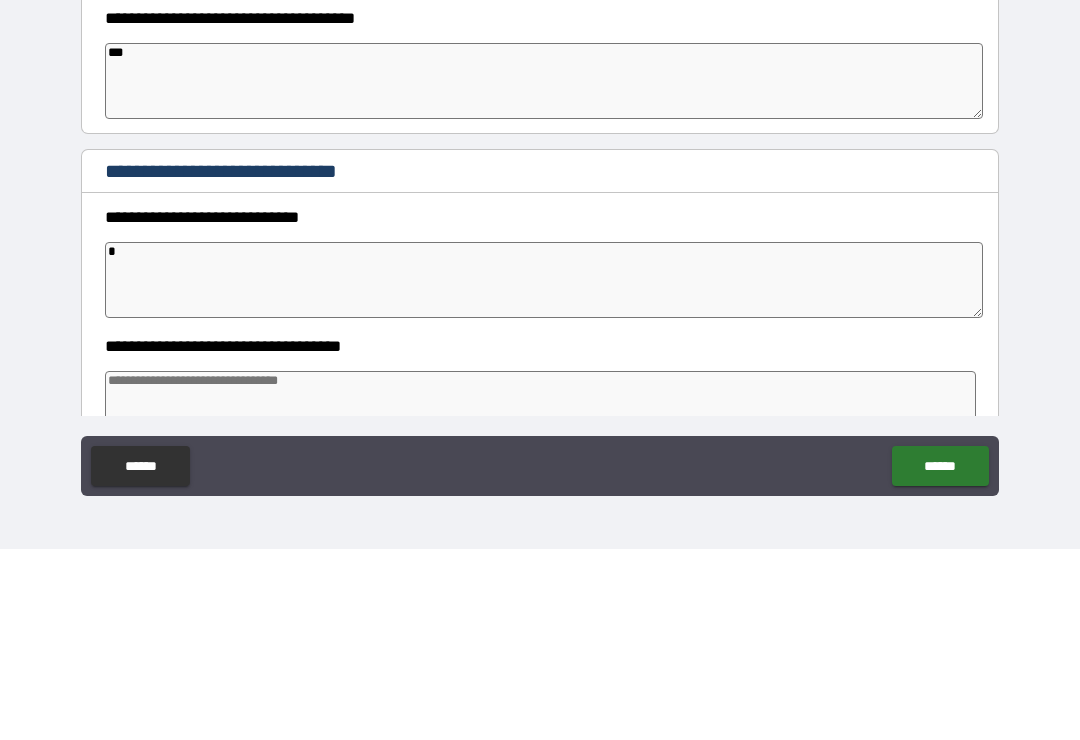 type 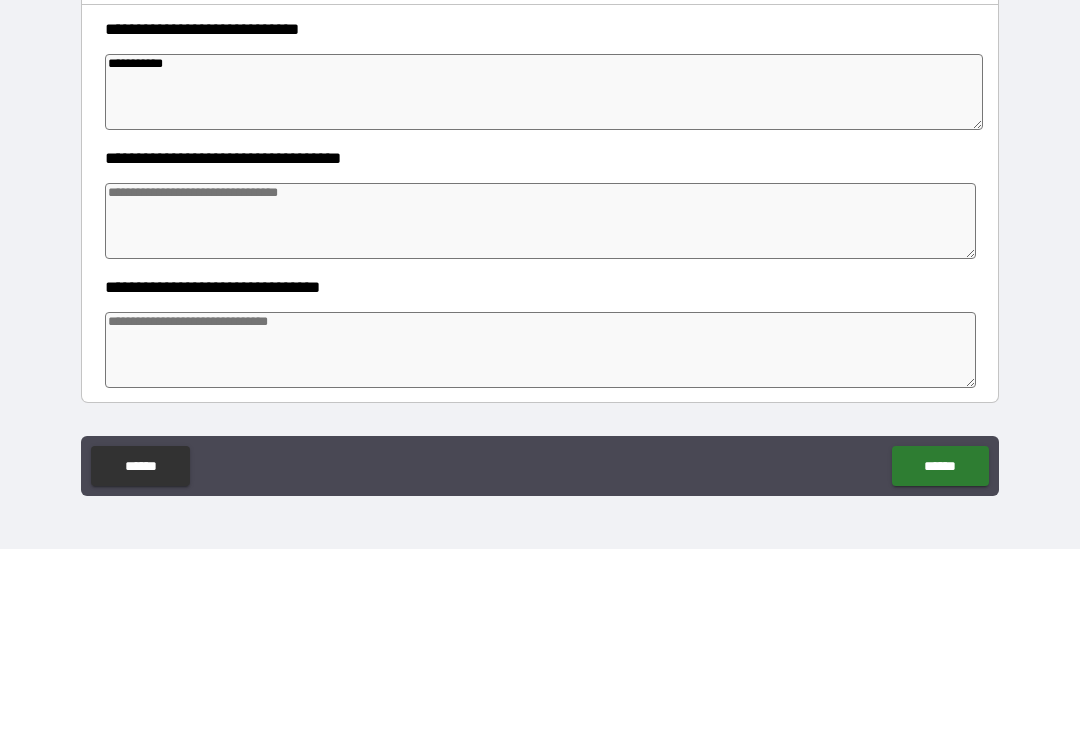 scroll, scrollTop: 1011, scrollLeft: 0, axis: vertical 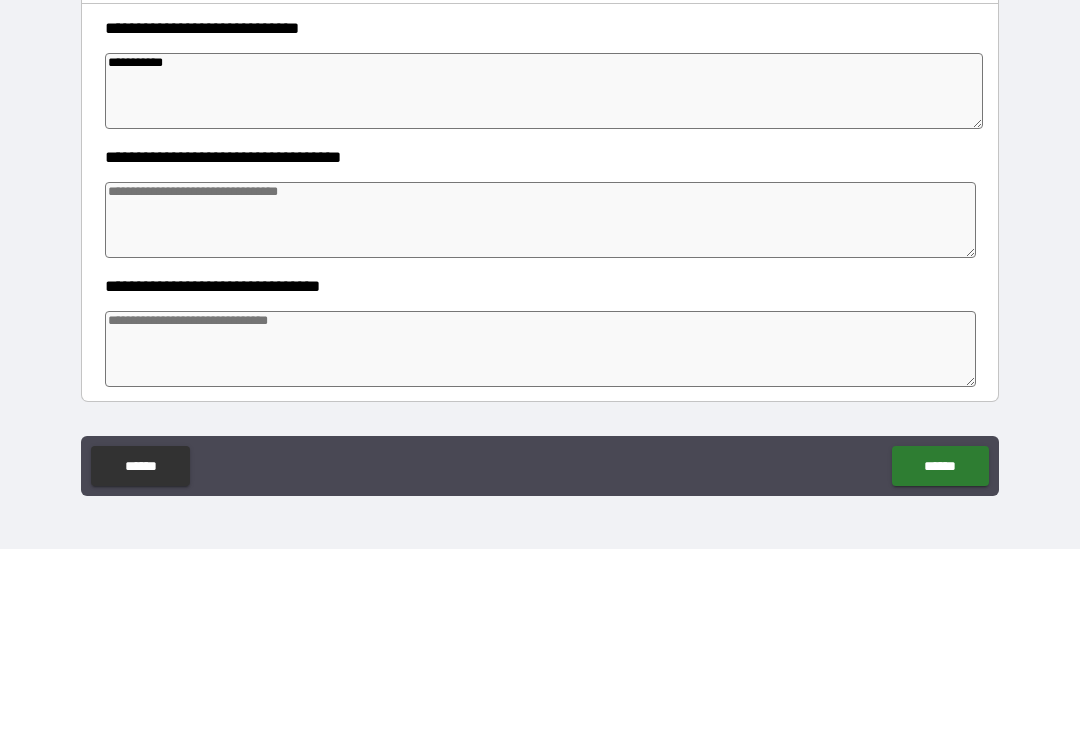 click at bounding box center [540, 411] 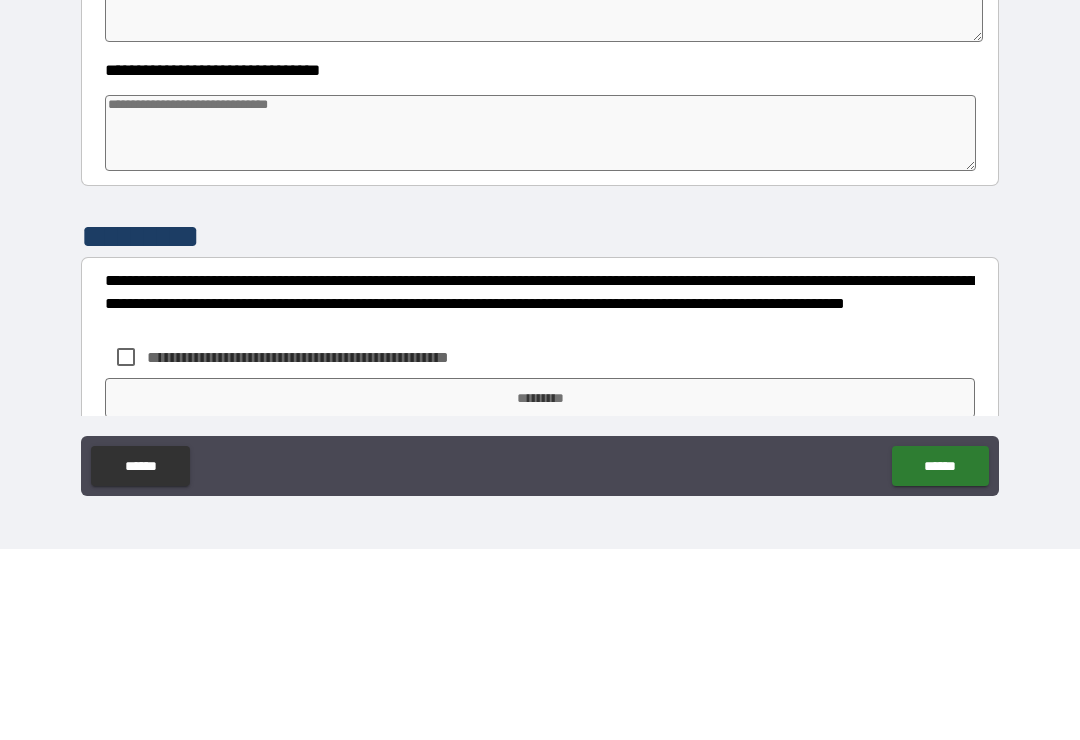 scroll, scrollTop: 1228, scrollLeft: 0, axis: vertical 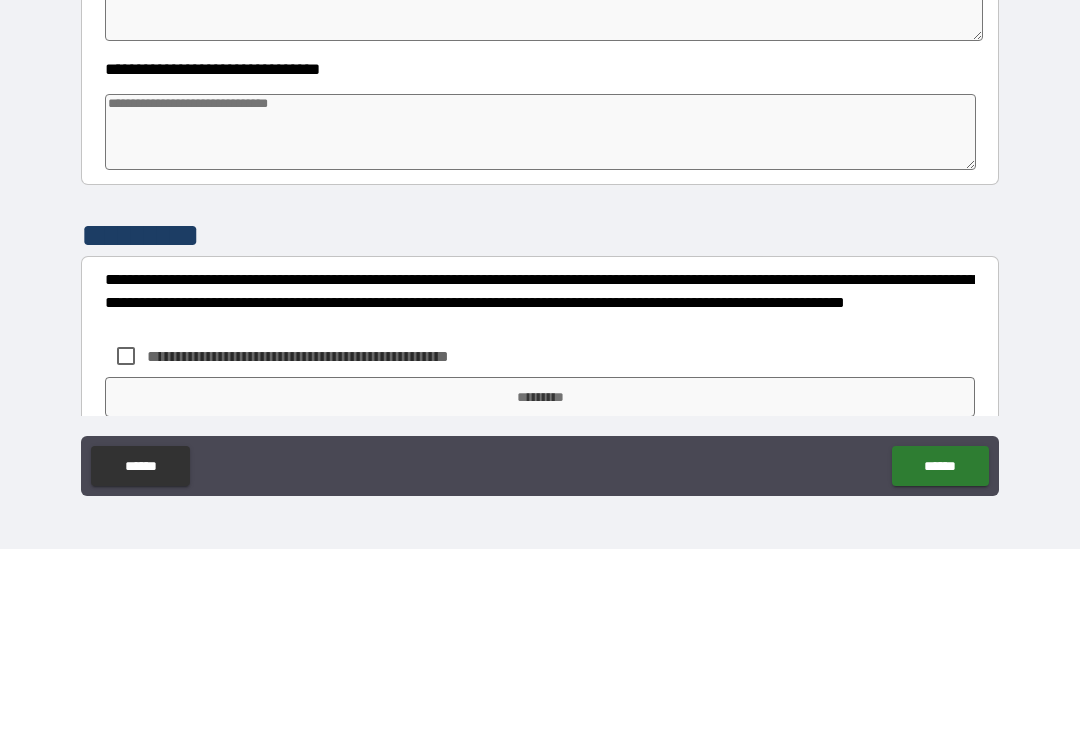 click at bounding box center [540, 323] 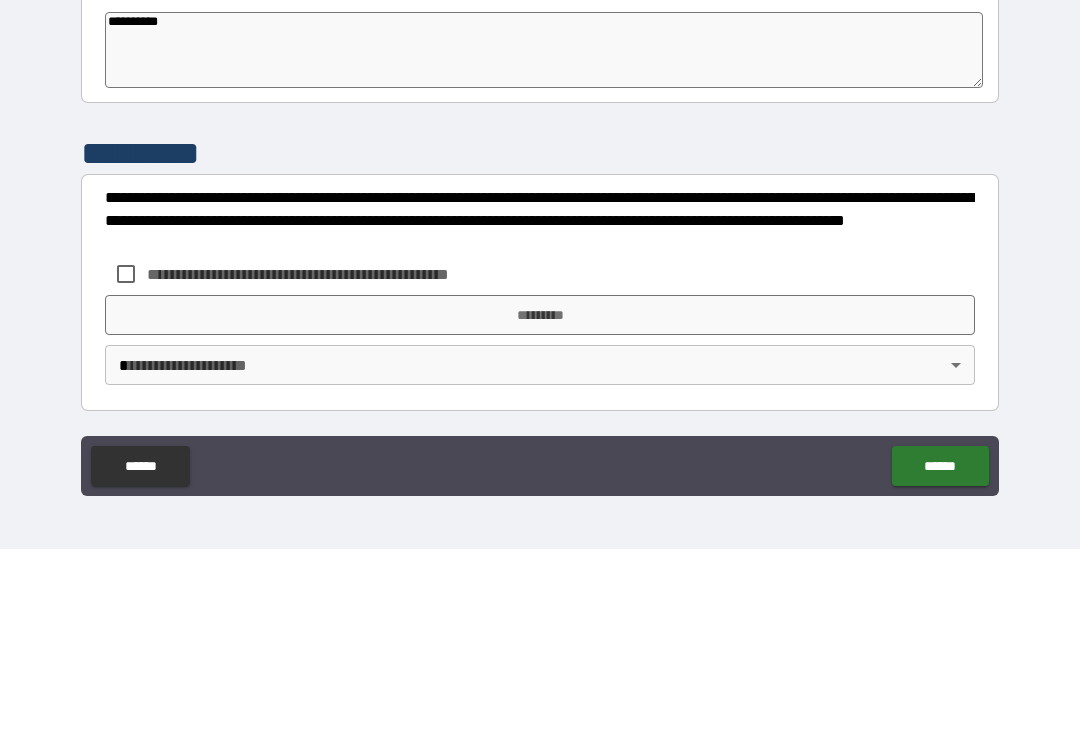 scroll, scrollTop: 1310, scrollLeft: 0, axis: vertical 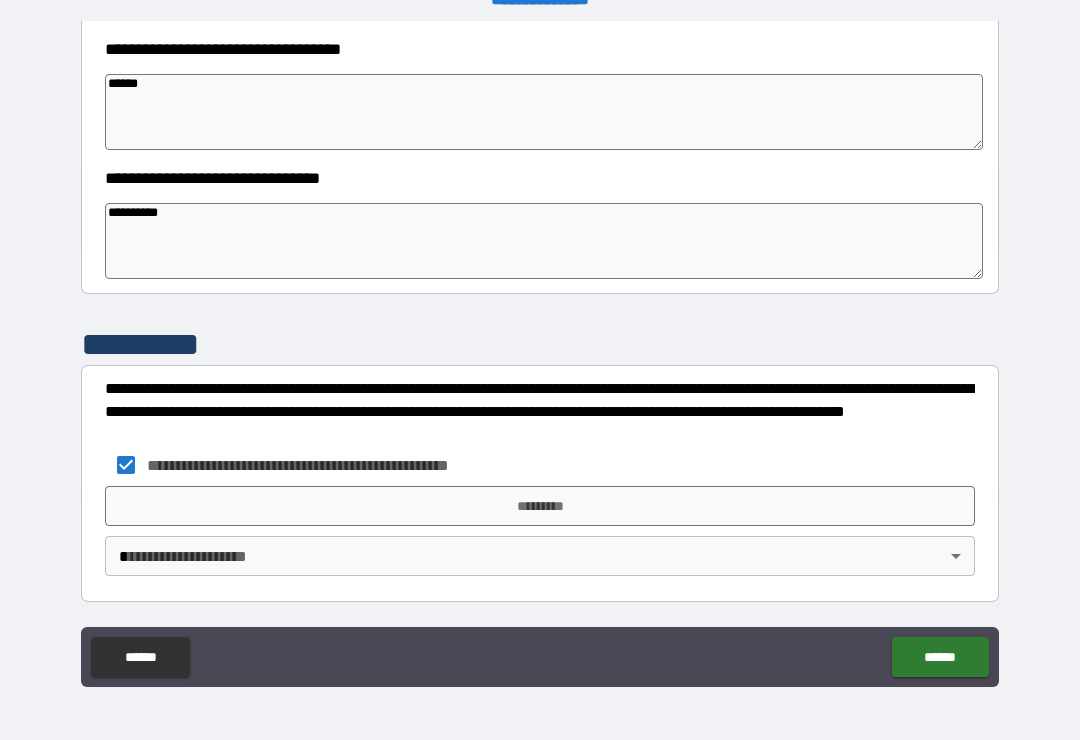 click on "*********" at bounding box center (540, 506) 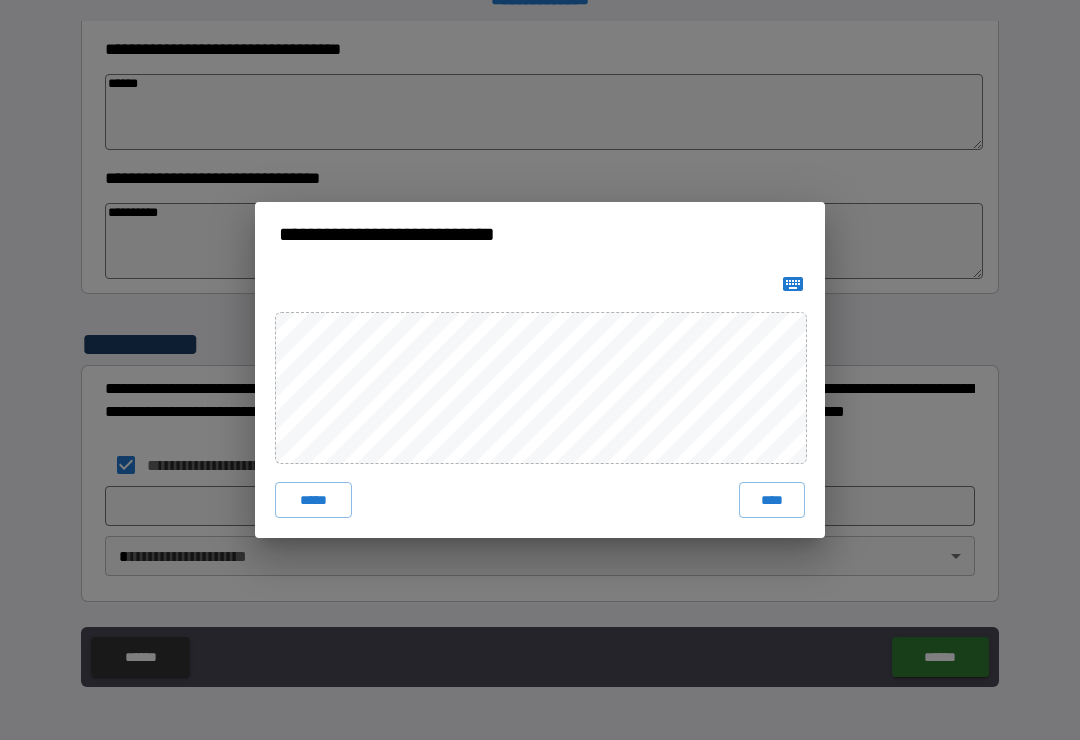 click on "****" at bounding box center (772, 500) 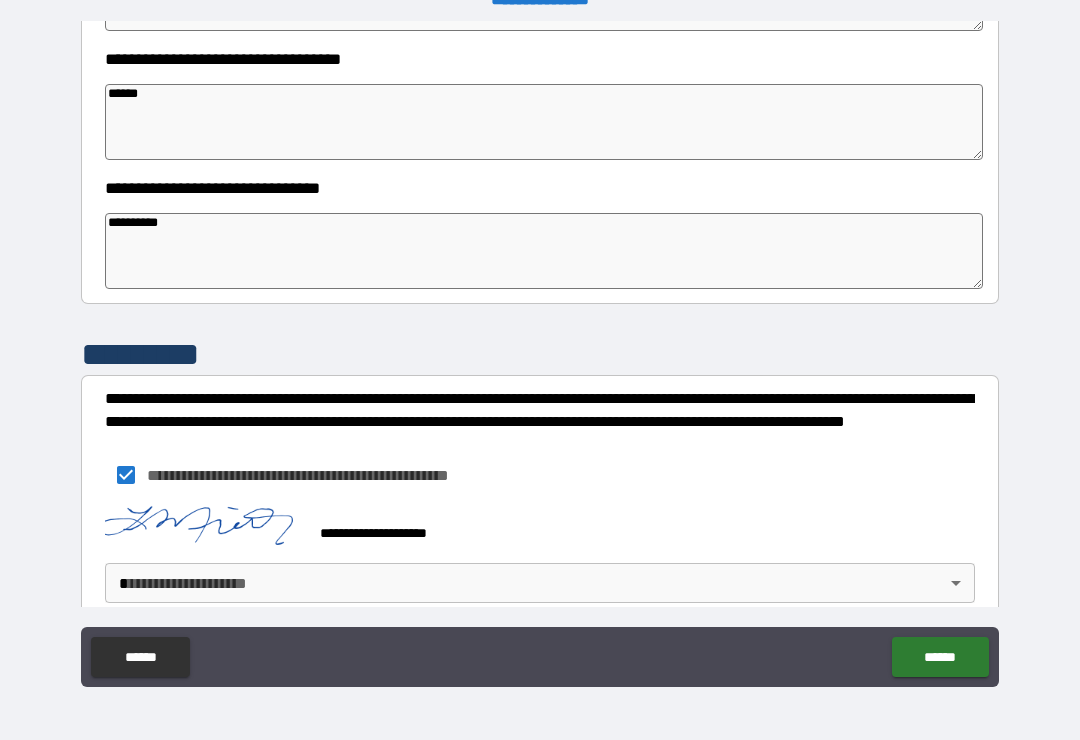 click on "**********" at bounding box center (540, 354) 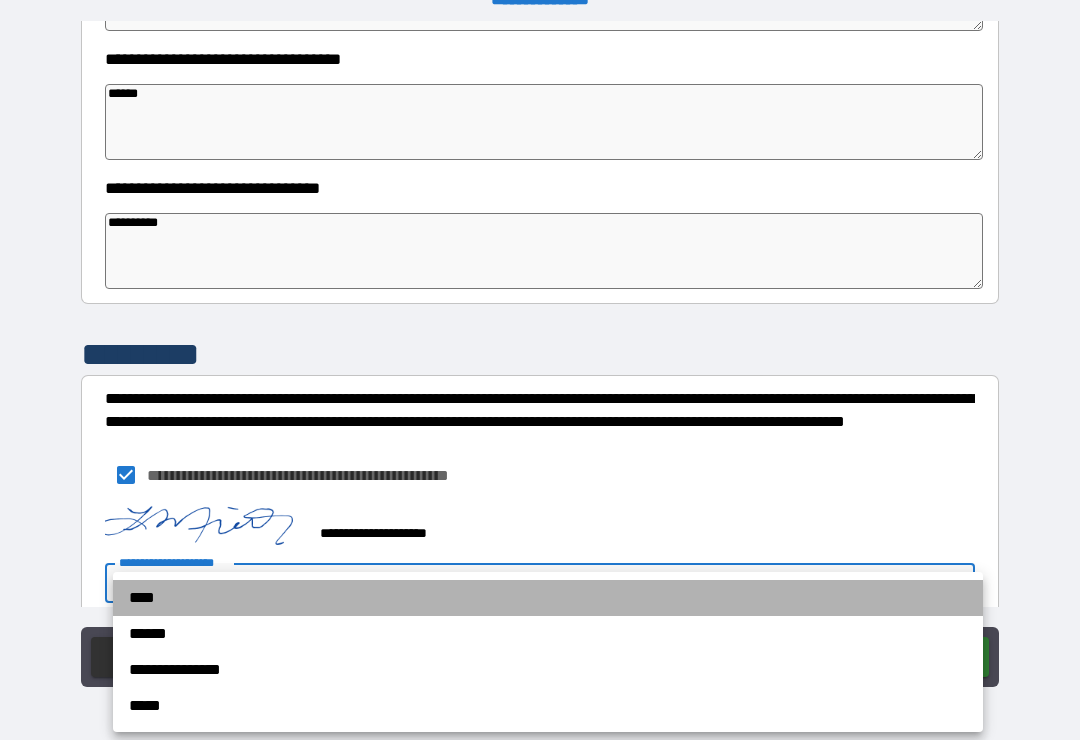 click on "****" at bounding box center (548, 598) 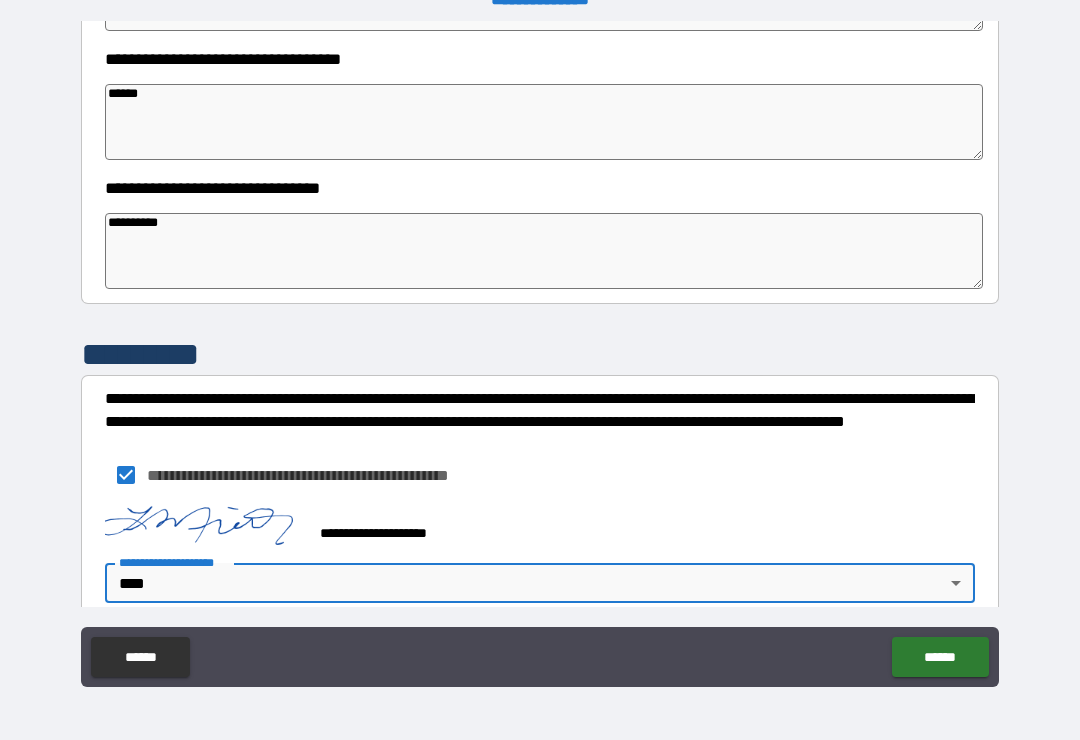 click on "******" at bounding box center [940, 657] 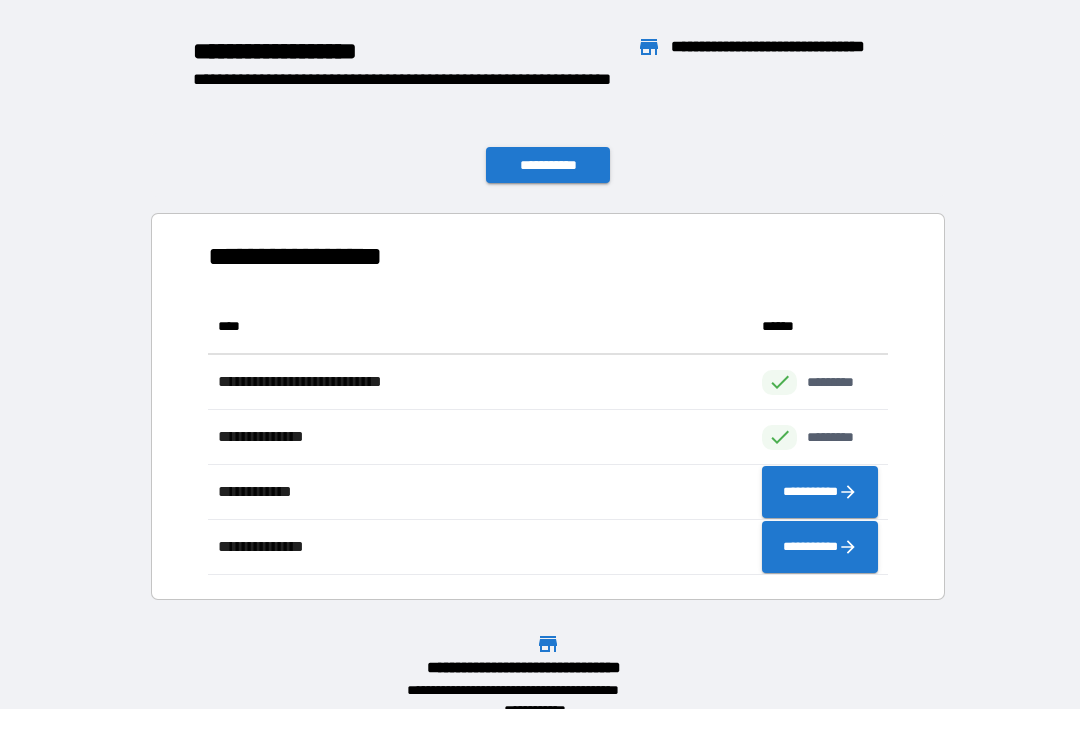 scroll, scrollTop: 1, scrollLeft: 1, axis: both 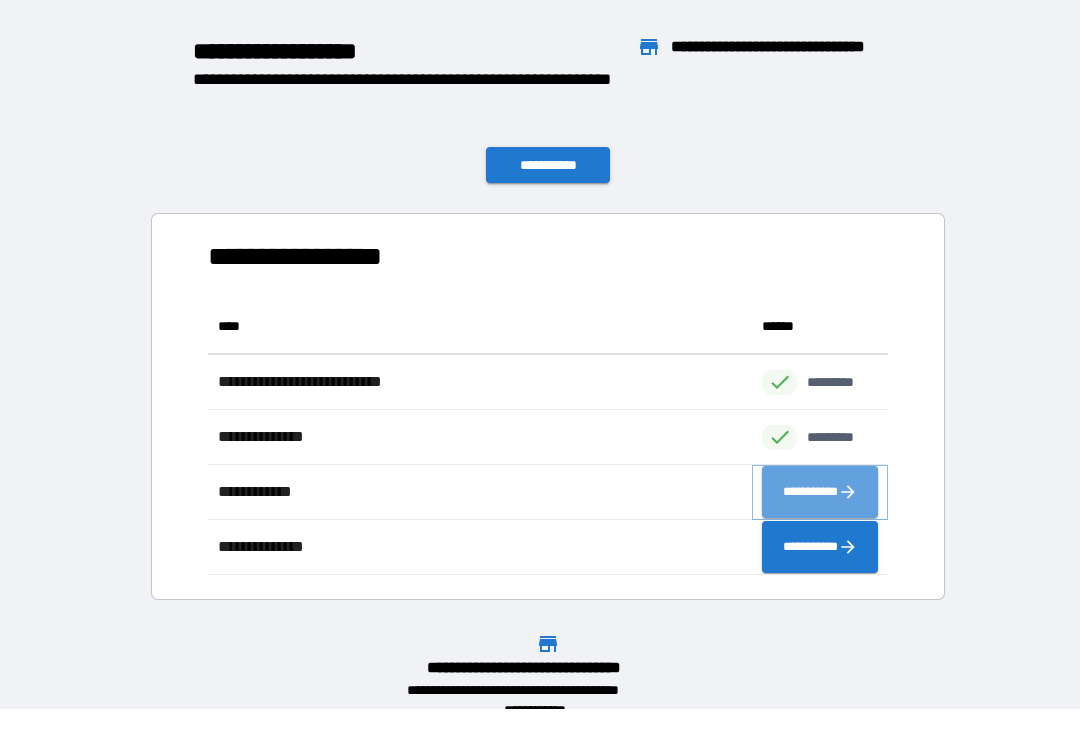 click on "**********" at bounding box center (820, 492) 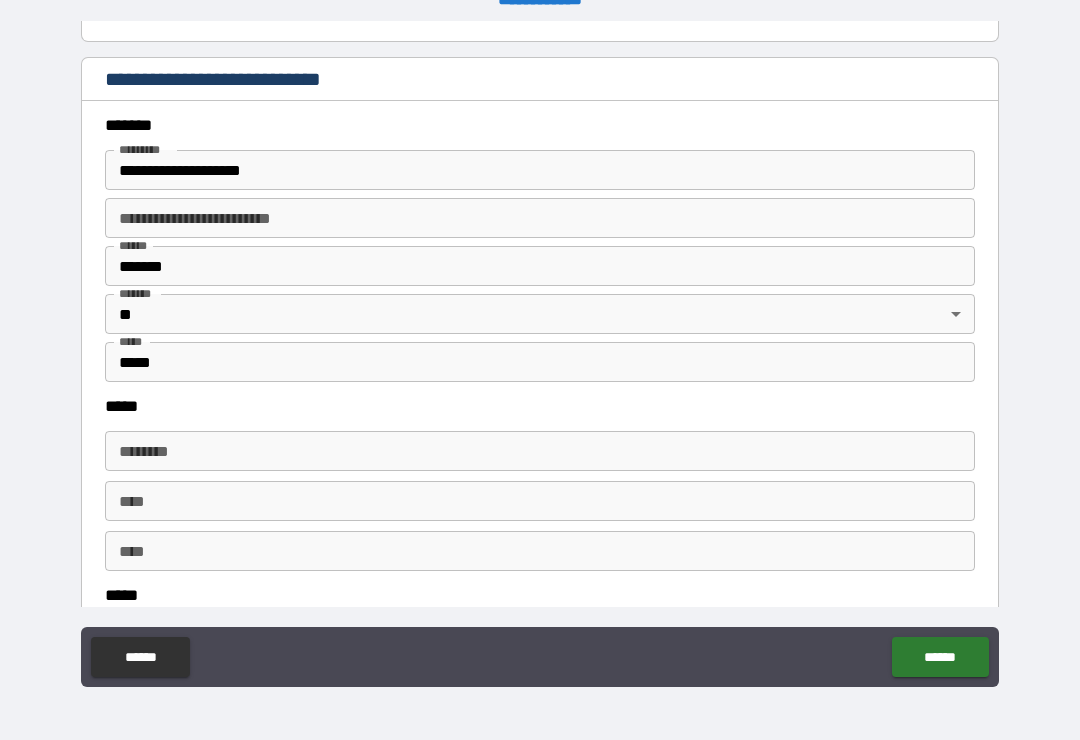 scroll, scrollTop: 802, scrollLeft: 0, axis: vertical 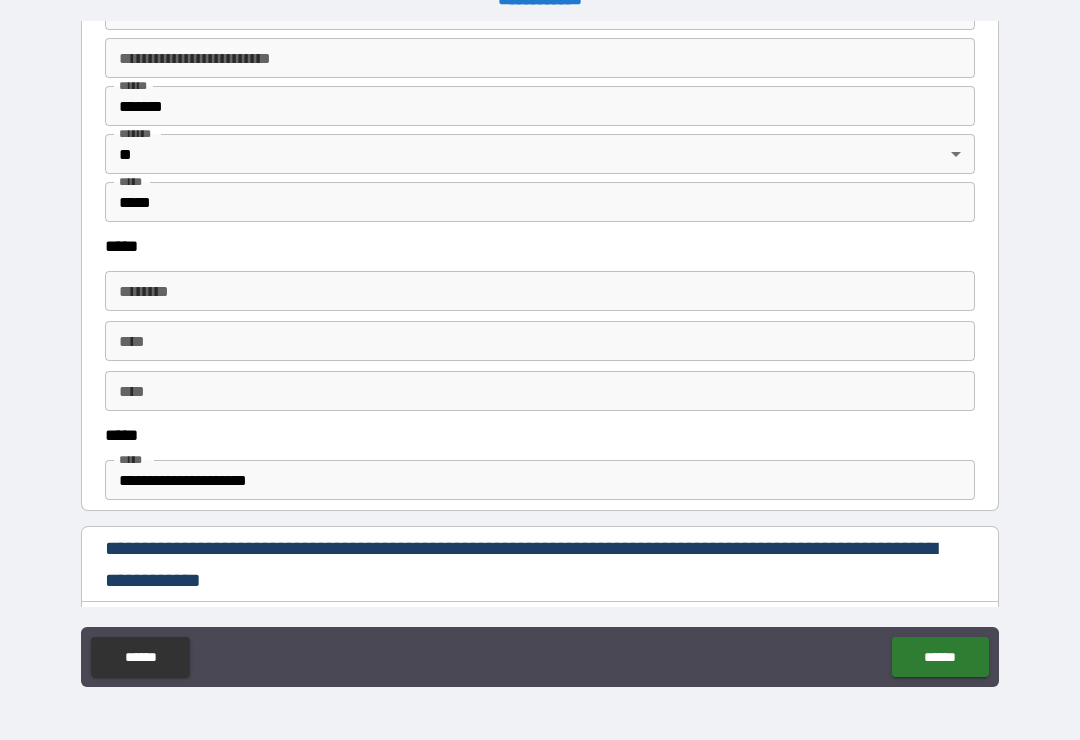 click on "******   *" at bounding box center [540, 291] 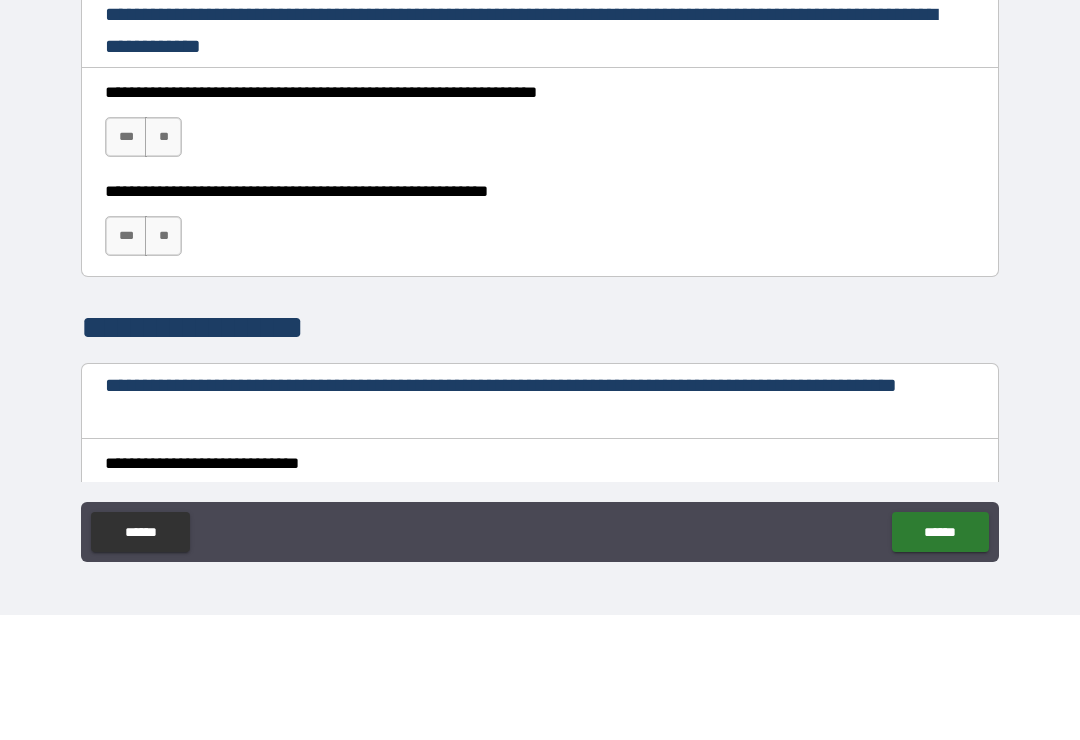 scroll, scrollTop: 1212, scrollLeft: 0, axis: vertical 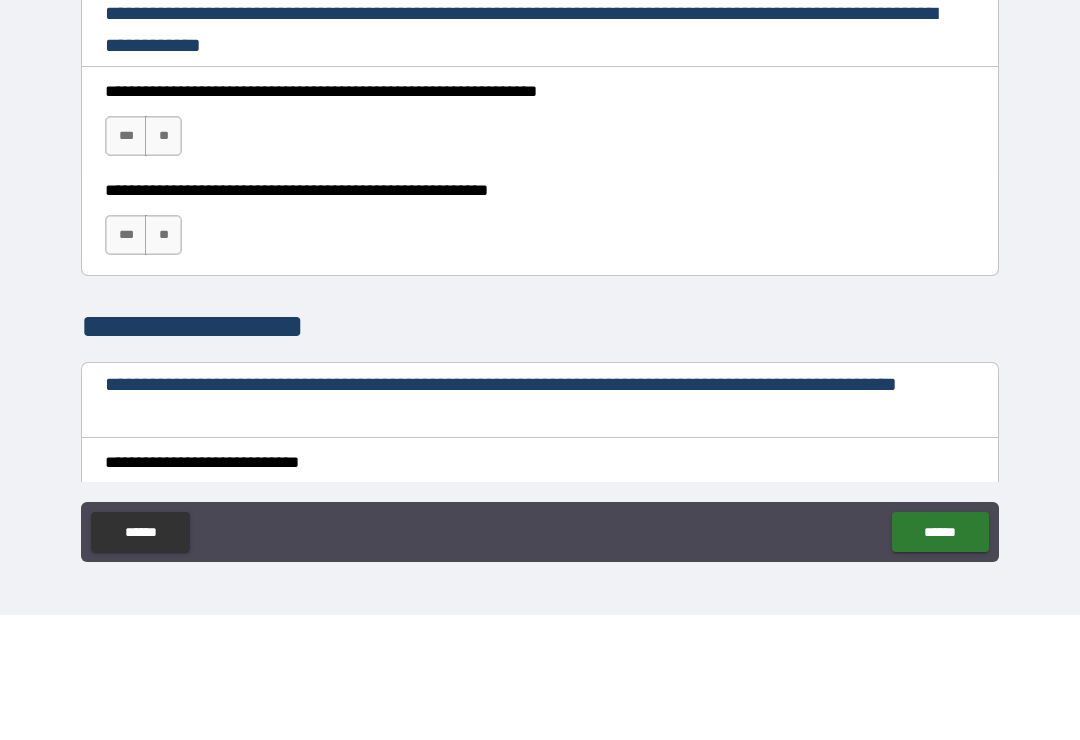 click on "***" at bounding box center (126, 261) 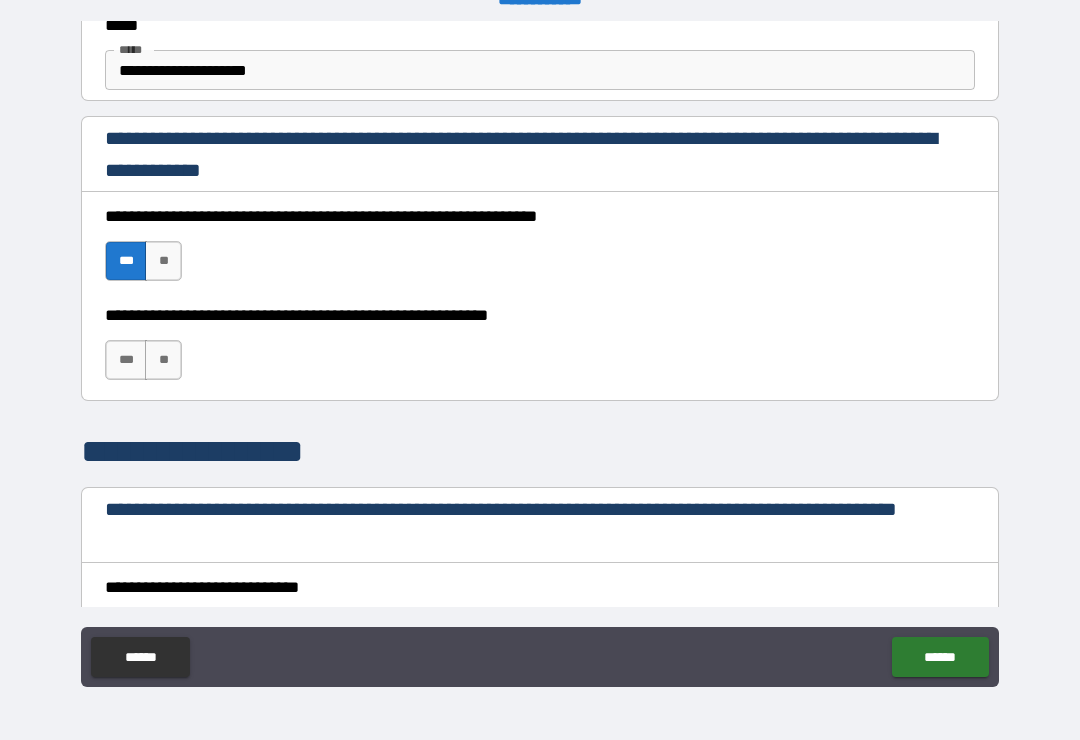 click on "***" at bounding box center (126, 360) 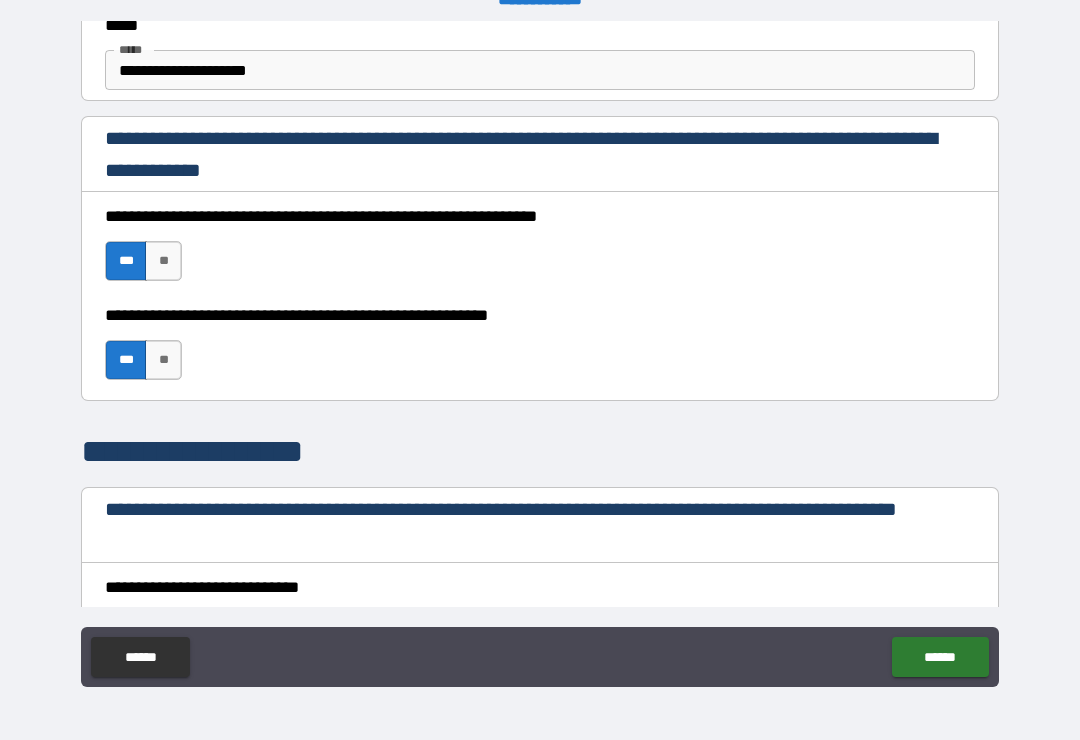 click on "***" at bounding box center [126, 360] 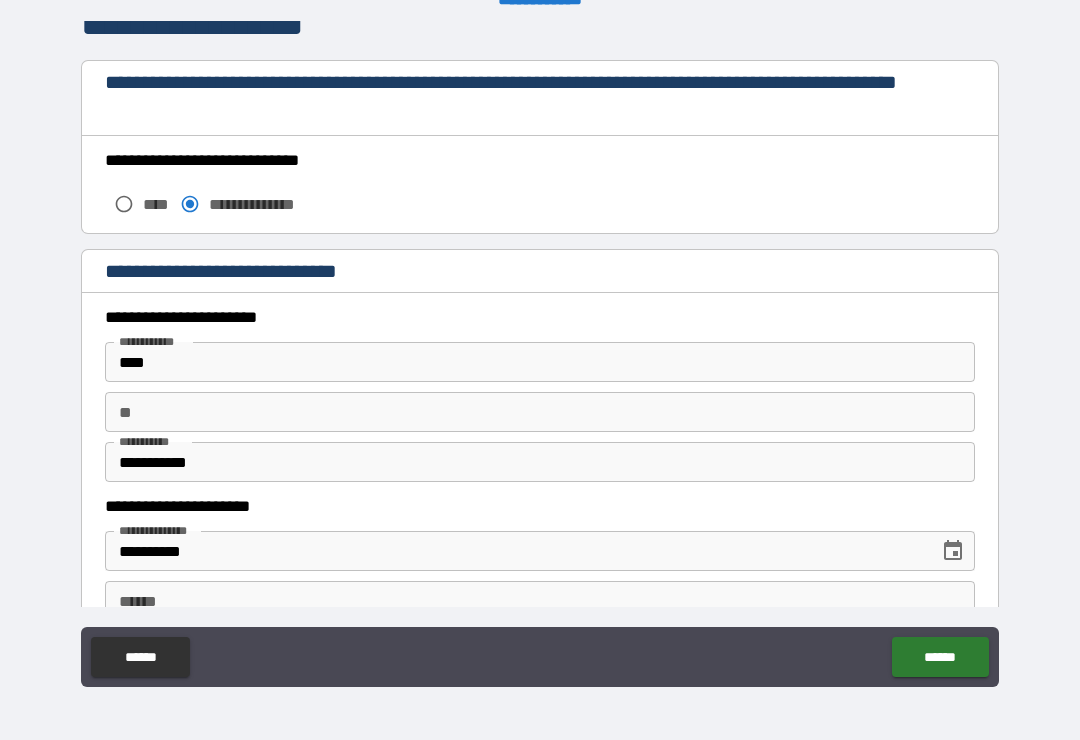 scroll, scrollTop: 1642, scrollLeft: 0, axis: vertical 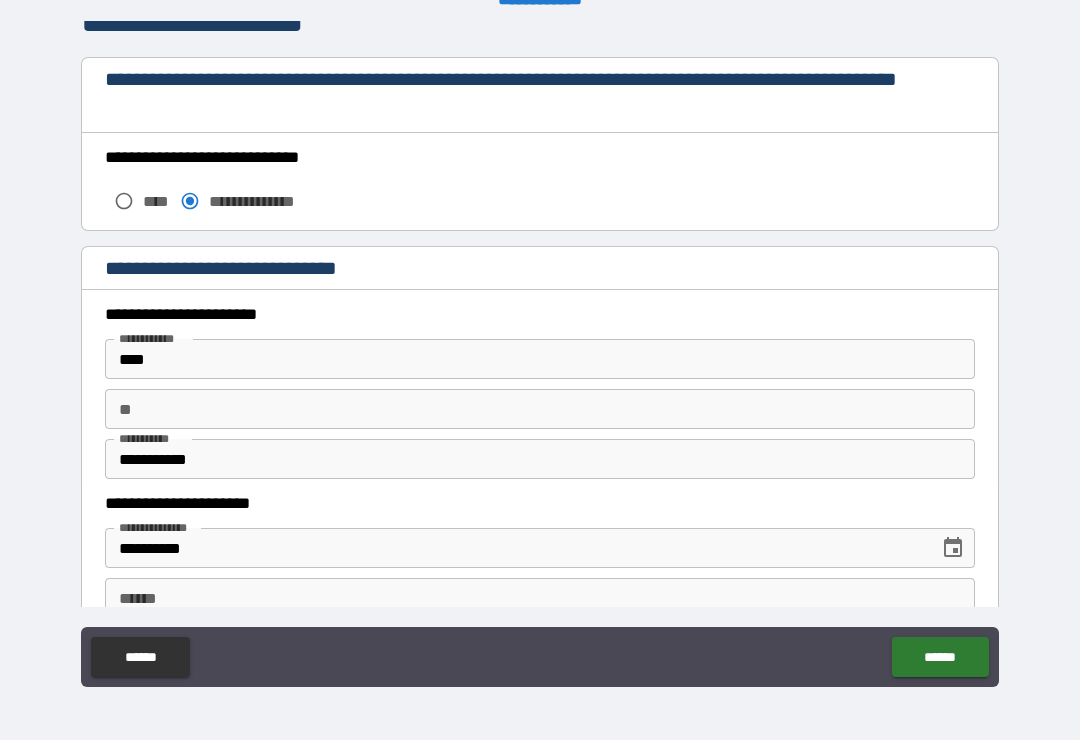 click on "****" at bounding box center (157, 201) 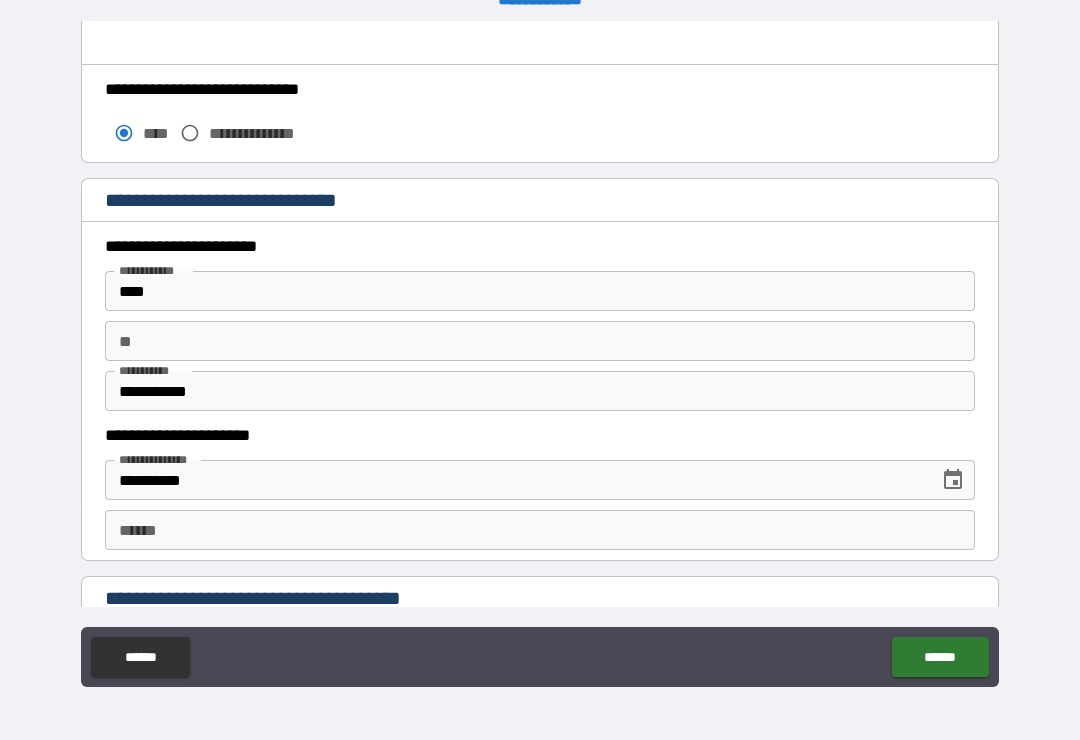 scroll, scrollTop: 1709, scrollLeft: 0, axis: vertical 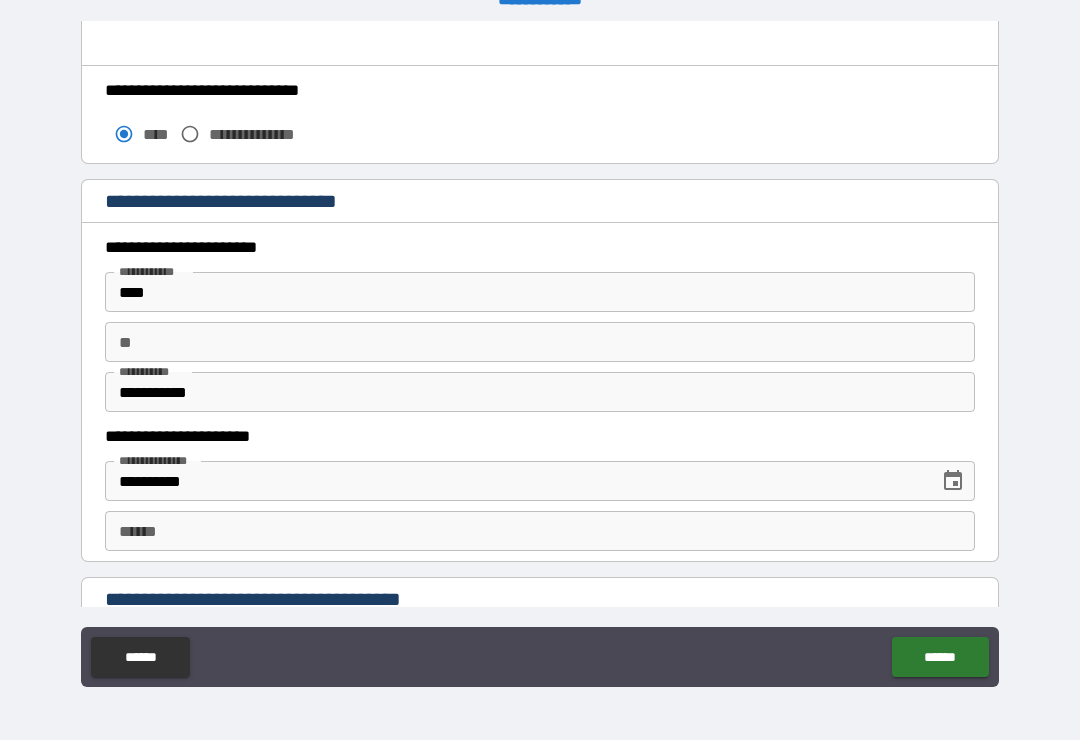 click on "**" at bounding box center [540, 342] 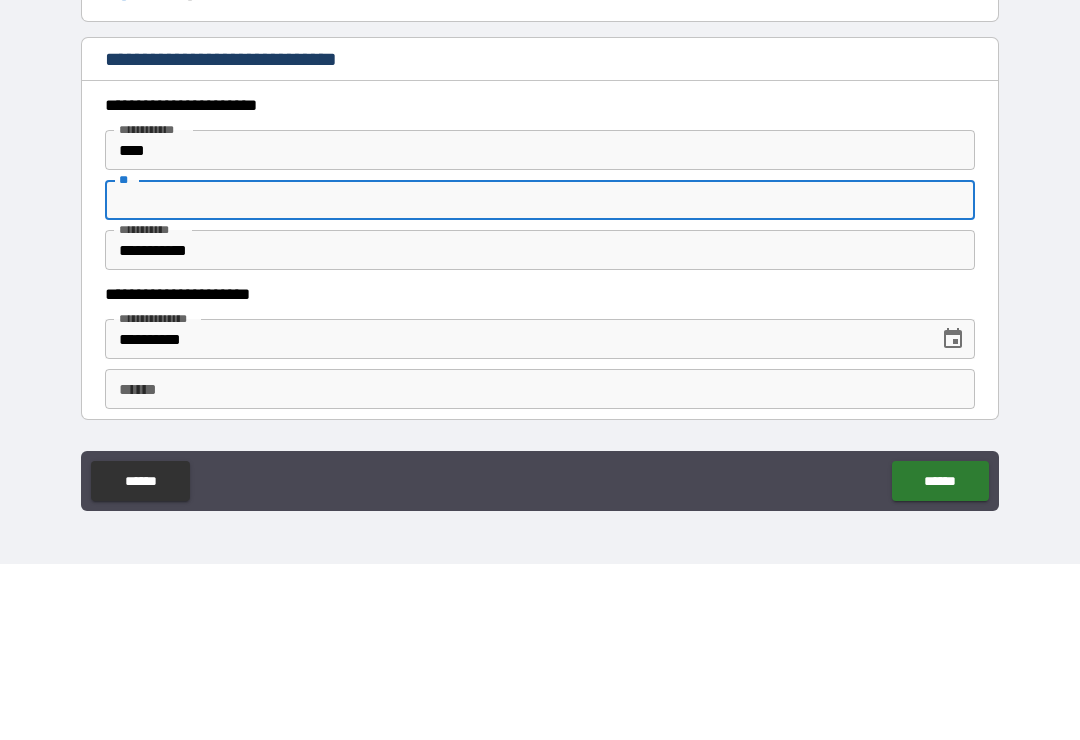 scroll, scrollTop: 1672, scrollLeft: 0, axis: vertical 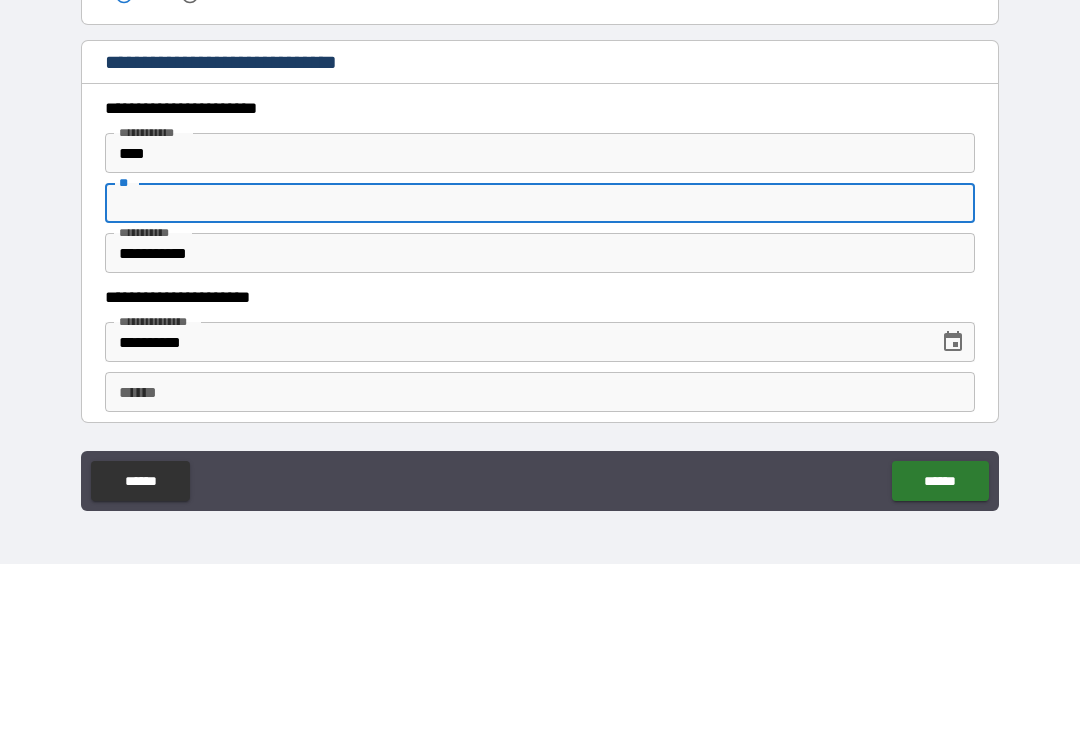 click on "****" at bounding box center (540, 329) 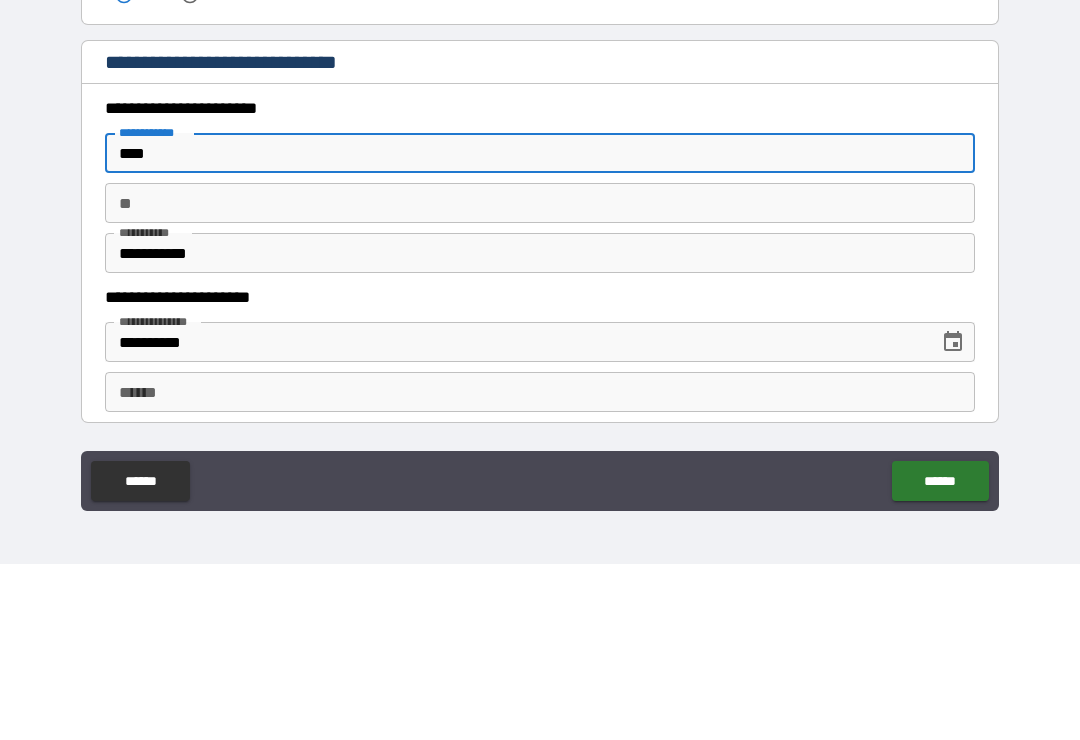 click on "****" at bounding box center (540, 329) 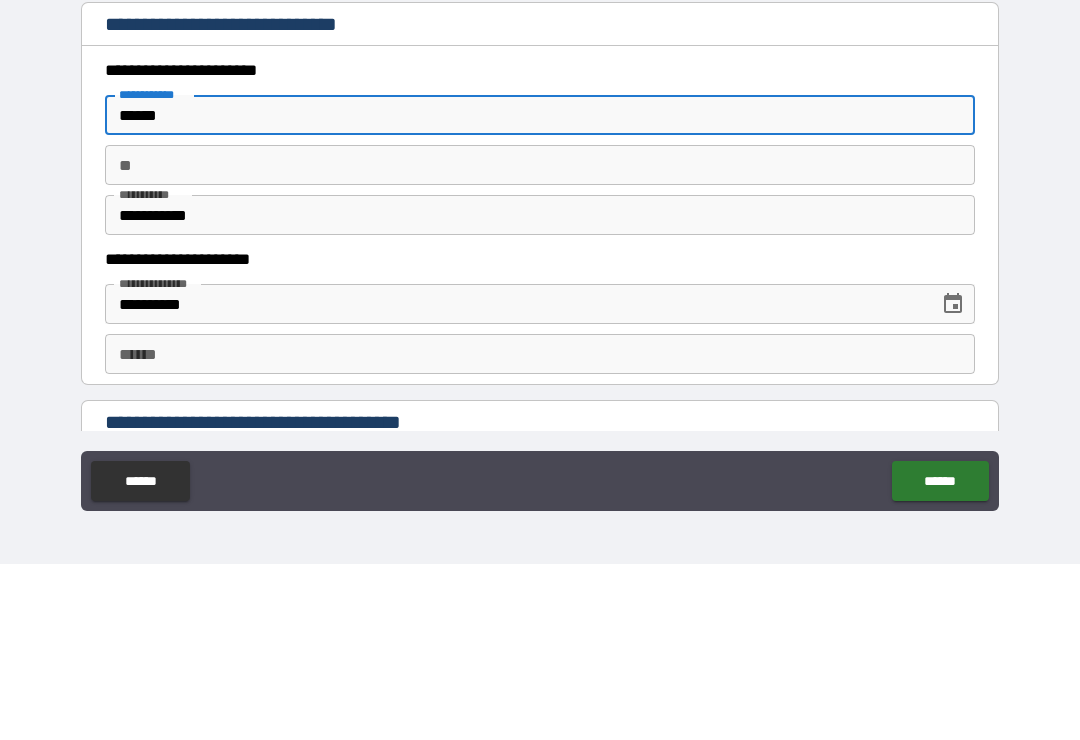 scroll, scrollTop: 1717, scrollLeft: 0, axis: vertical 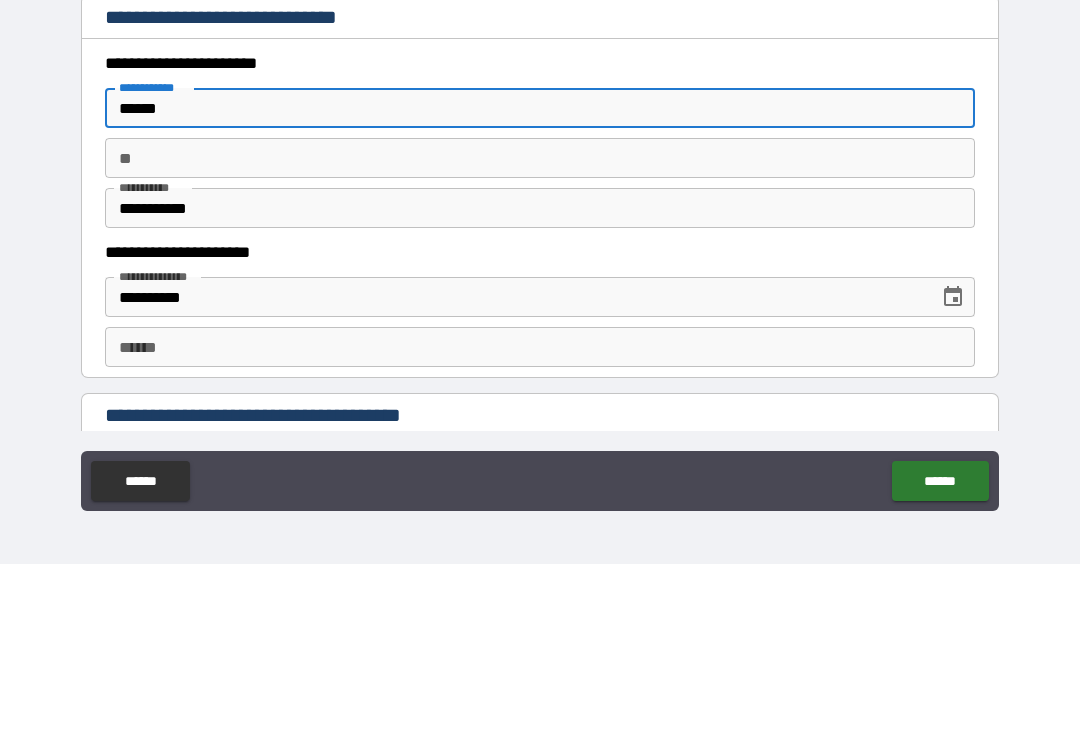click on "**" at bounding box center [540, 334] 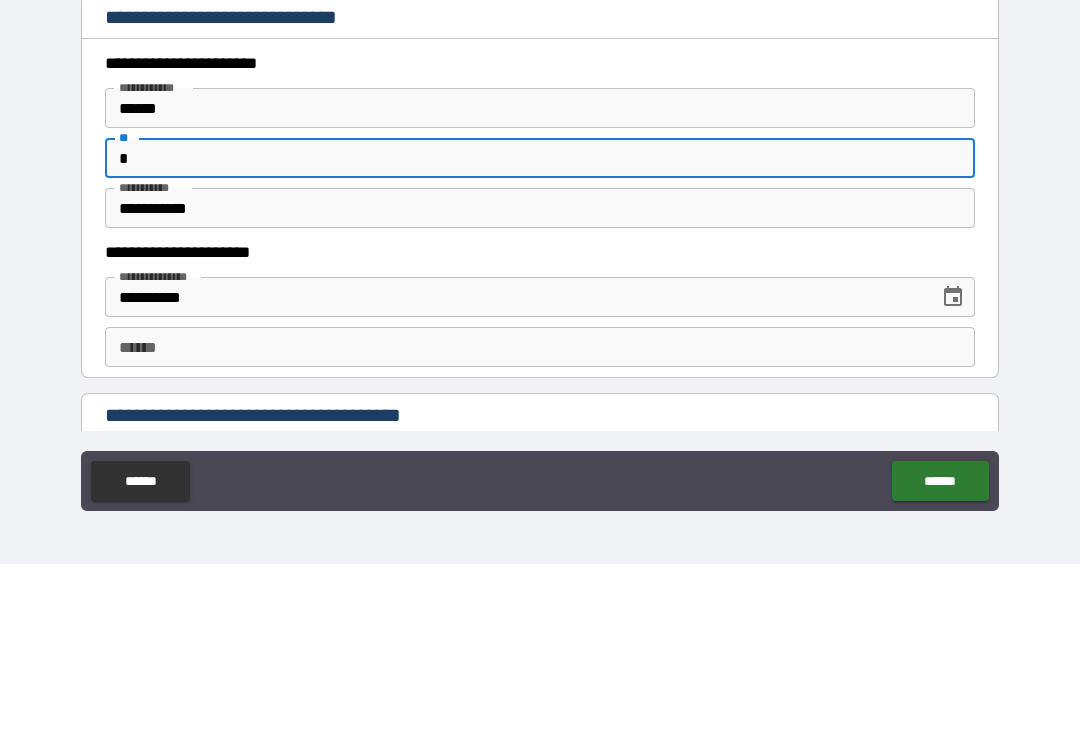 click on "**********" at bounding box center (540, 384) 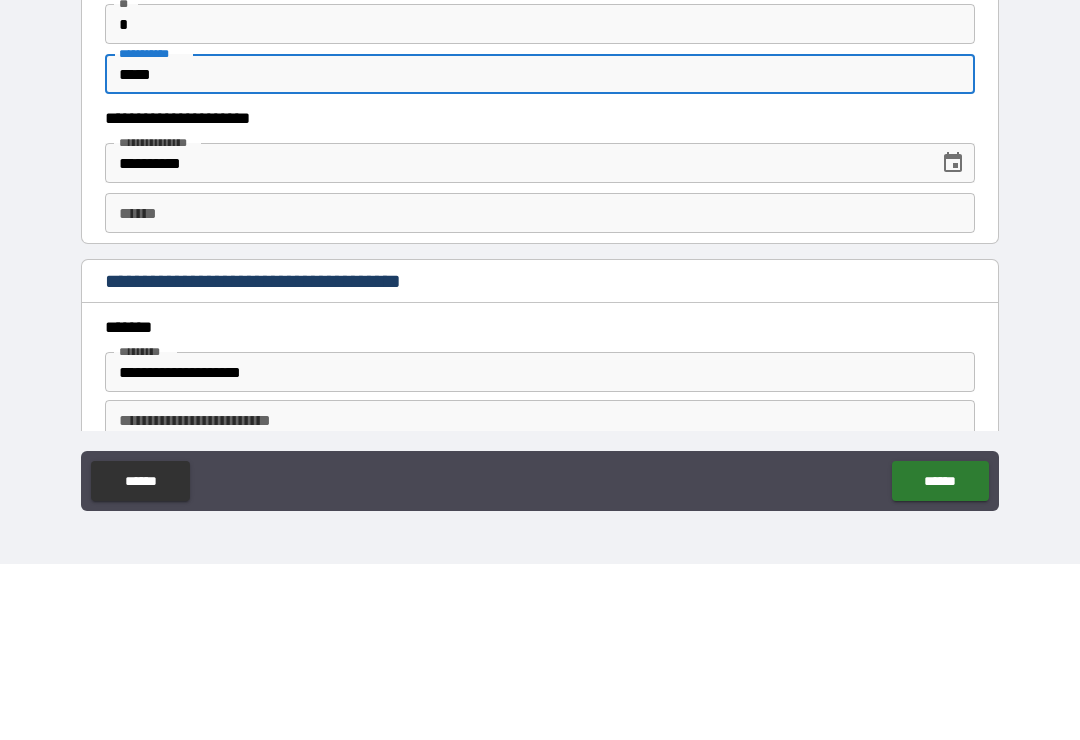 scroll, scrollTop: 1859, scrollLeft: 0, axis: vertical 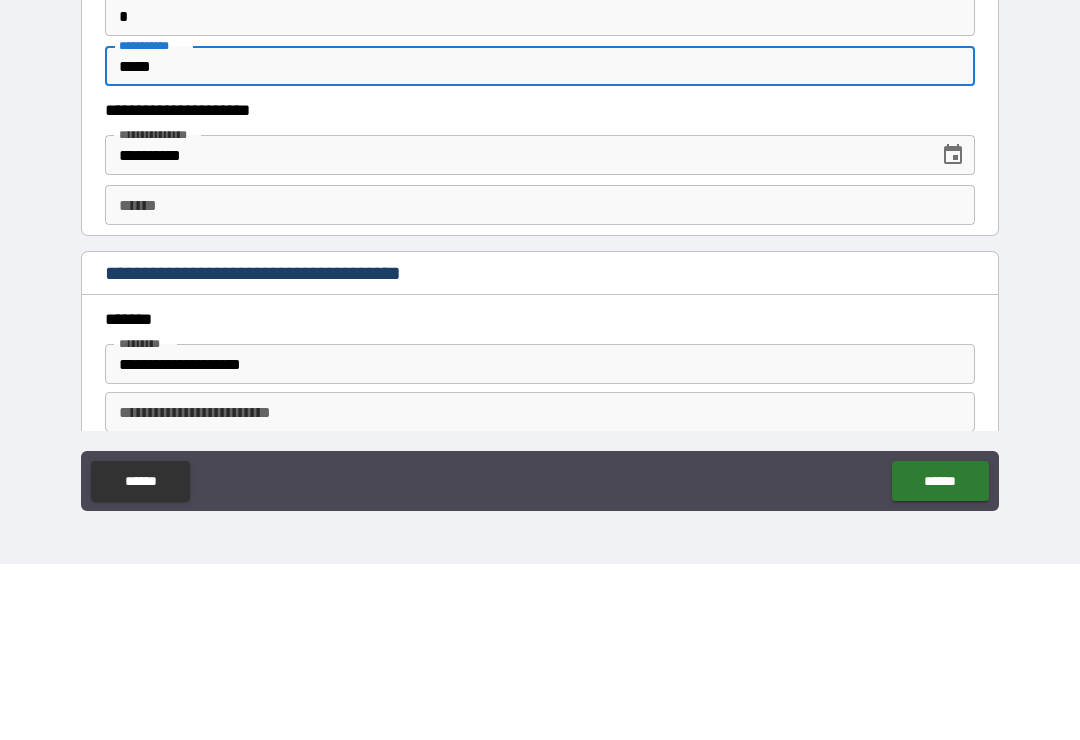 click on "**********" at bounding box center [515, 331] 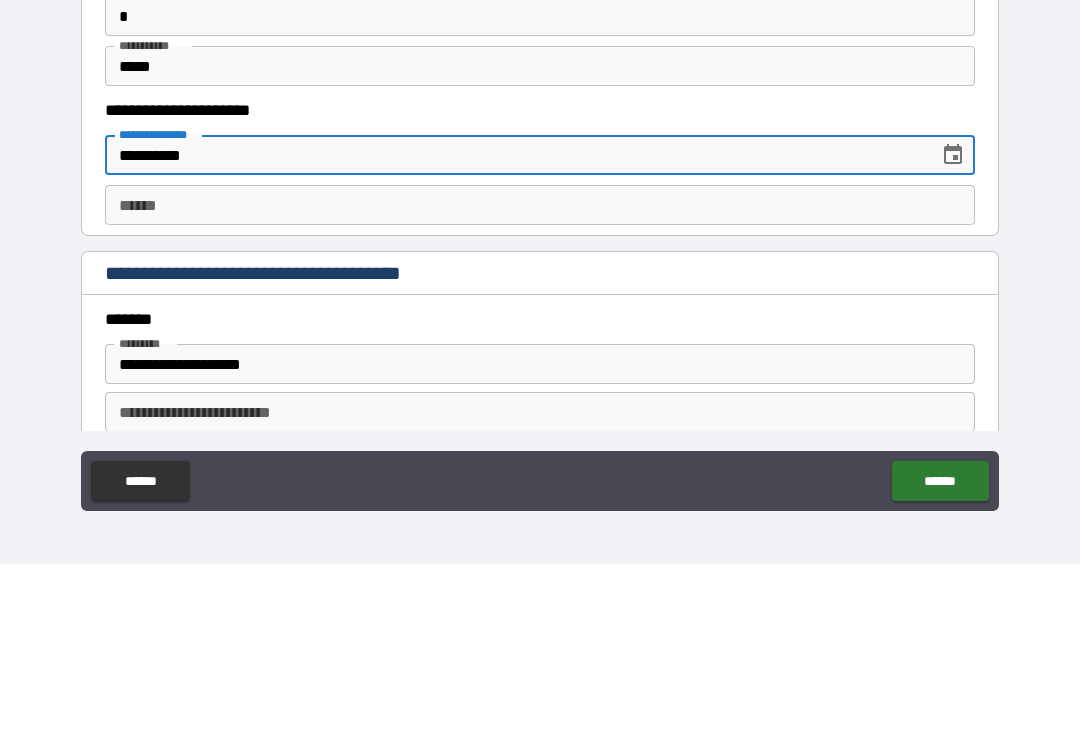 click on "****   *" at bounding box center (540, 381) 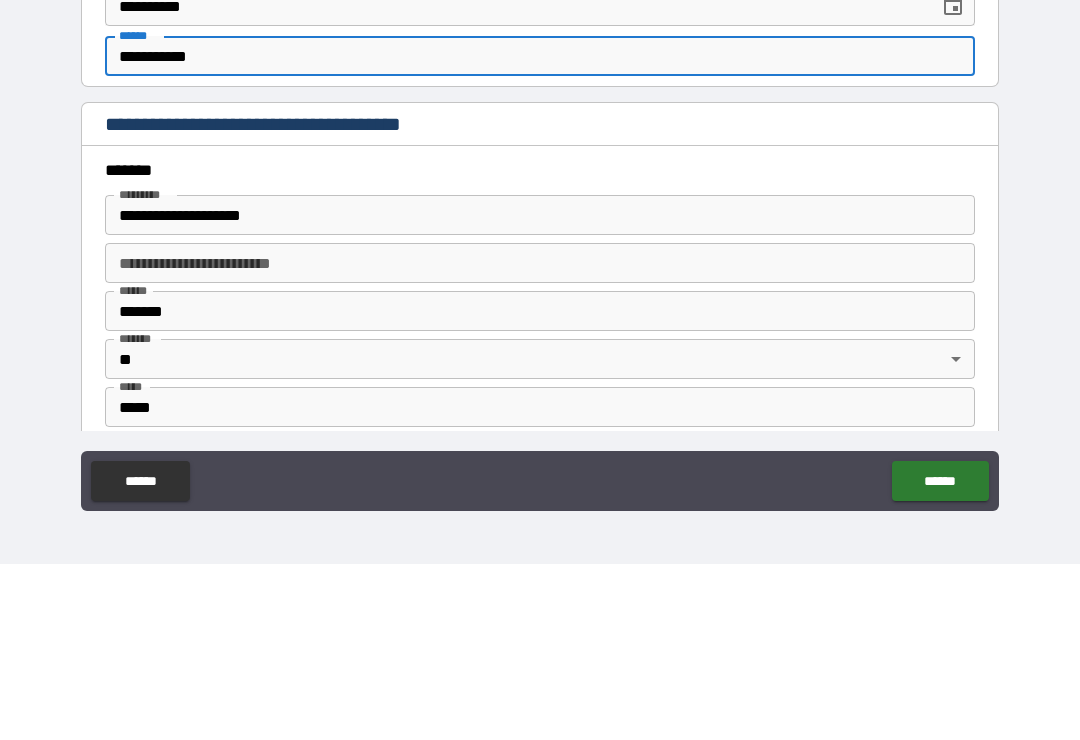 scroll, scrollTop: 2009, scrollLeft: 0, axis: vertical 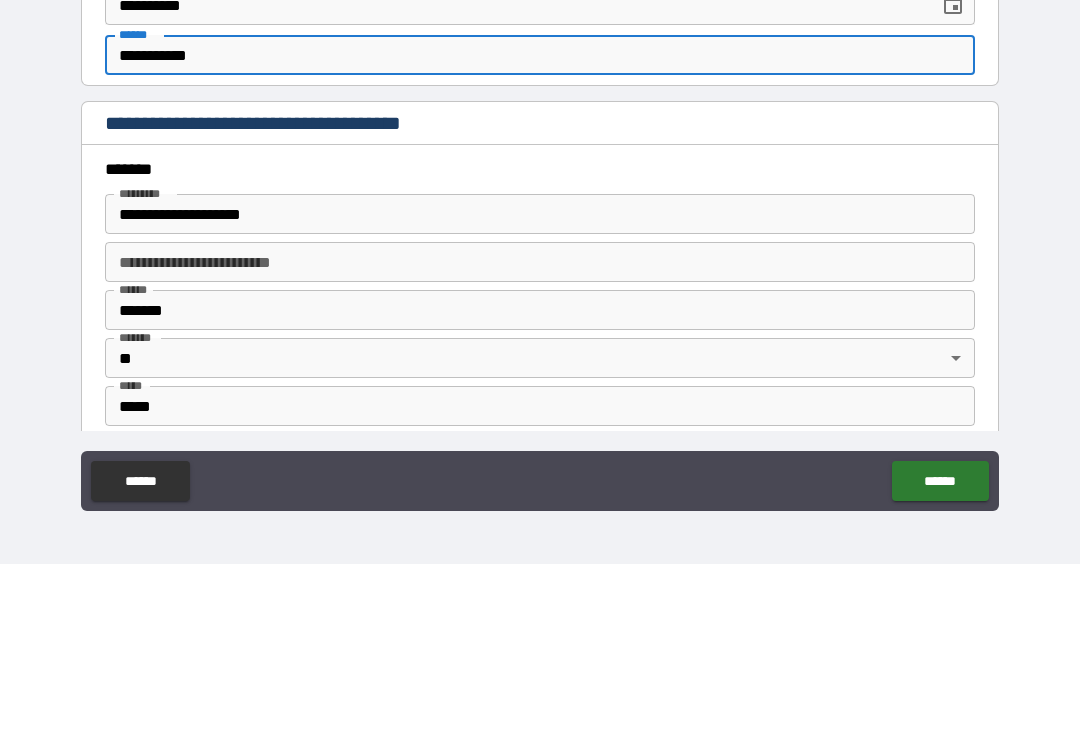 click on "*******" at bounding box center [540, 345] 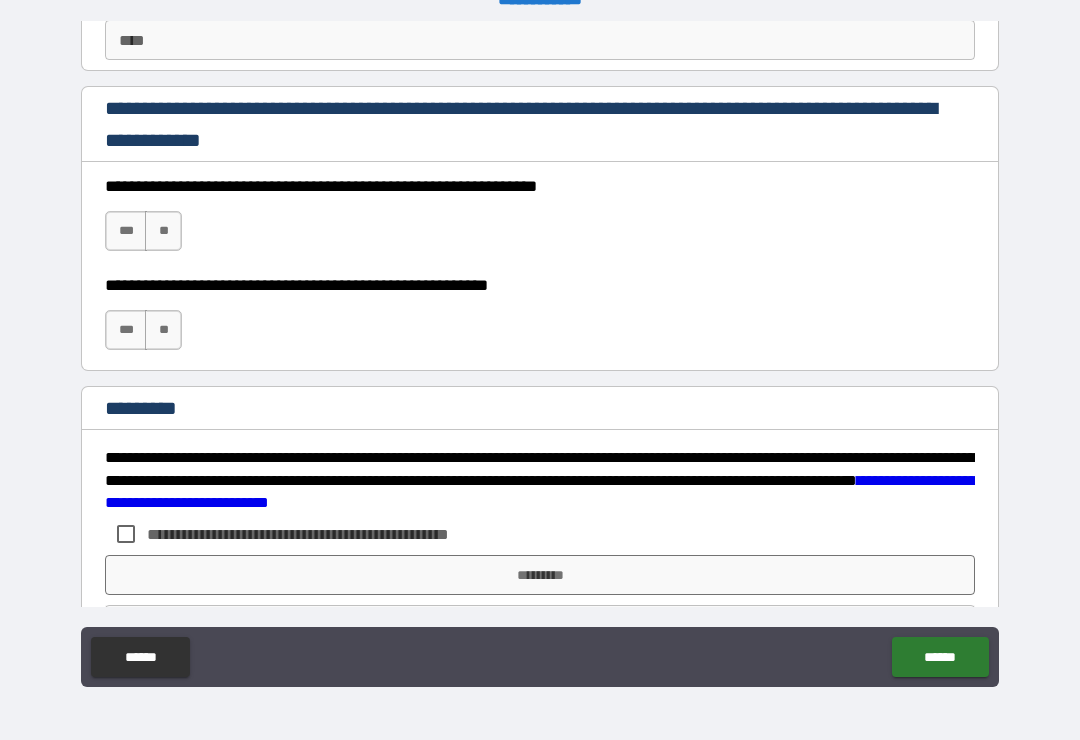 scroll, scrollTop: 2830, scrollLeft: 0, axis: vertical 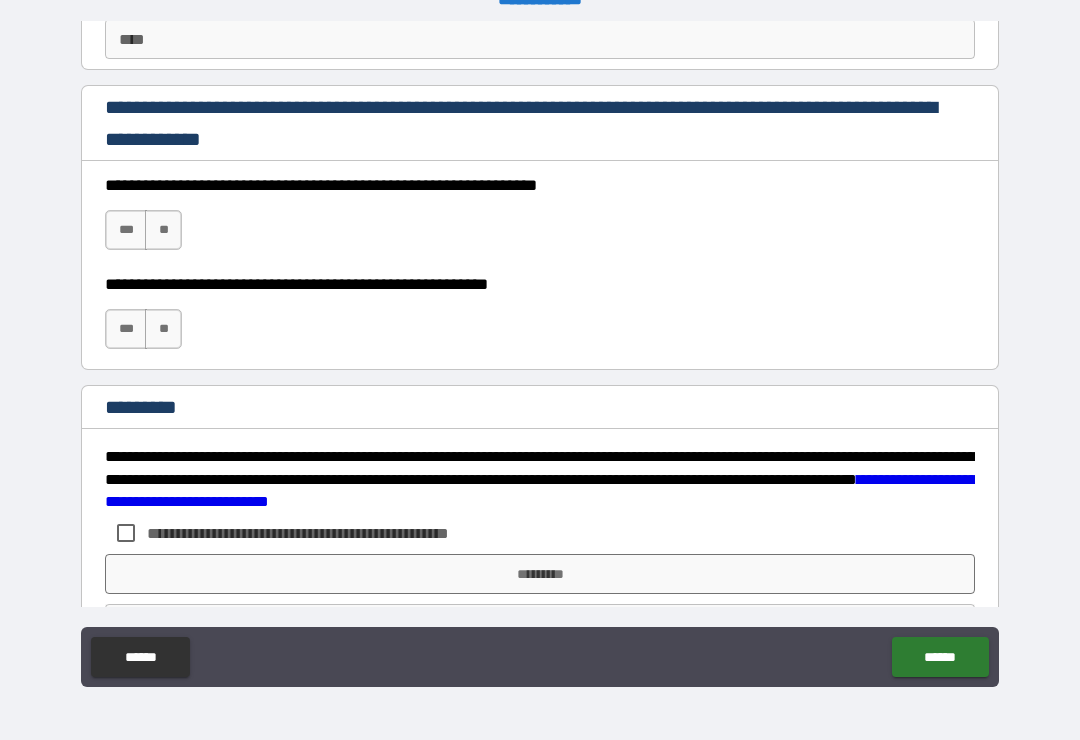 click on "***" at bounding box center (126, 230) 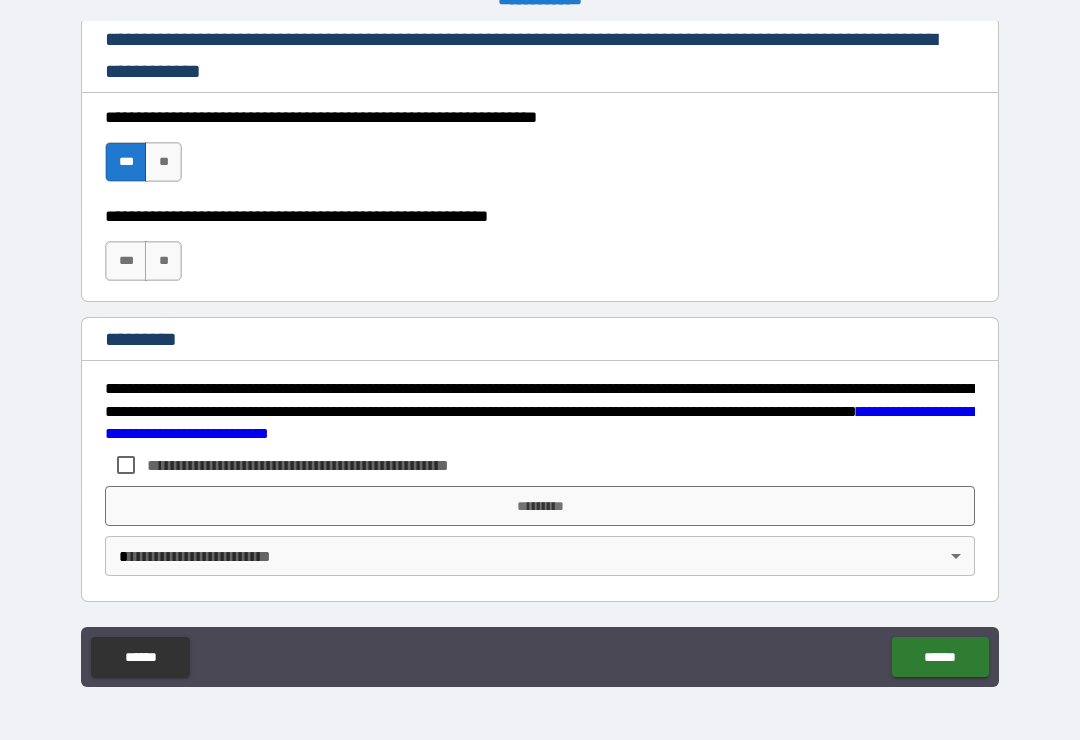 scroll, scrollTop: 2898, scrollLeft: 0, axis: vertical 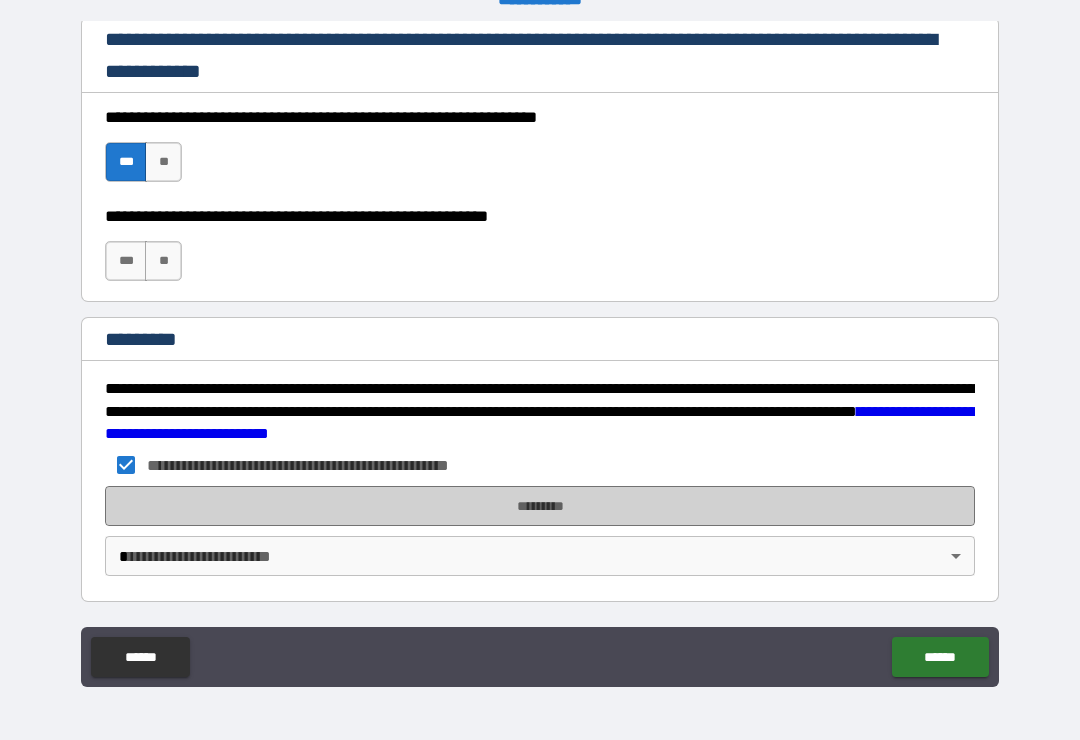 click on "*********" at bounding box center [540, 506] 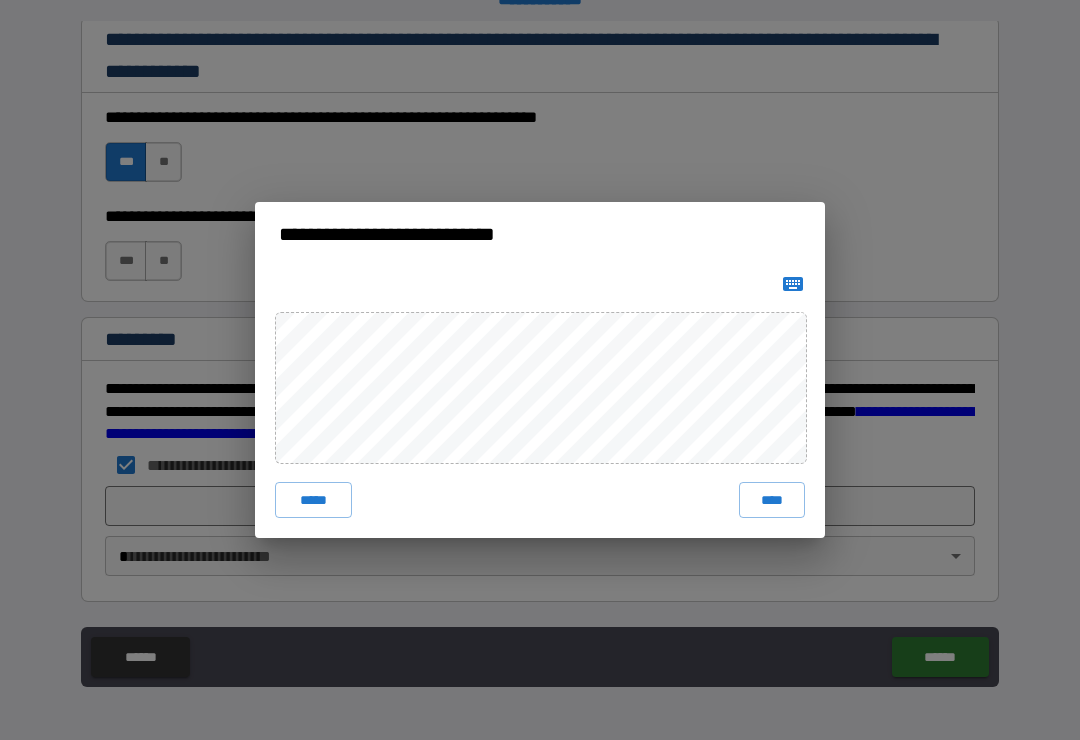 click on "****" at bounding box center [772, 500] 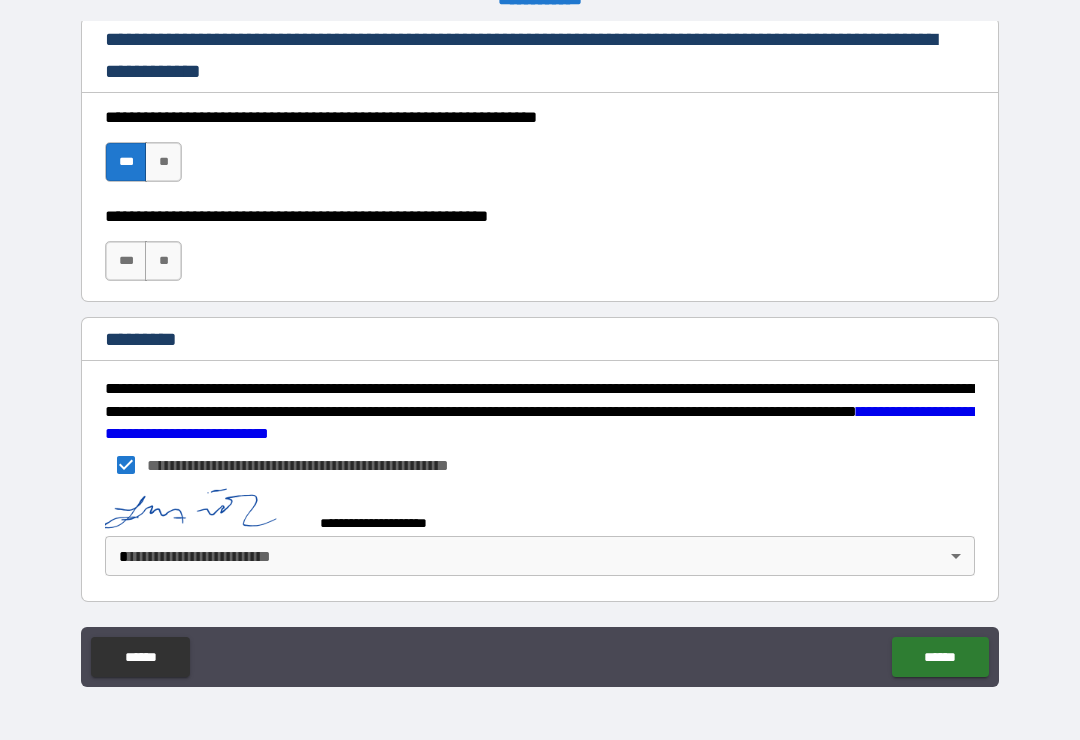 scroll, scrollTop: 2888, scrollLeft: 0, axis: vertical 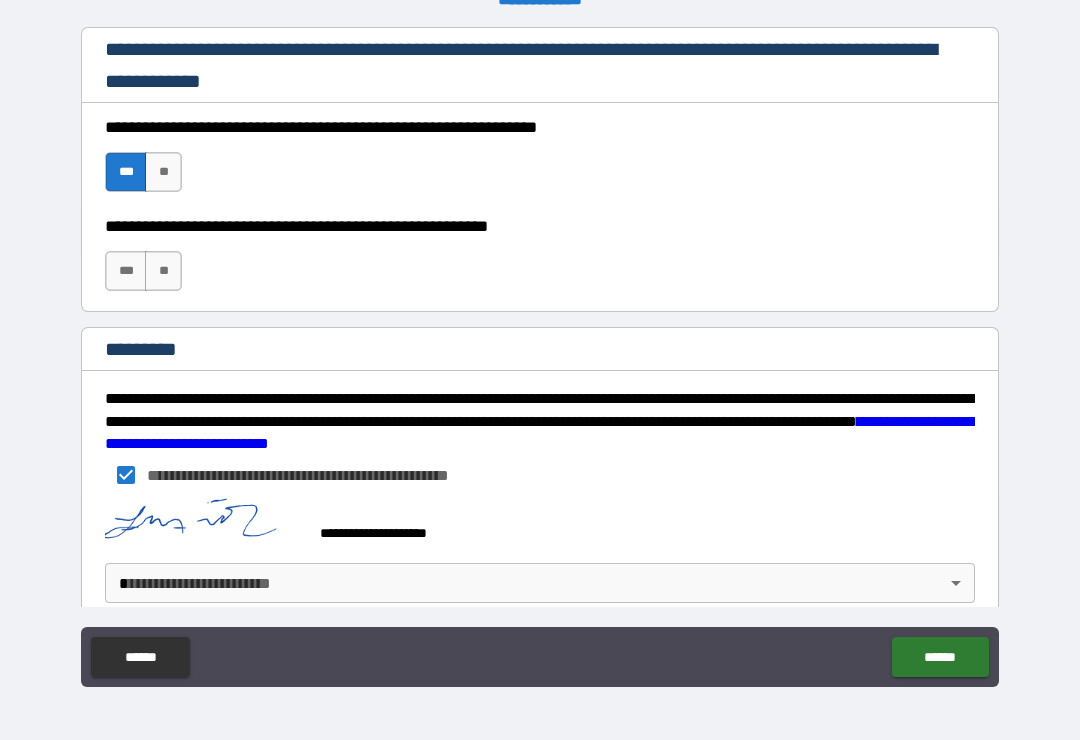 click on "**********" at bounding box center [540, 354] 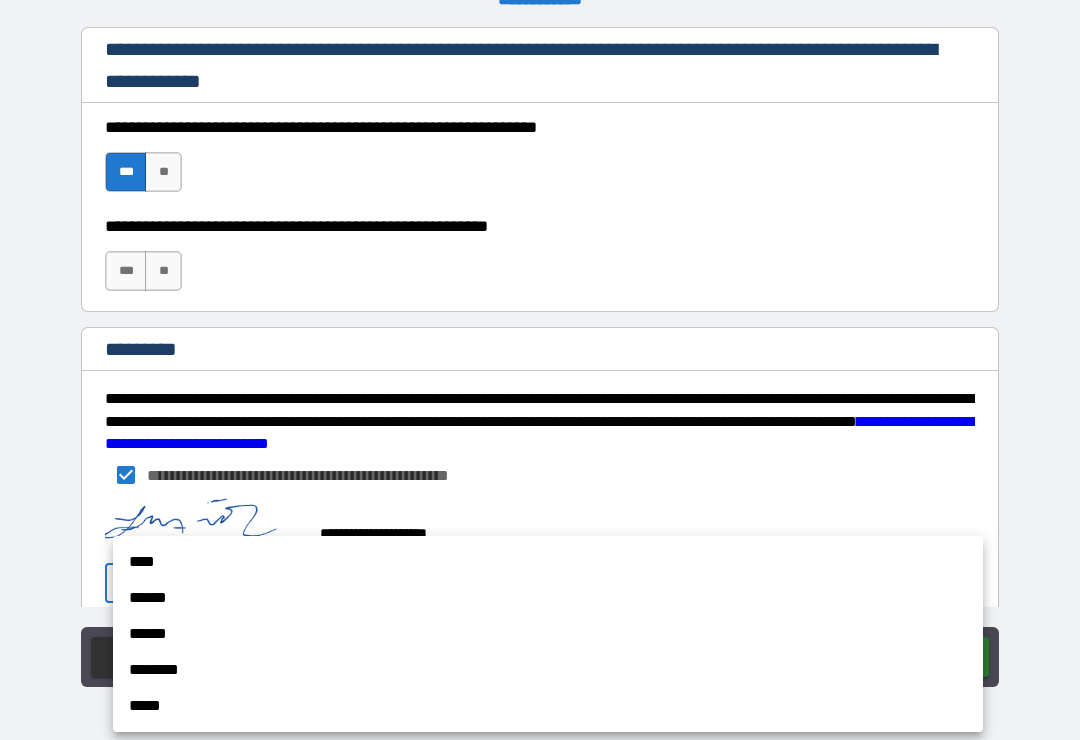 click on "****" at bounding box center [548, 562] 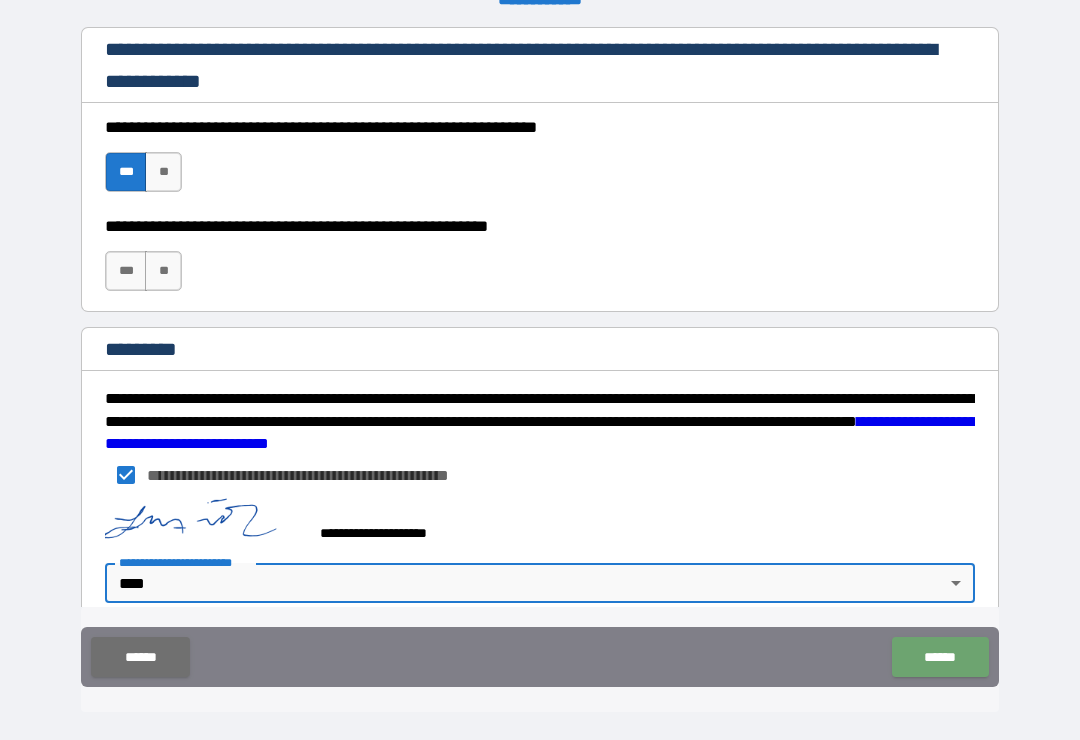 click on "******" at bounding box center [940, 657] 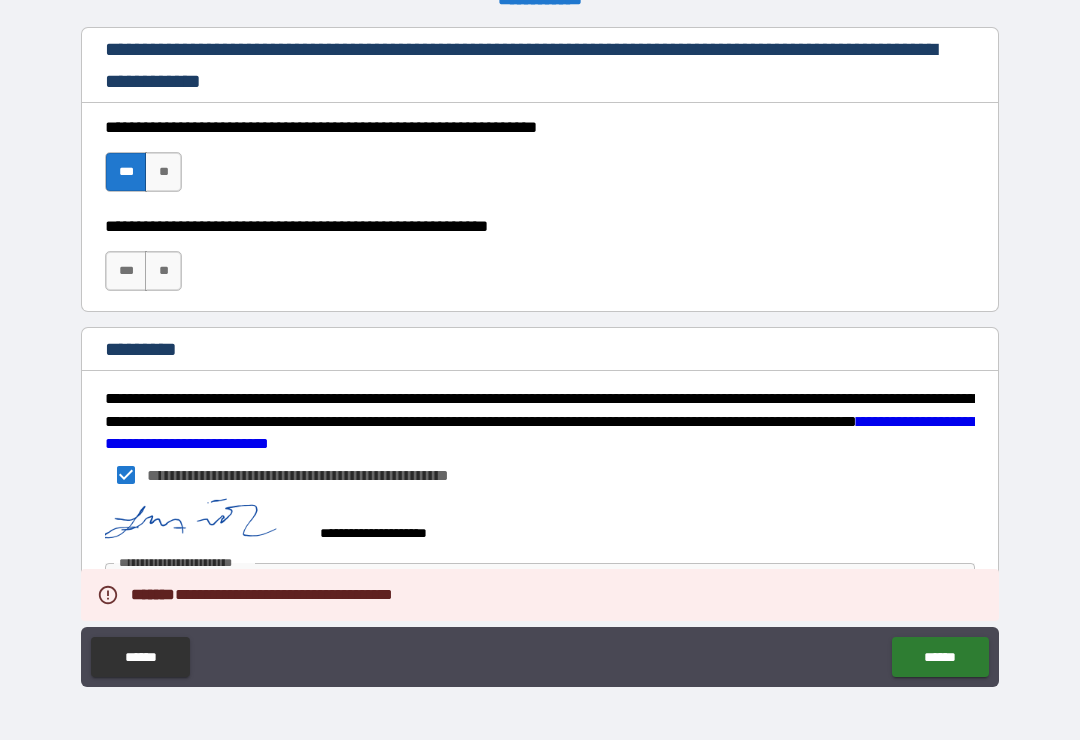 click on "**********" at bounding box center (540, 475) 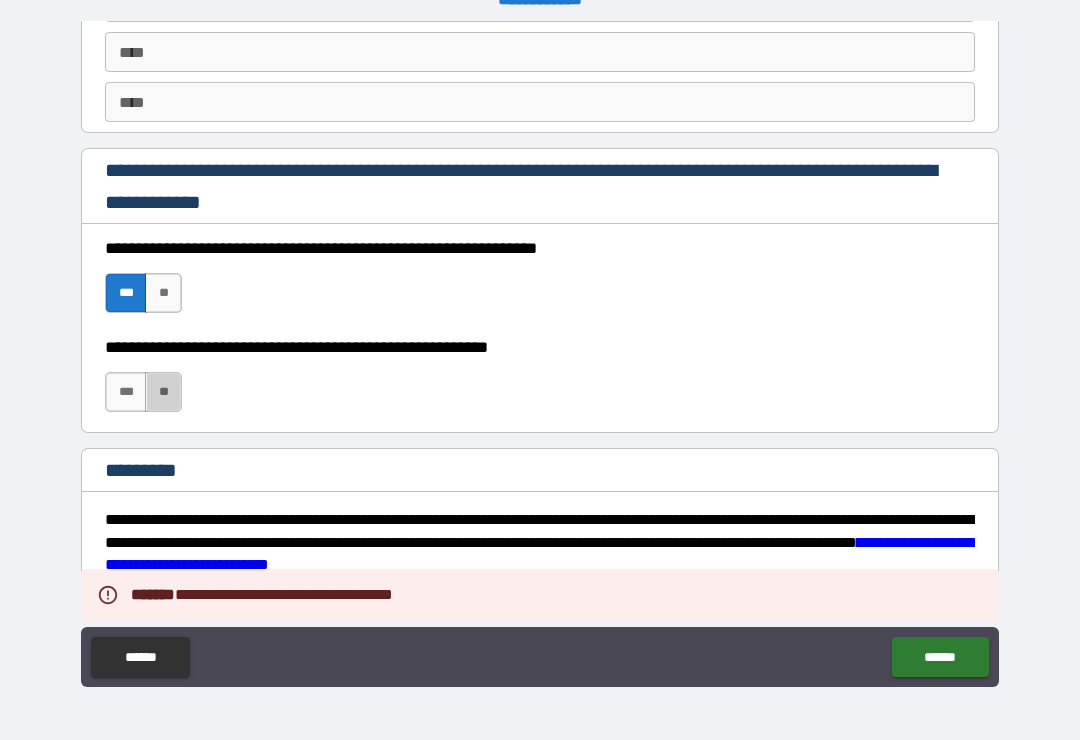 click on "**" at bounding box center (163, 392) 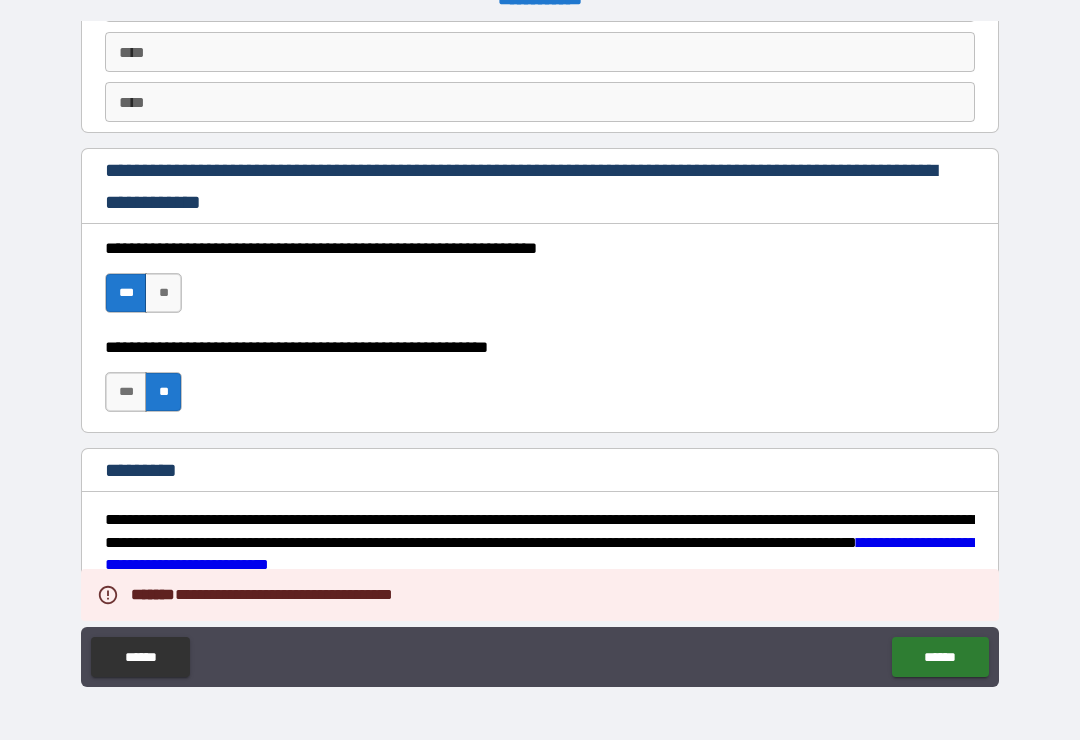 click on "***" at bounding box center (126, 392) 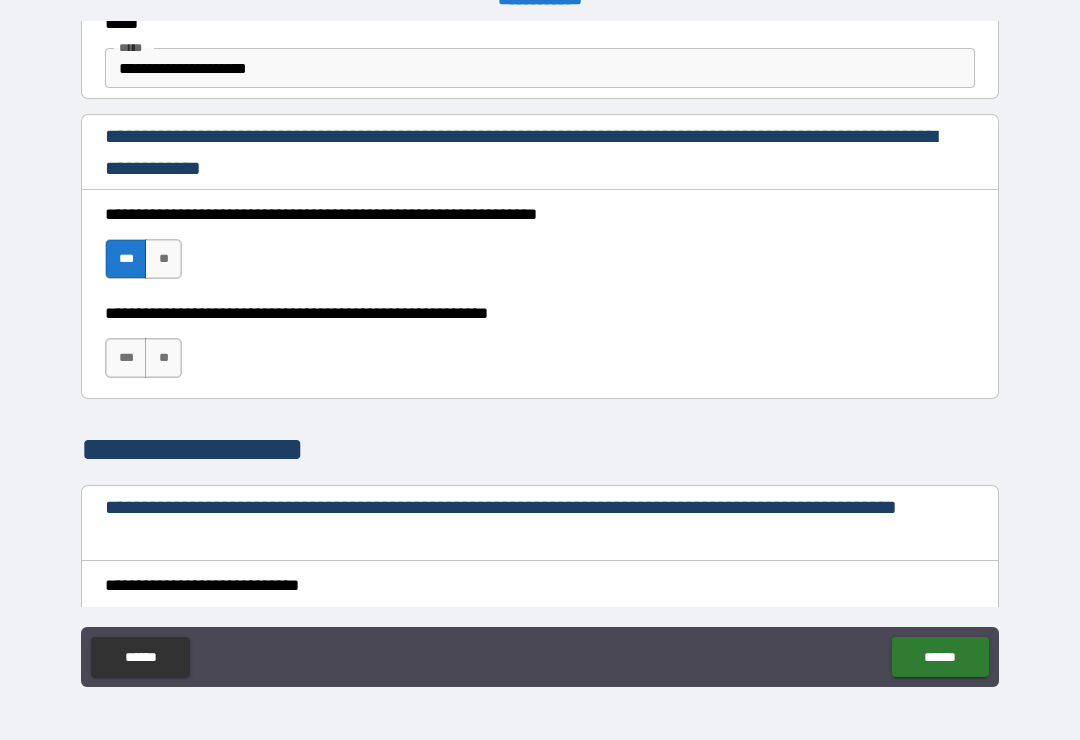 scroll, scrollTop: 1212, scrollLeft: 0, axis: vertical 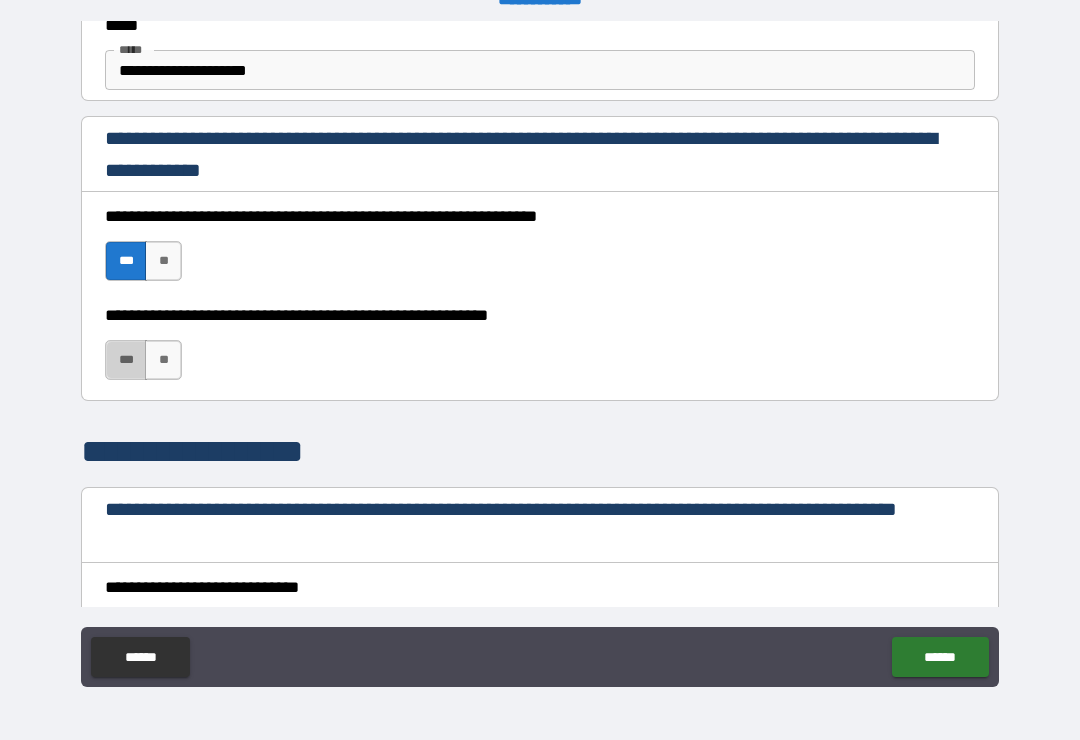 click on "***" at bounding box center (126, 360) 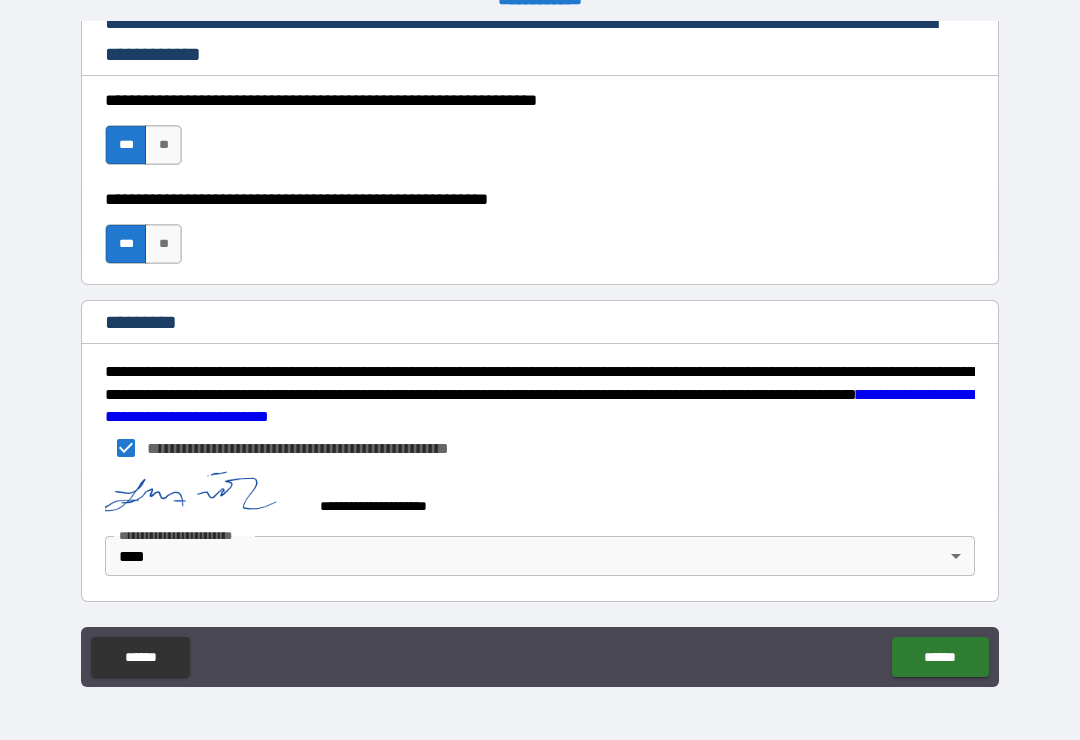 click on "******" at bounding box center (940, 657) 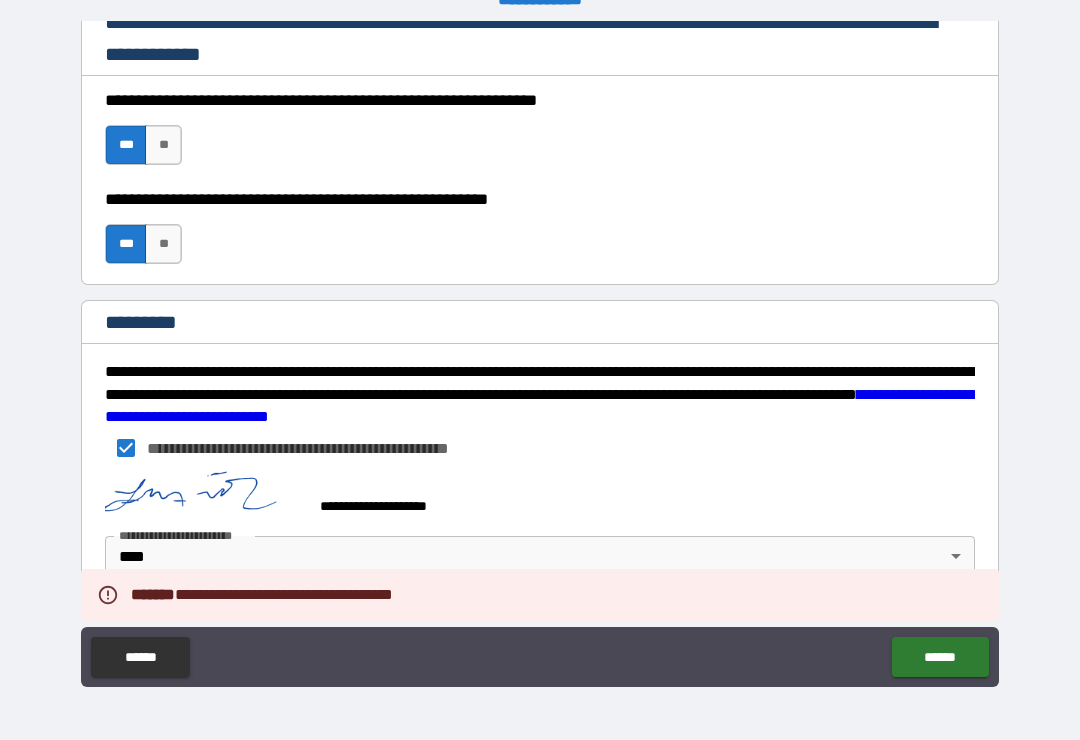 scroll, scrollTop: 2915, scrollLeft: 0, axis: vertical 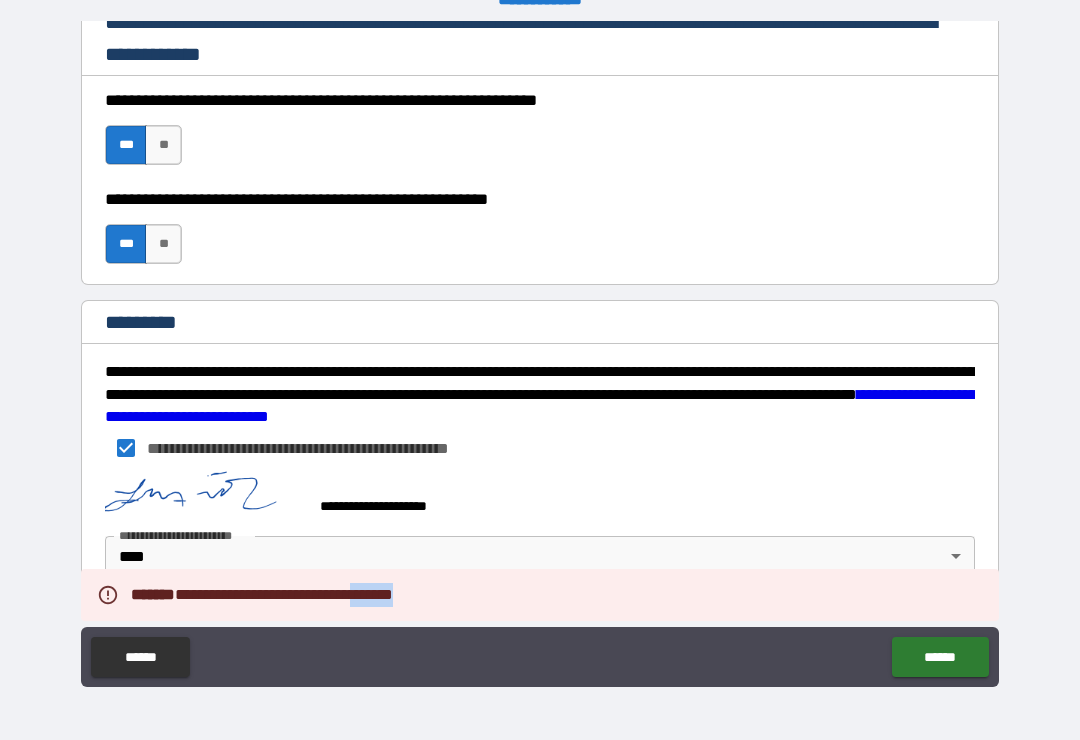 click on "**********" at bounding box center (540, 497) 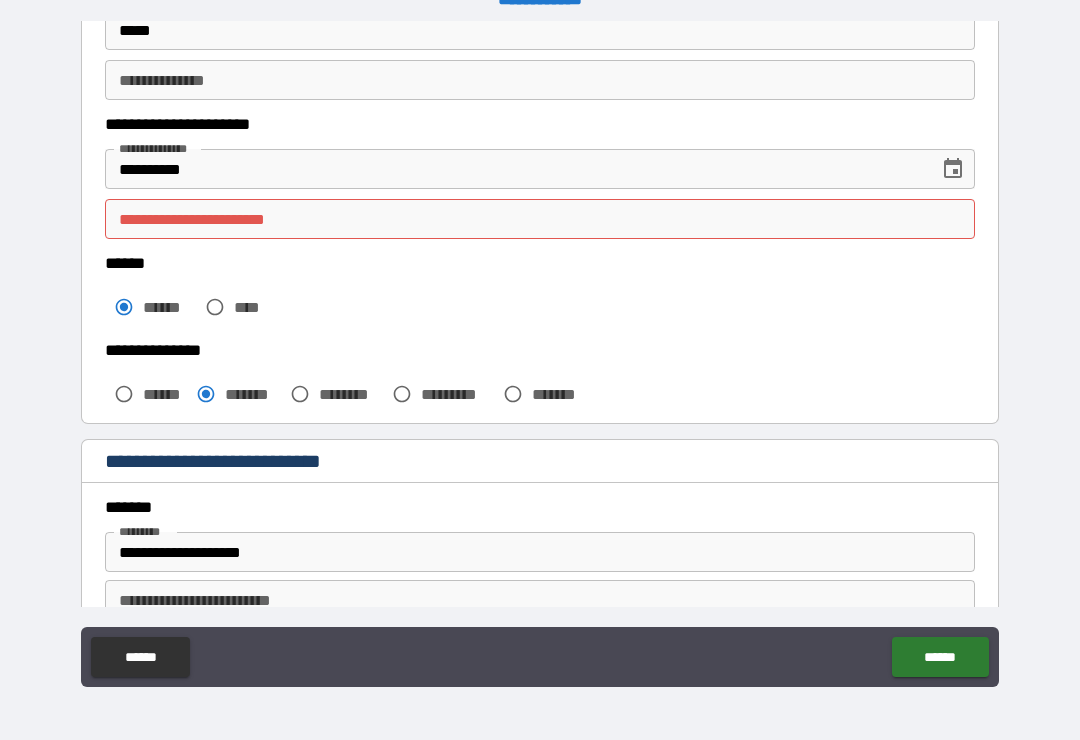 scroll, scrollTop: 252, scrollLeft: 0, axis: vertical 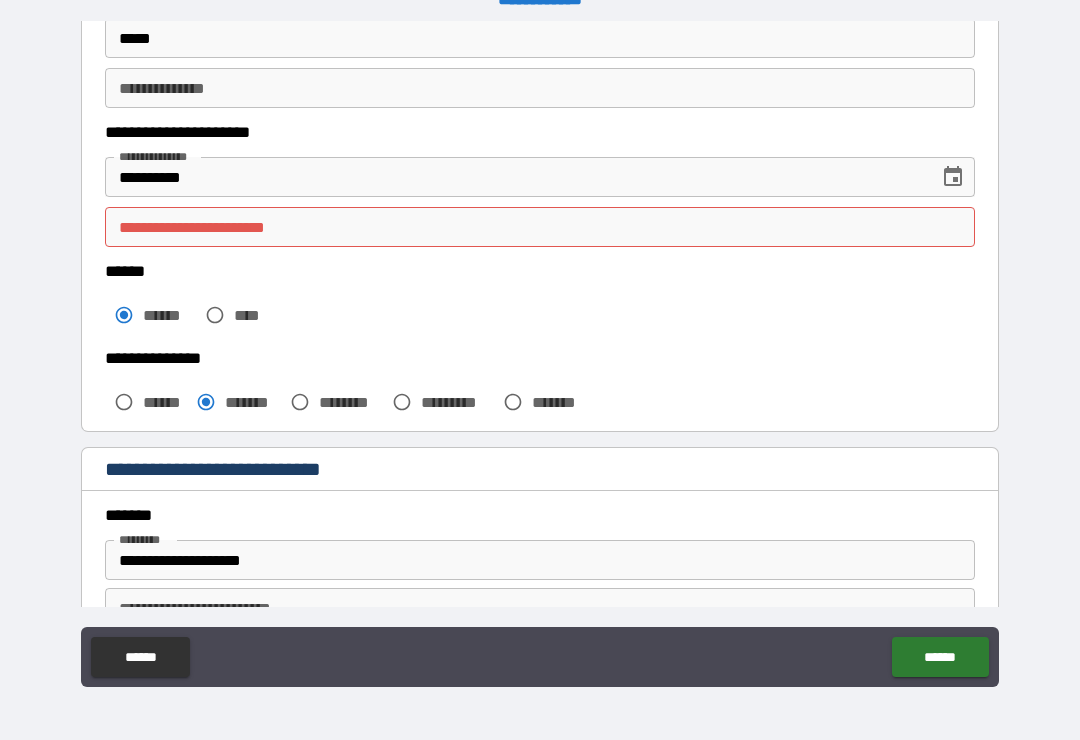 click on "**********" at bounding box center (540, 227) 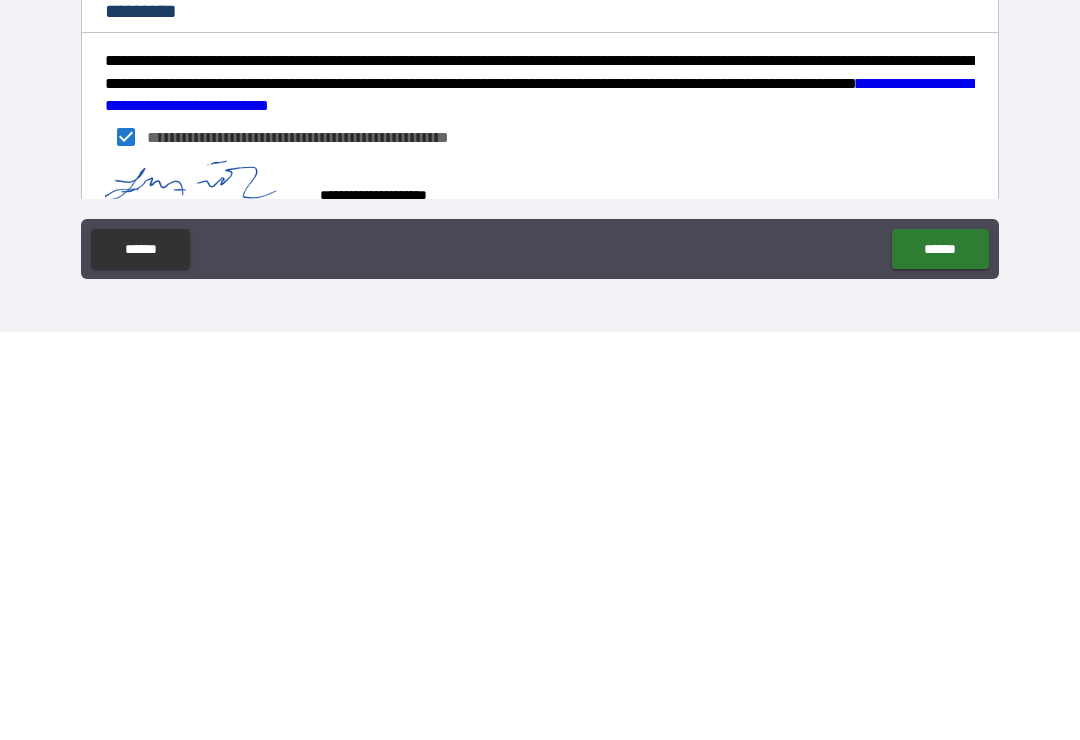 scroll, scrollTop: 2820, scrollLeft: 0, axis: vertical 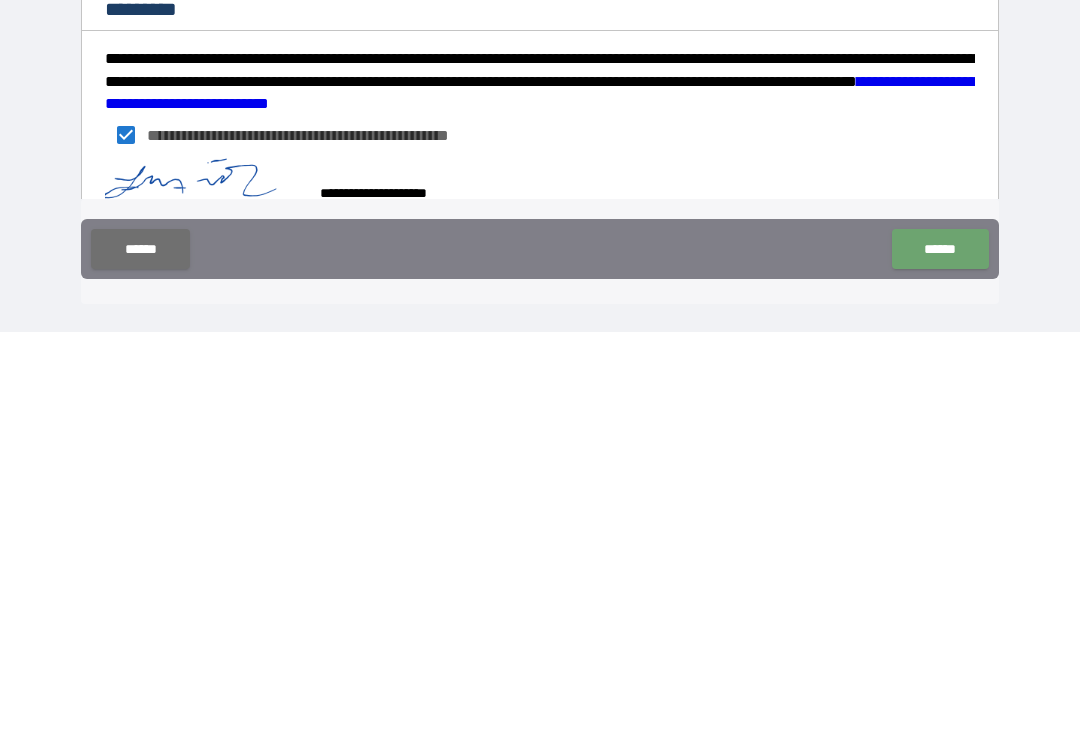 click on "******" at bounding box center (940, 657) 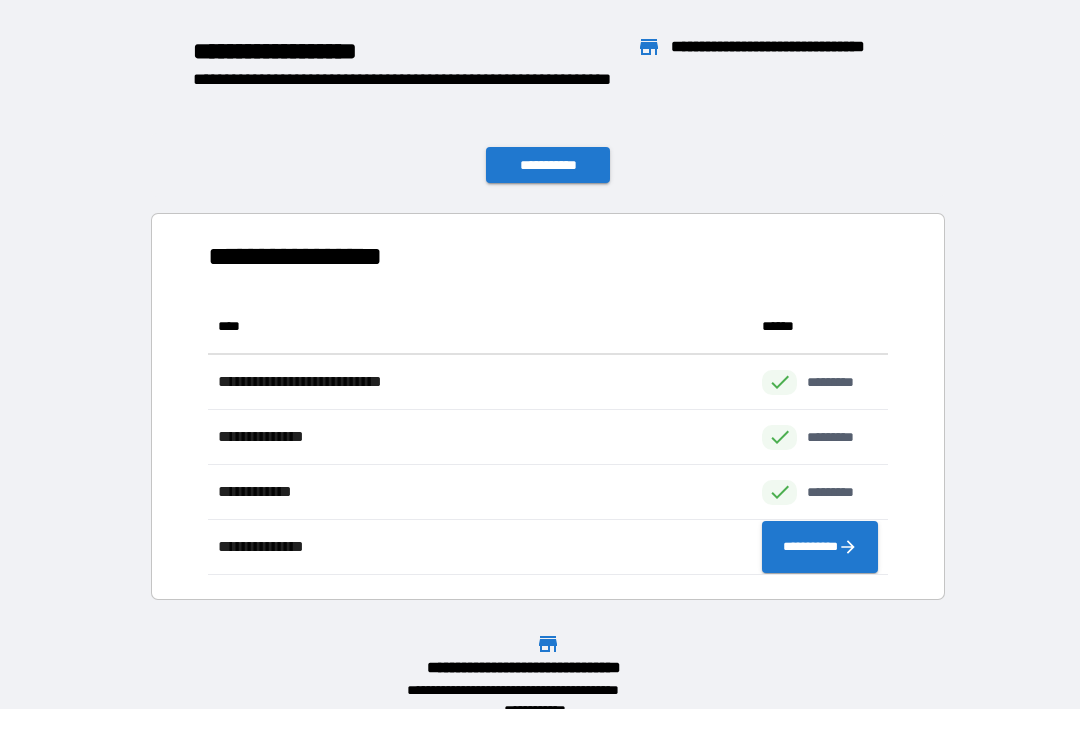 scroll, scrollTop: 1, scrollLeft: 1, axis: both 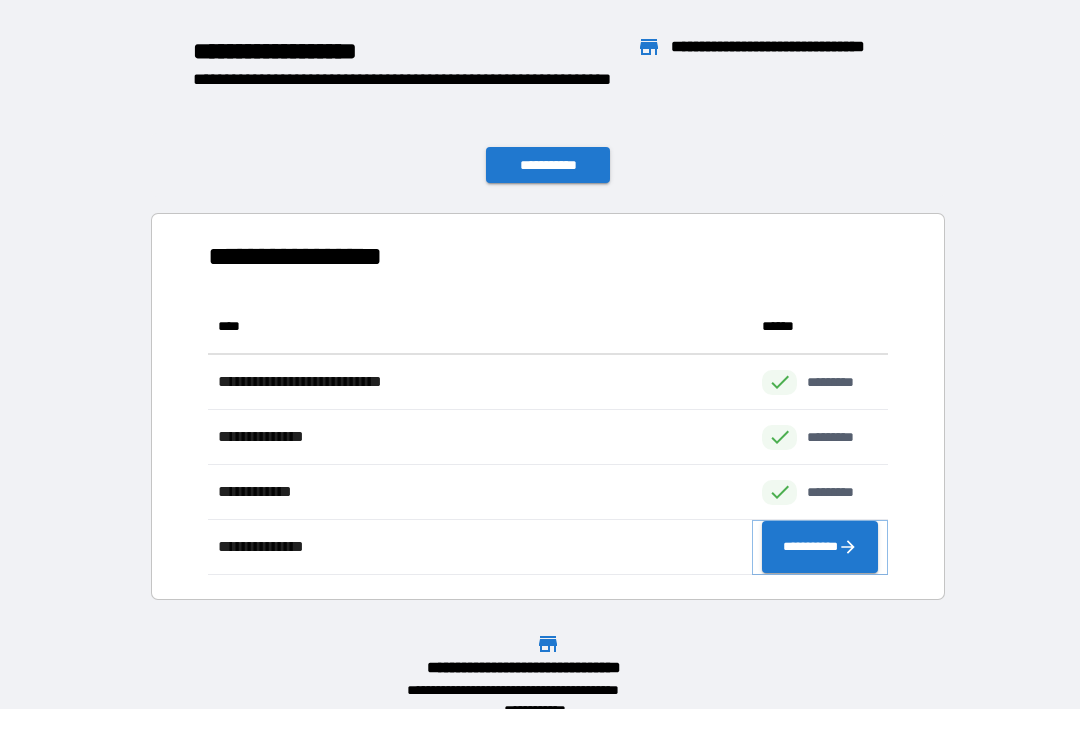 click on "**********" at bounding box center (820, 547) 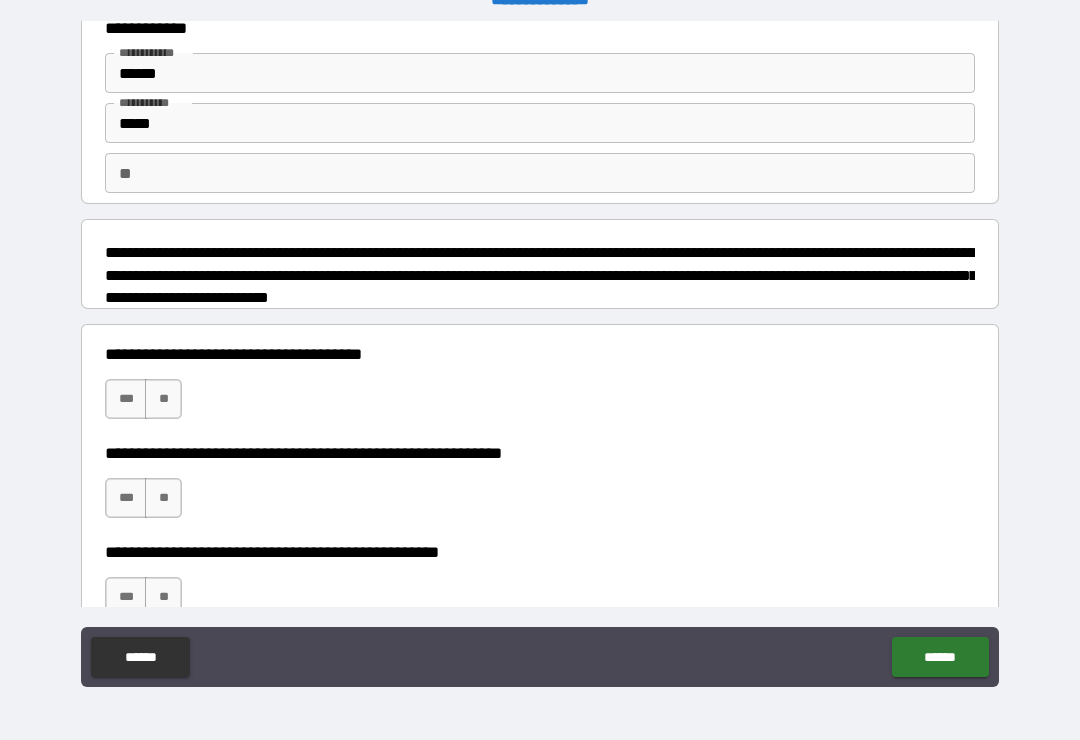 scroll, scrollTop: 62, scrollLeft: 0, axis: vertical 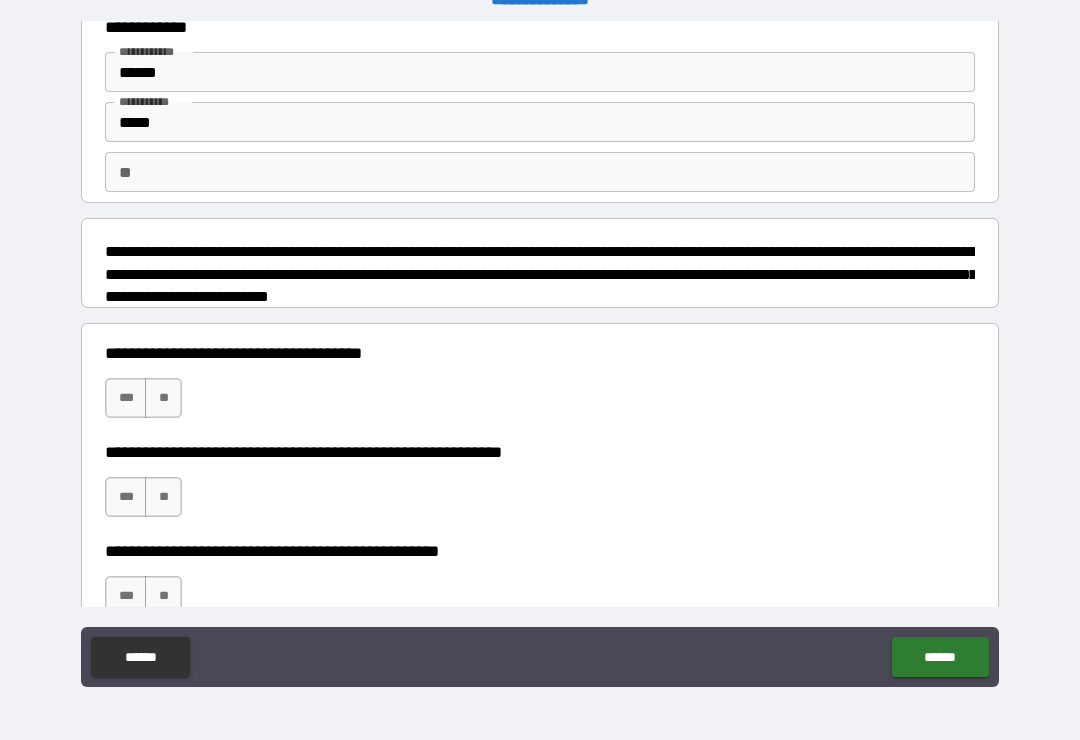 click on "**" at bounding box center (540, 172) 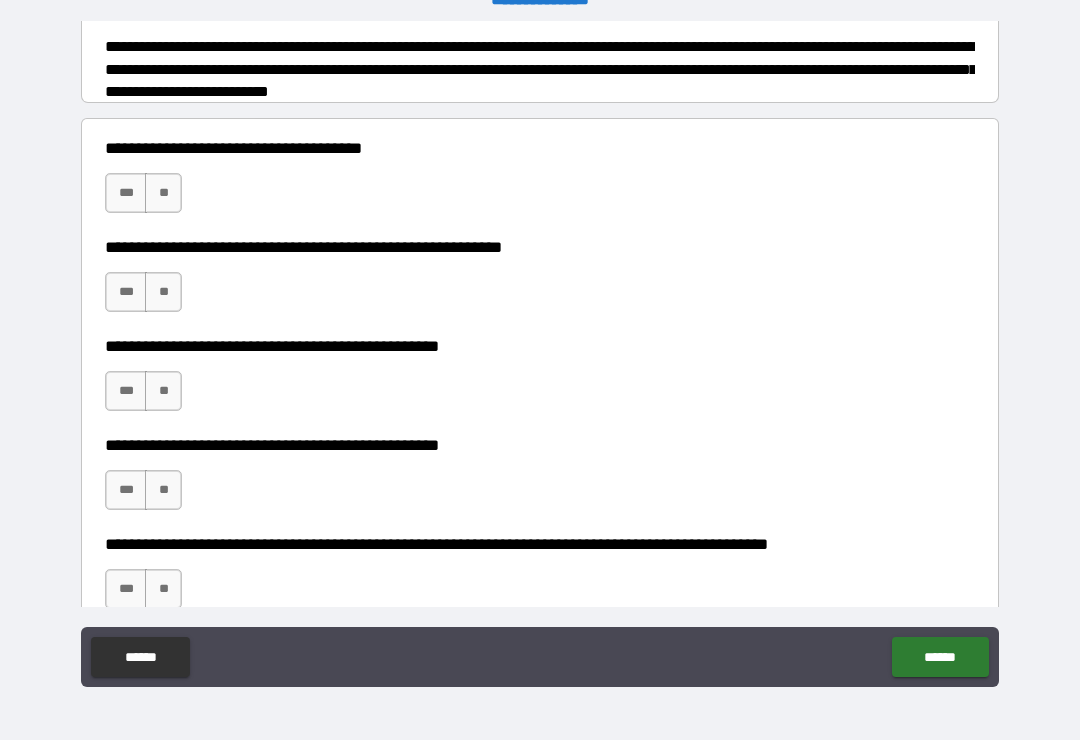 scroll, scrollTop: 294, scrollLeft: 0, axis: vertical 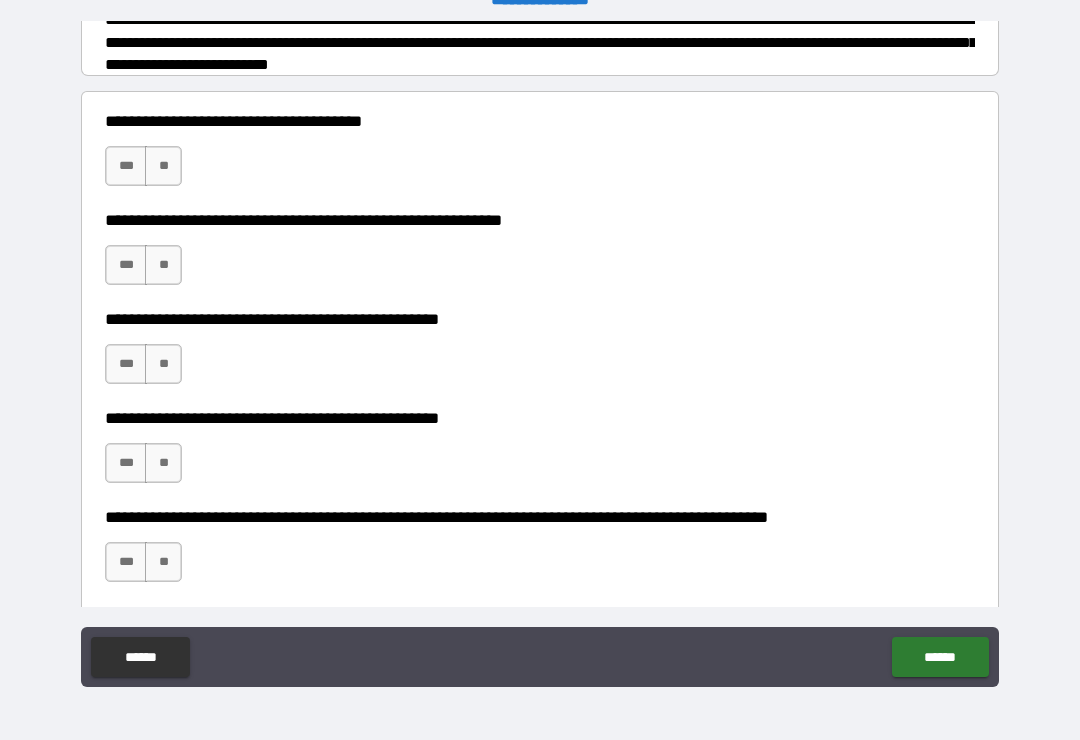 click on "**" at bounding box center [163, 166] 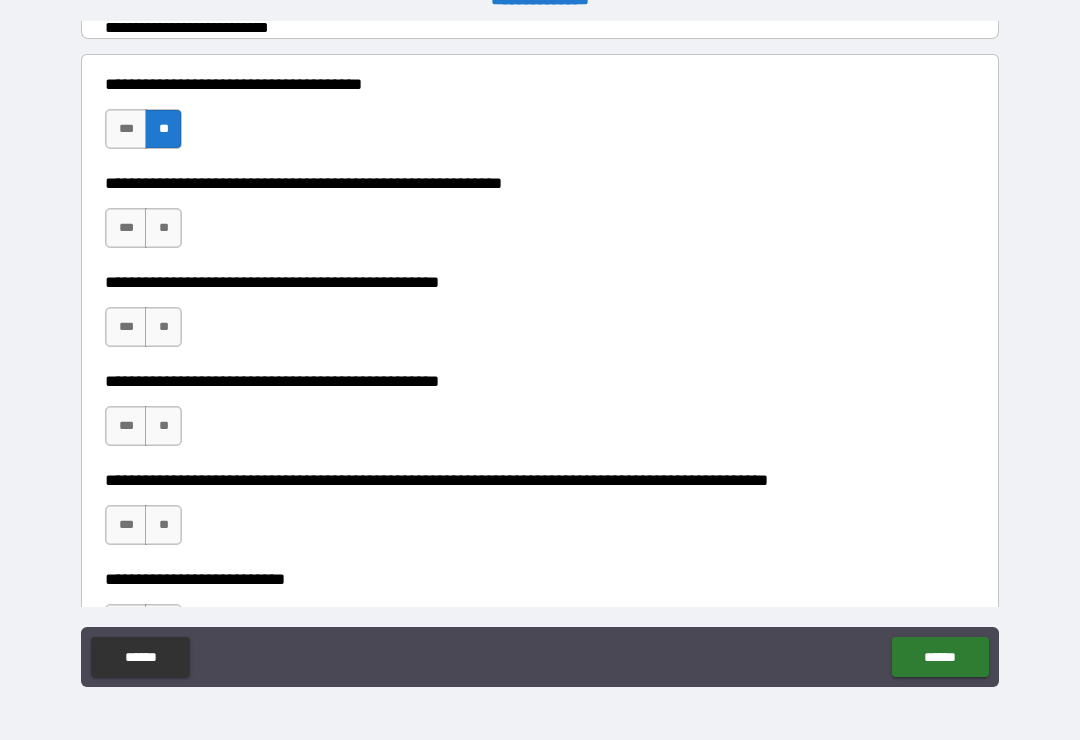 scroll, scrollTop: 332, scrollLeft: 0, axis: vertical 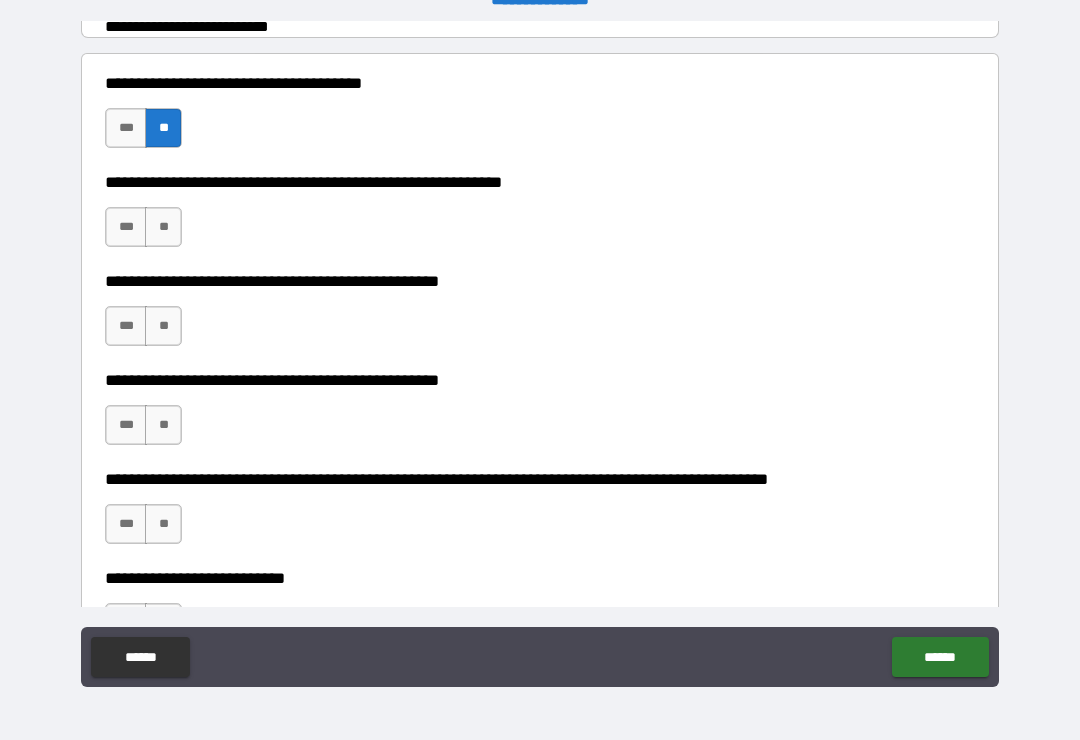 click on "**" at bounding box center (163, 227) 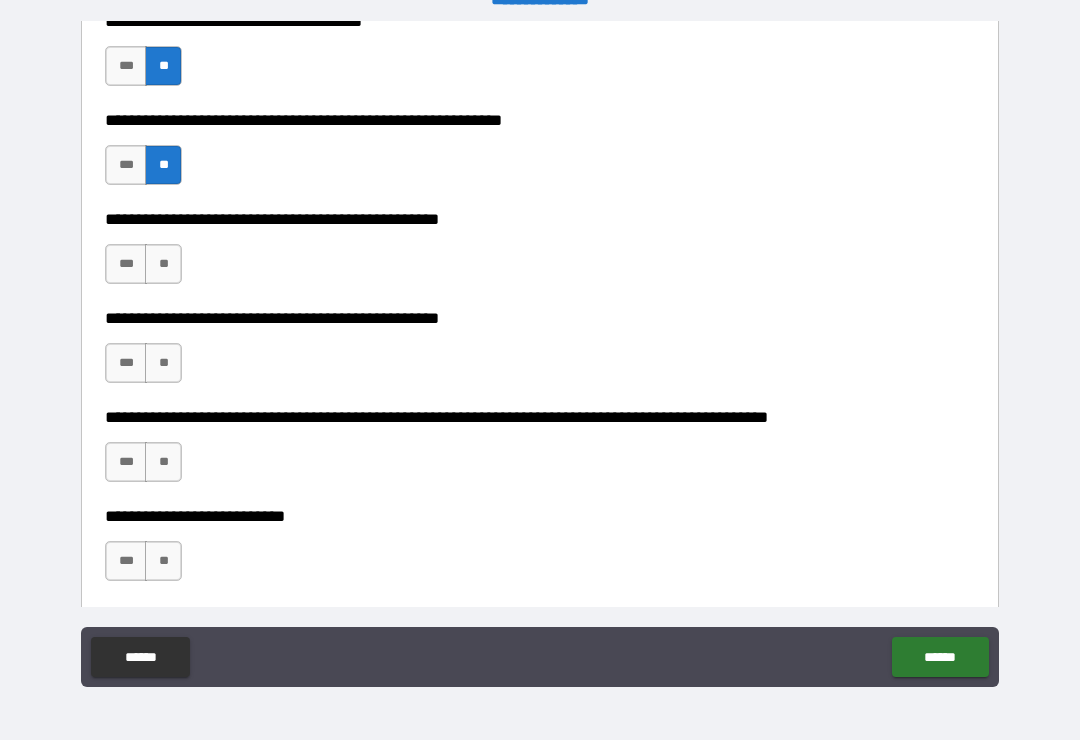 scroll, scrollTop: 397, scrollLeft: 0, axis: vertical 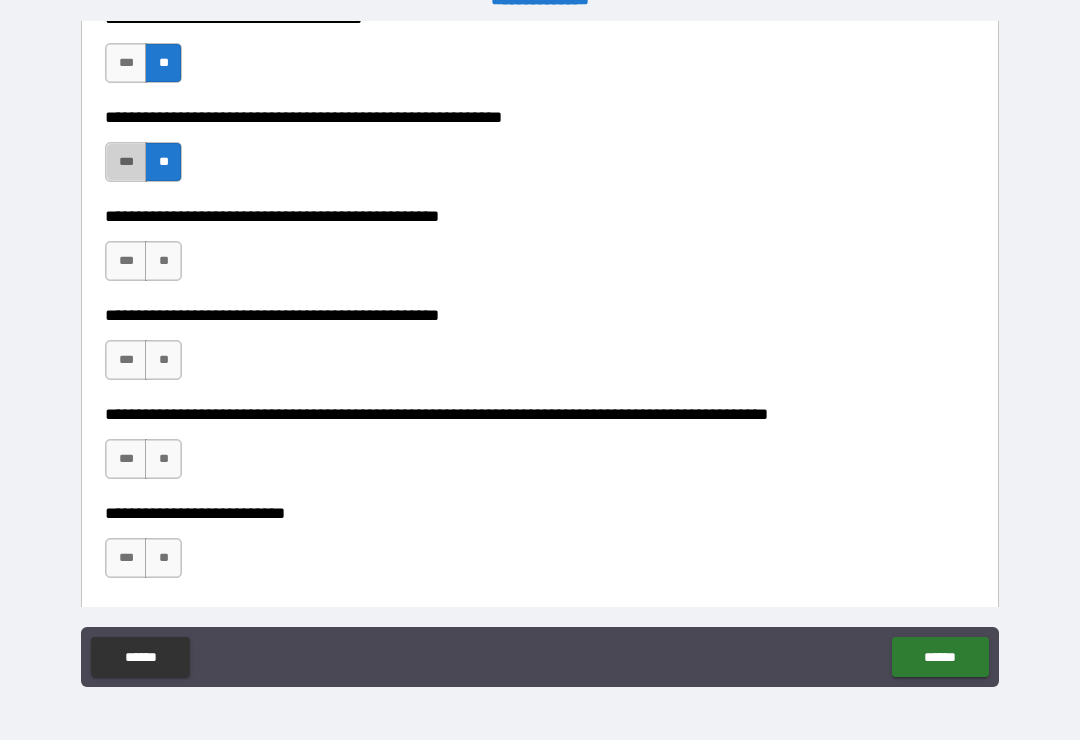 click on "***" at bounding box center [126, 162] 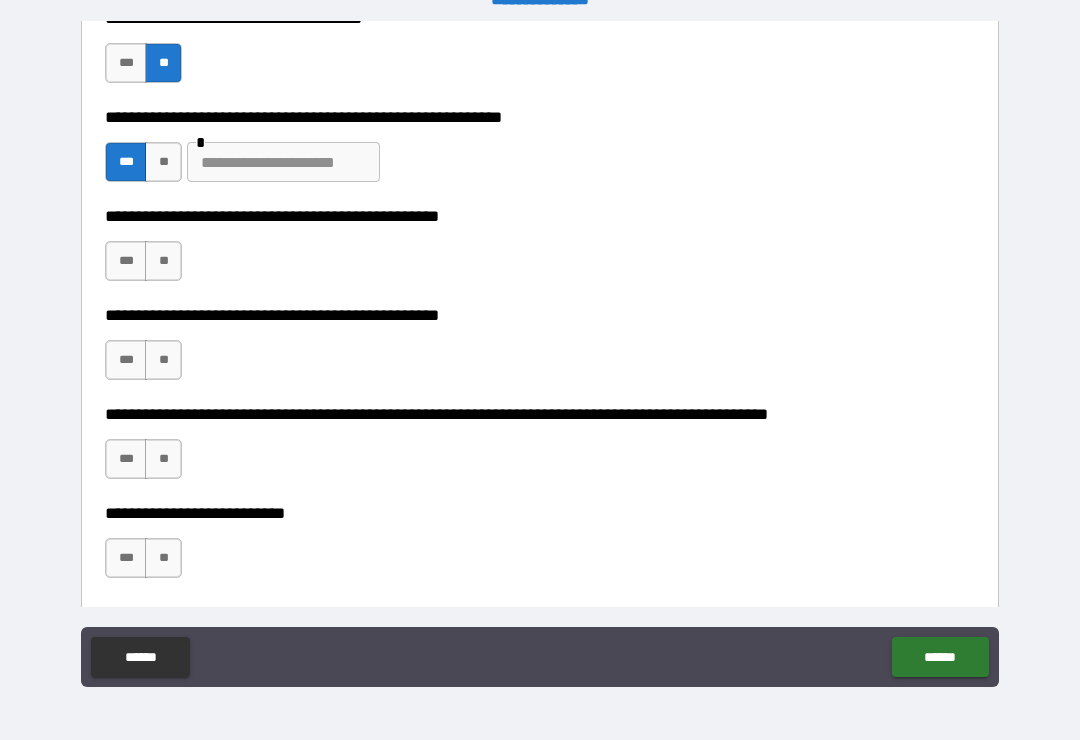 click at bounding box center [283, 162] 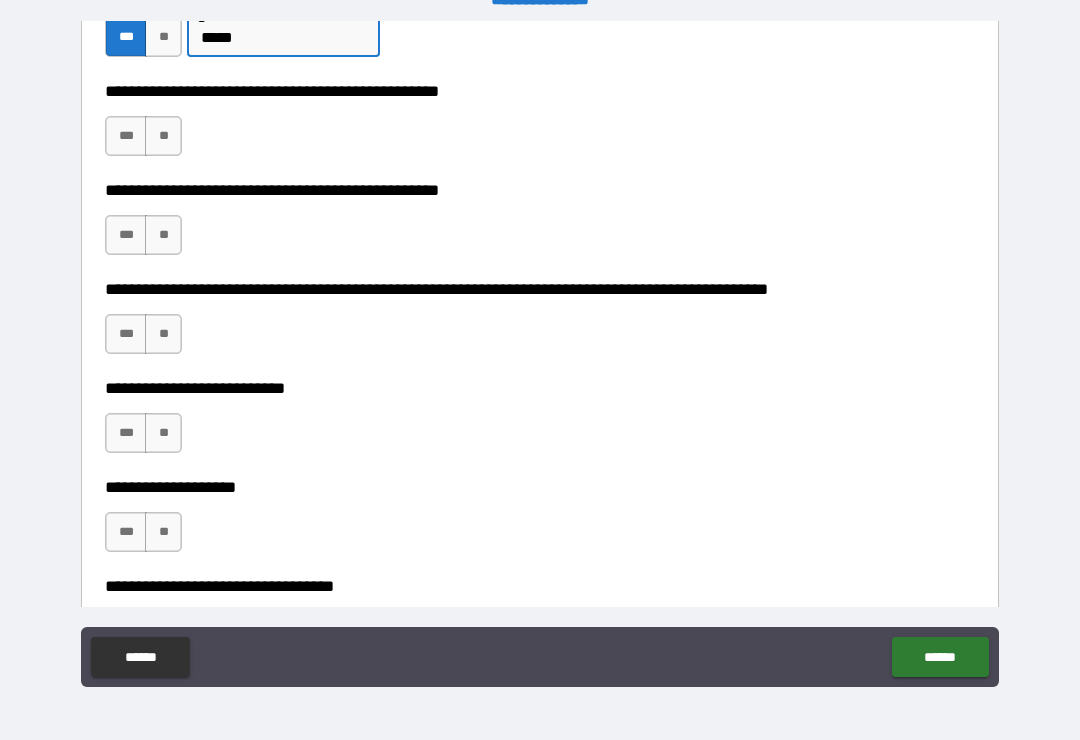 scroll, scrollTop: 523, scrollLeft: 0, axis: vertical 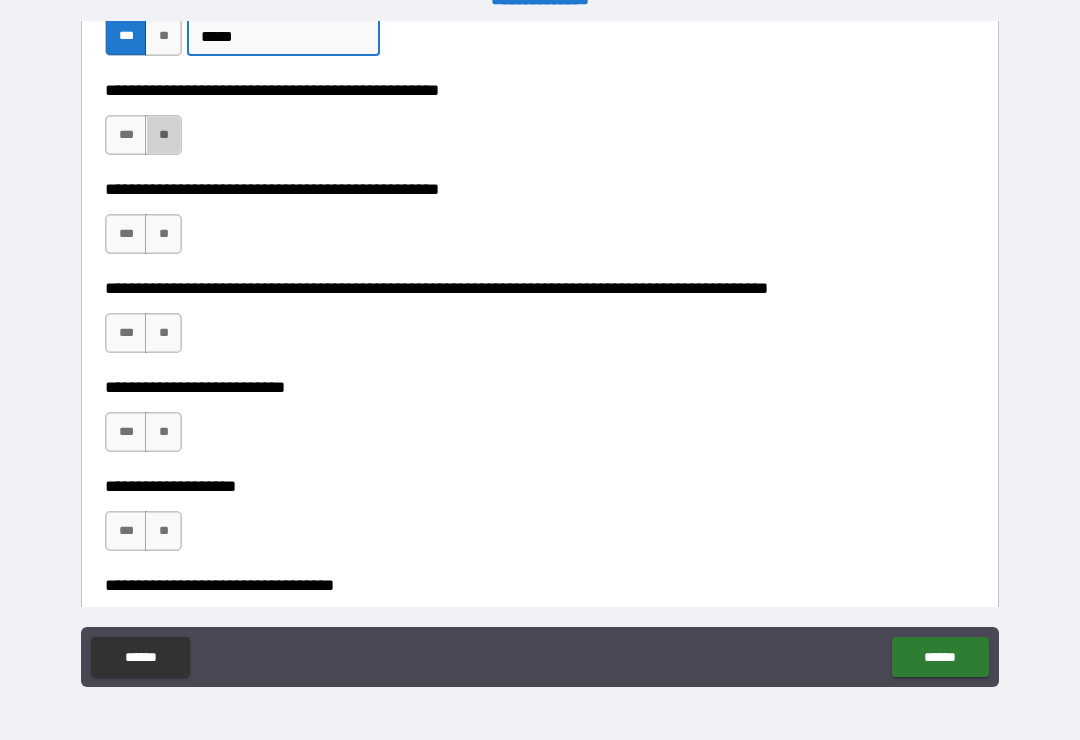 click on "**" at bounding box center (163, 135) 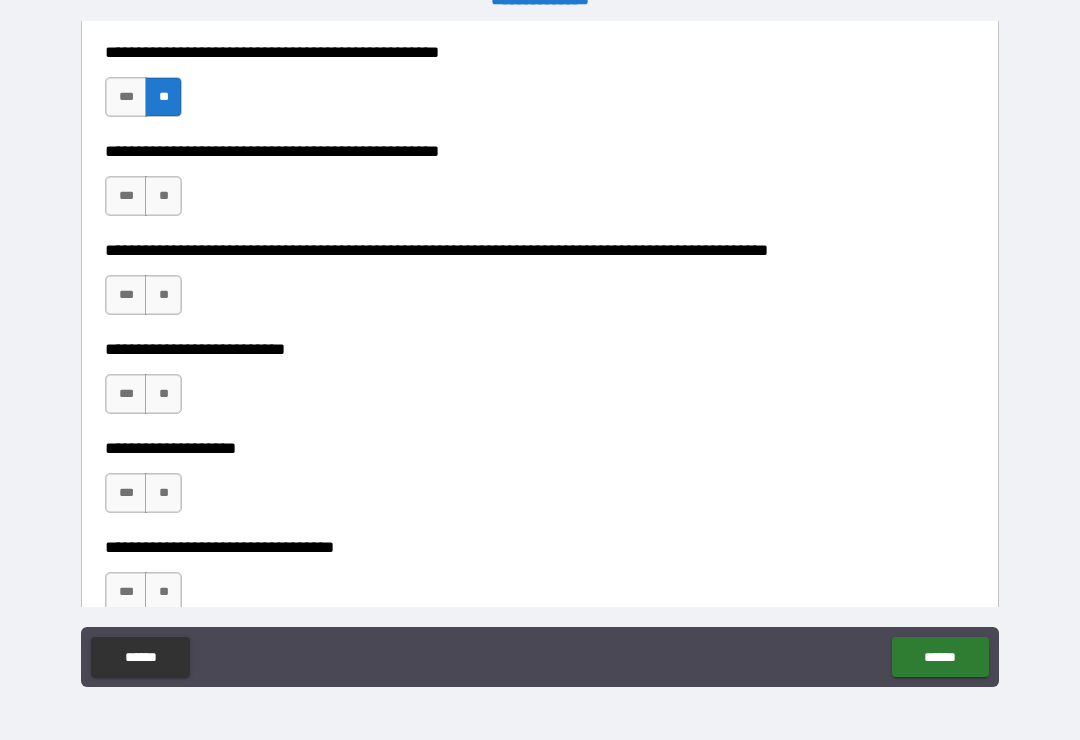 scroll, scrollTop: 562, scrollLeft: 0, axis: vertical 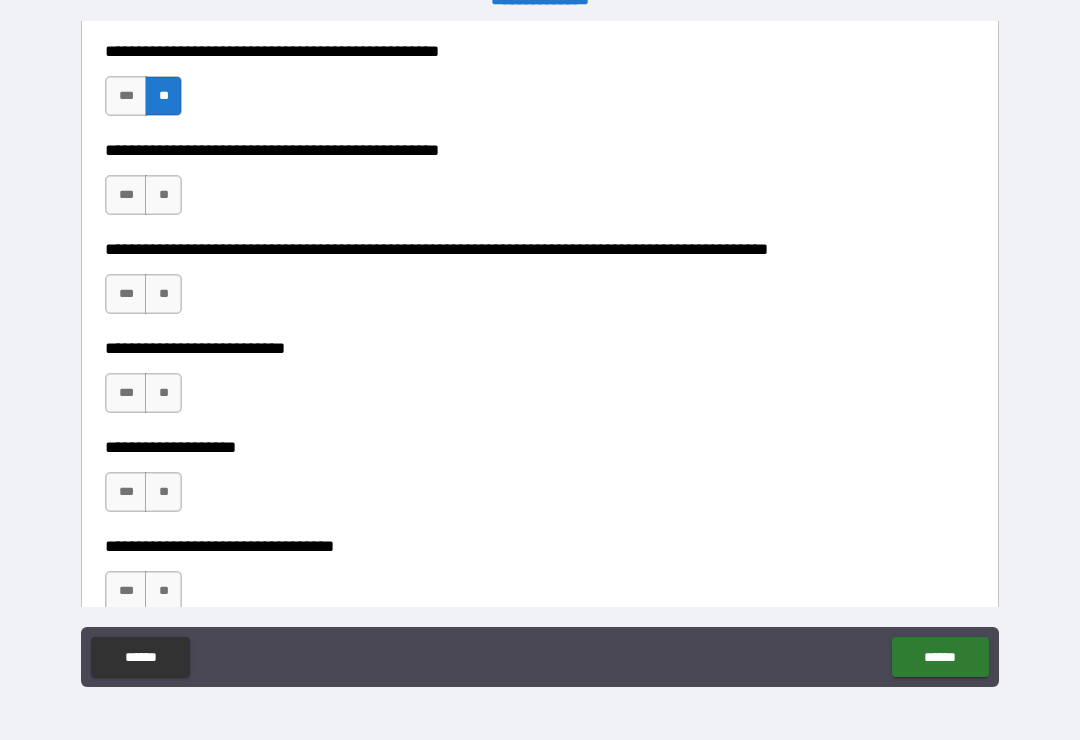 click on "**" at bounding box center (163, 195) 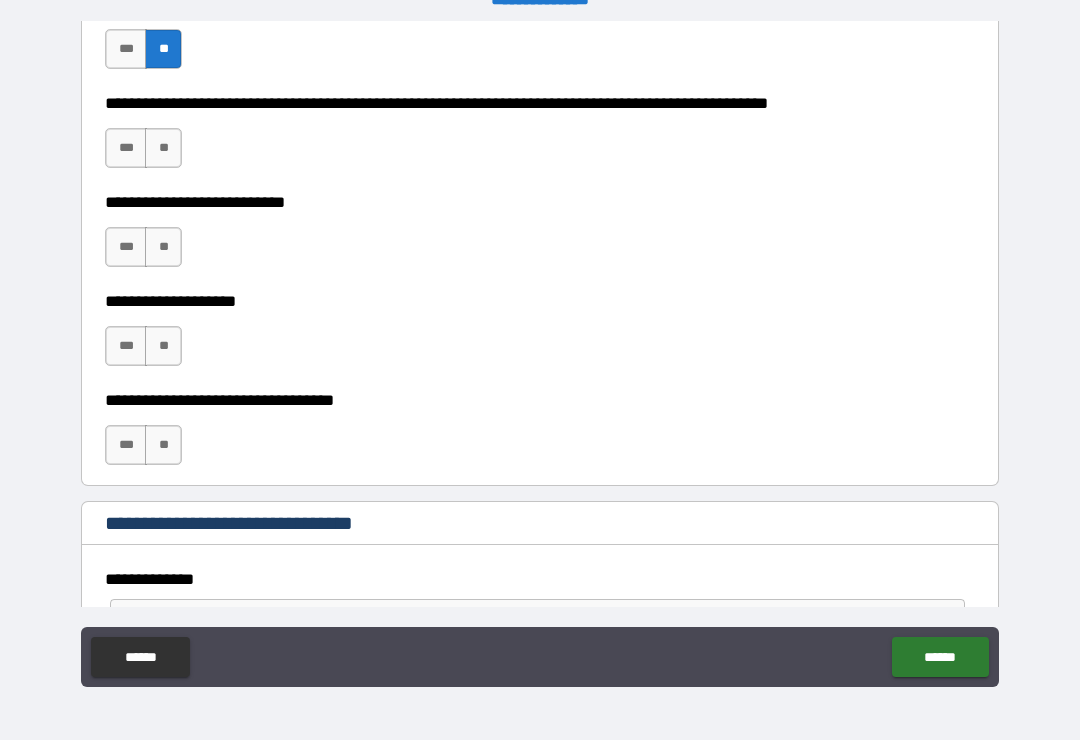 scroll, scrollTop: 714, scrollLeft: 0, axis: vertical 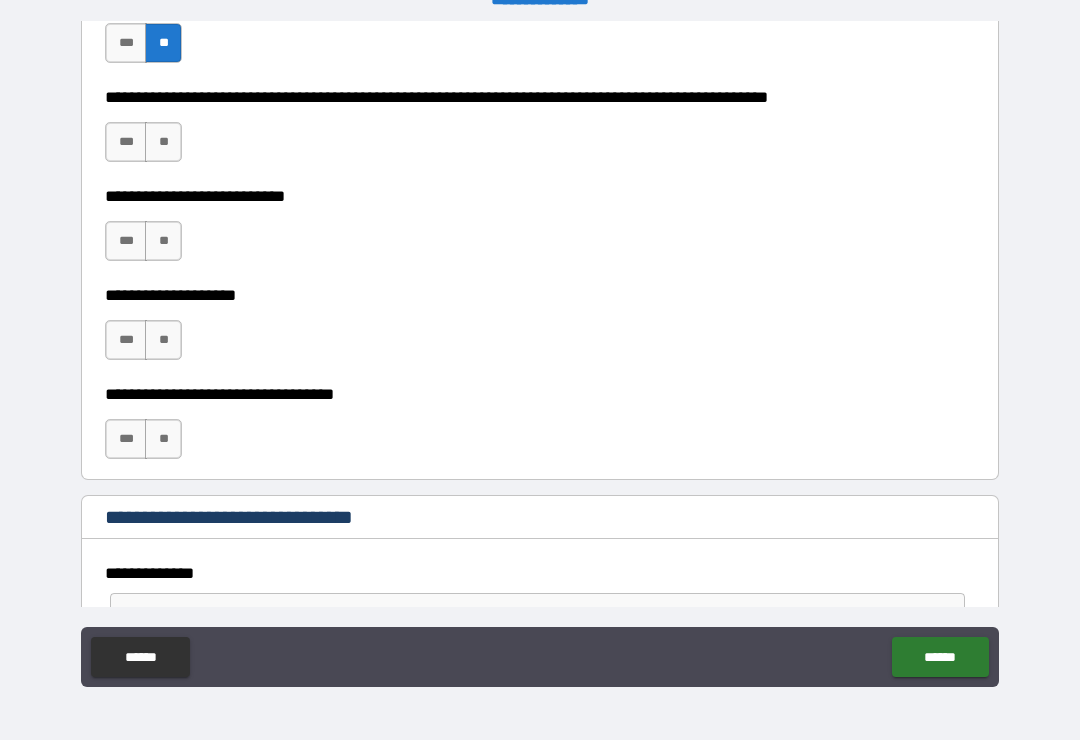 click on "**" at bounding box center [163, 142] 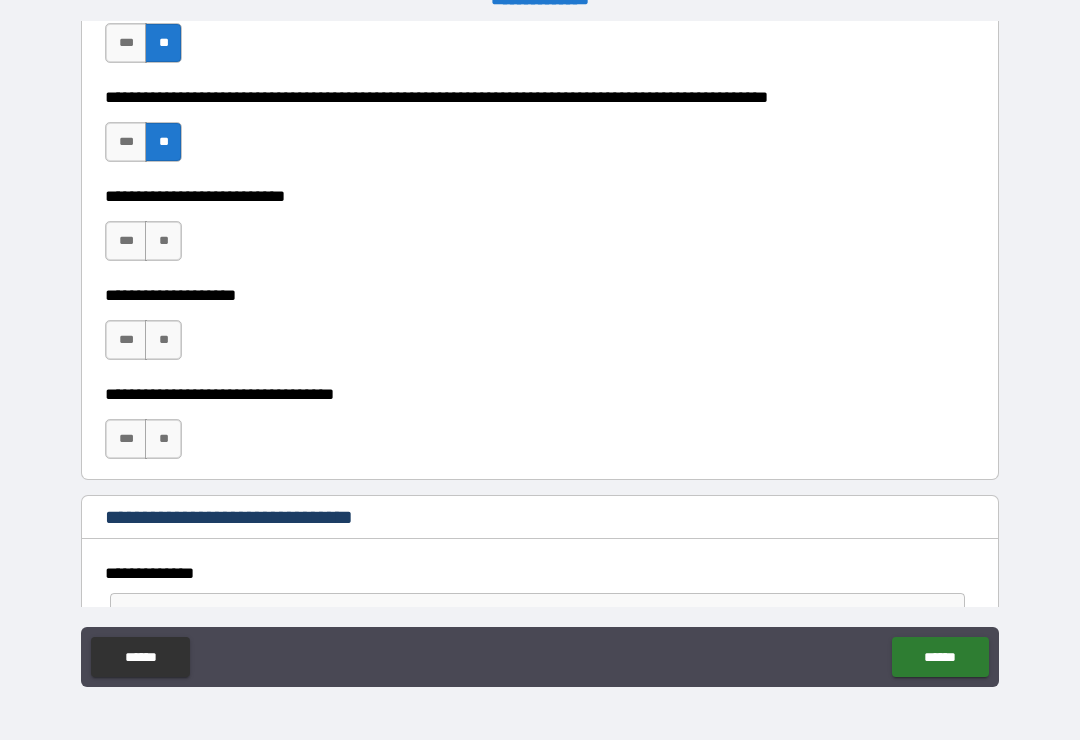 click on "**" at bounding box center [163, 241] 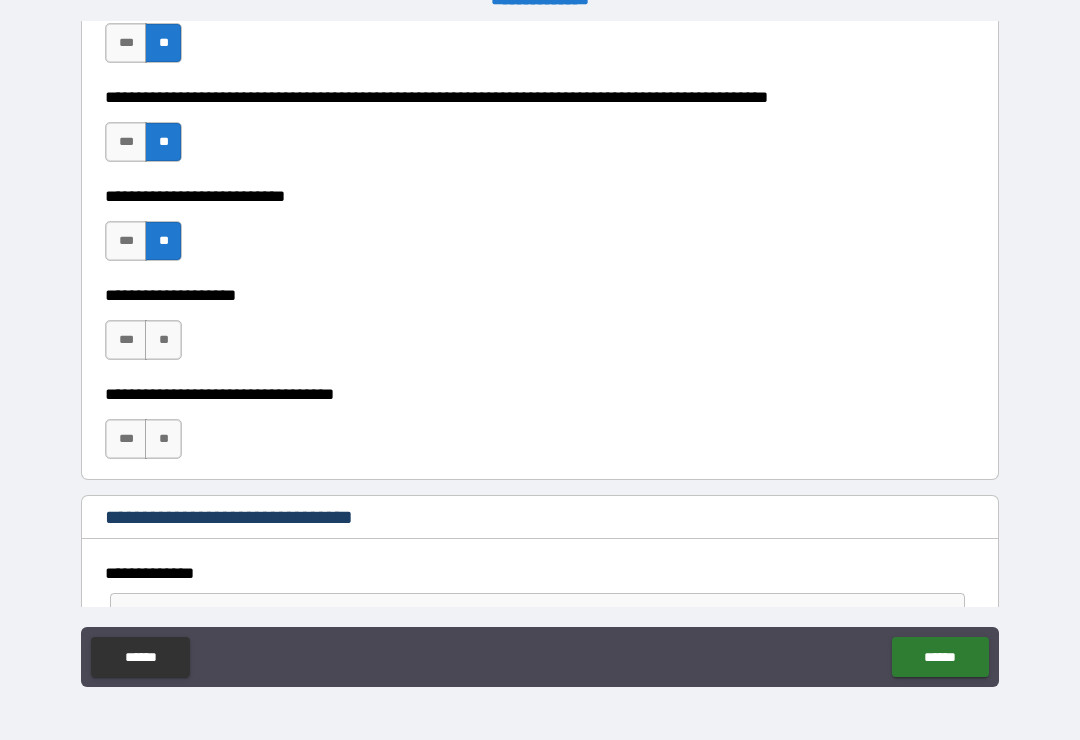 click on "**" at bounding box center [163, 340] 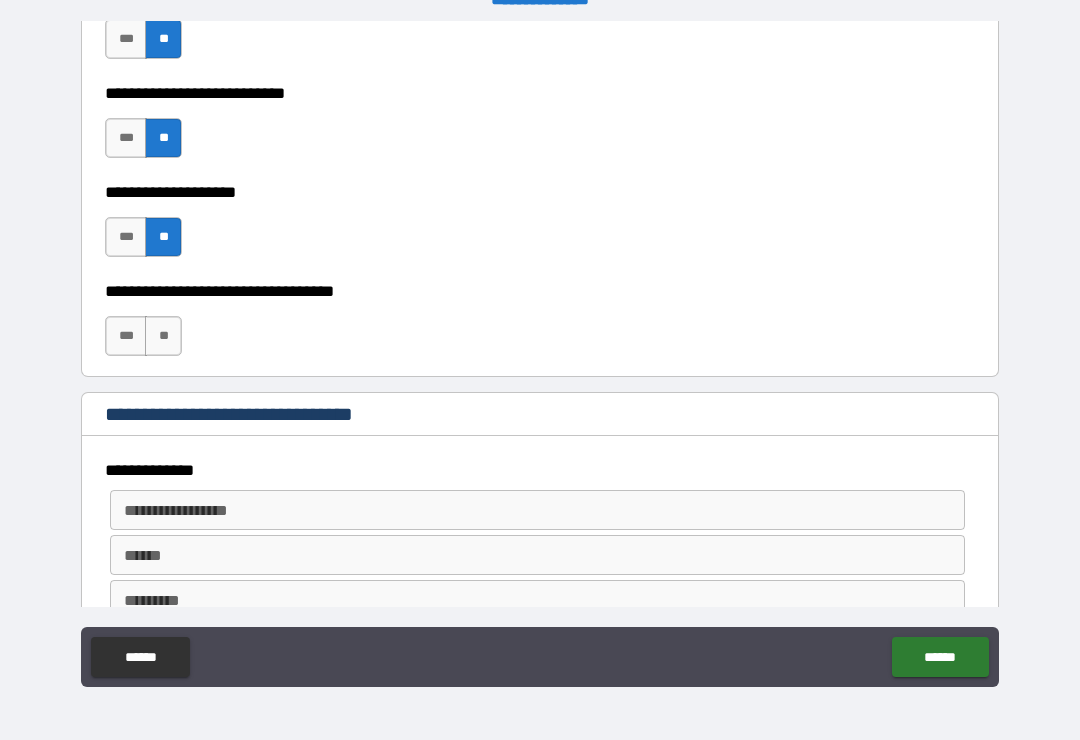 scroll, scrollTop: 822, scrollLeft: 0, axis: vertical 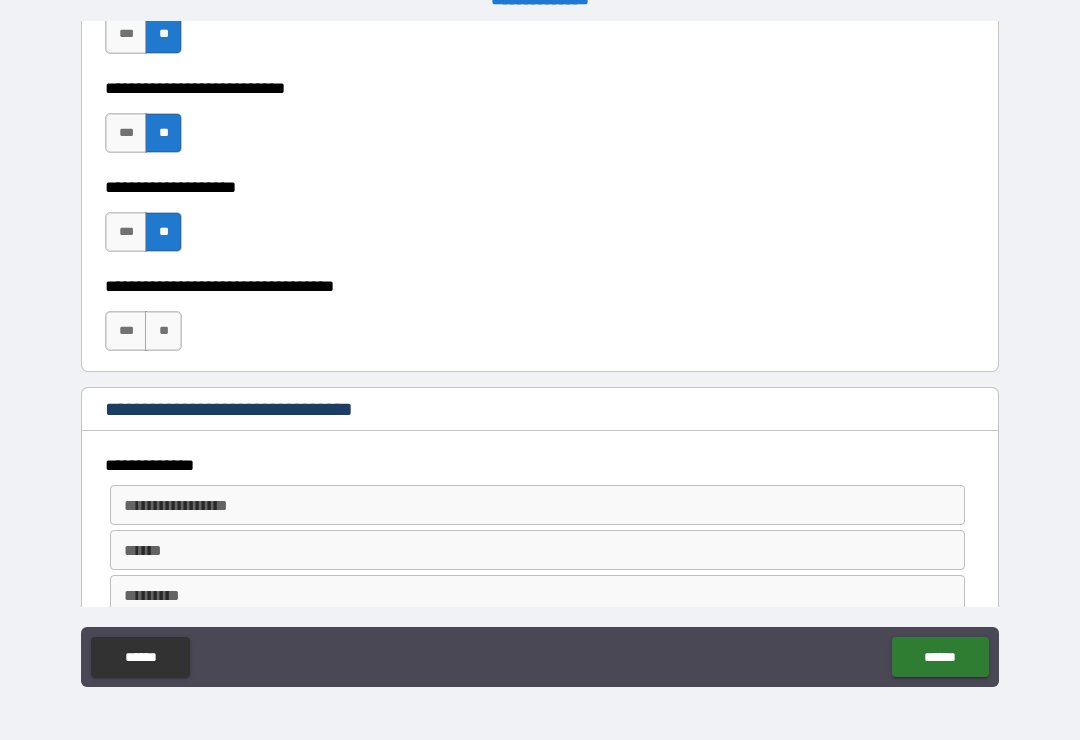 click on "**" at bounding box center [163, 331] 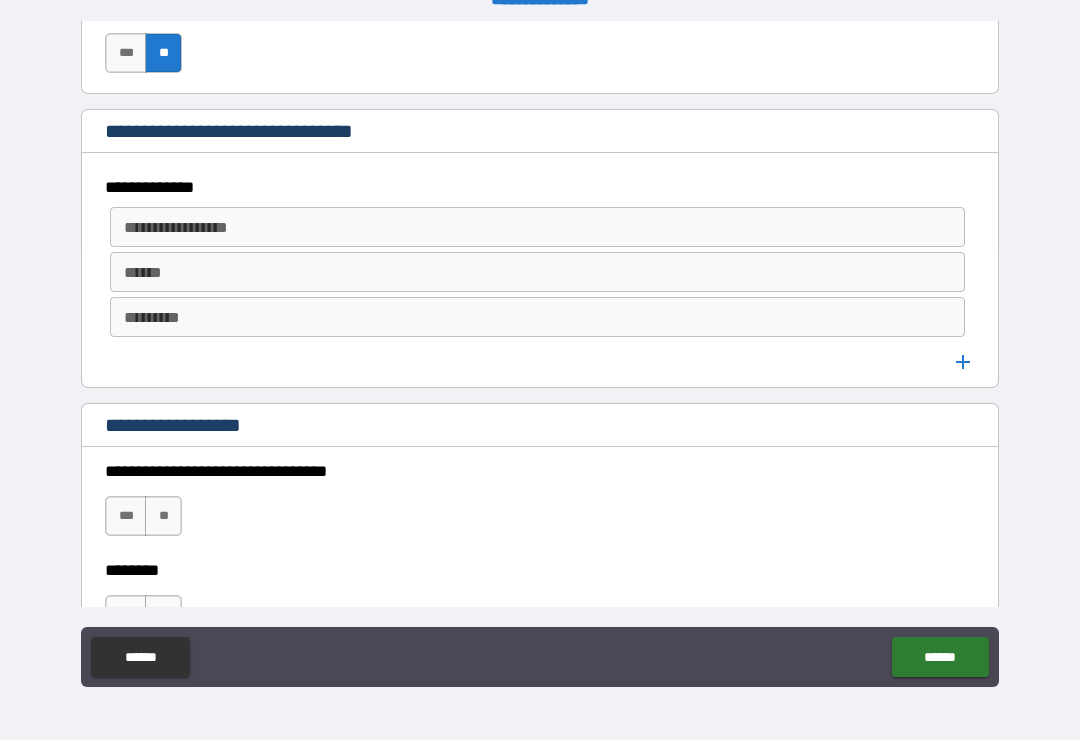 scroll, scrollTop: 1137, scrollLeft: 0, axis: vertical 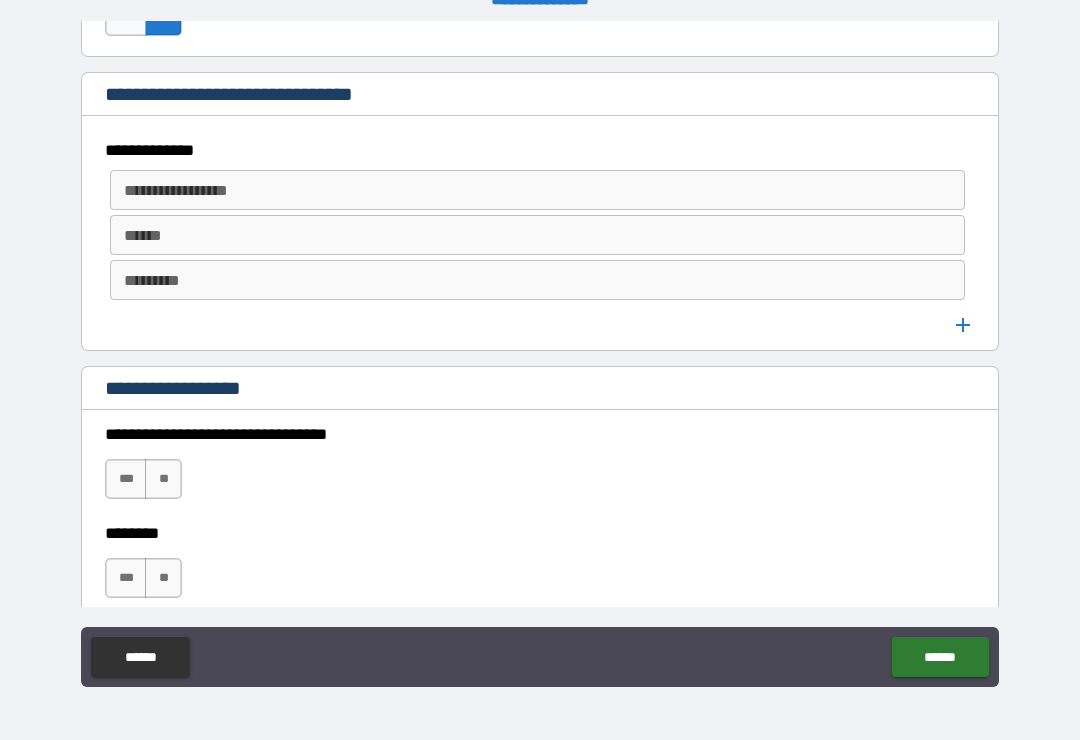 click on "**********" at bounding box center [536, 190] 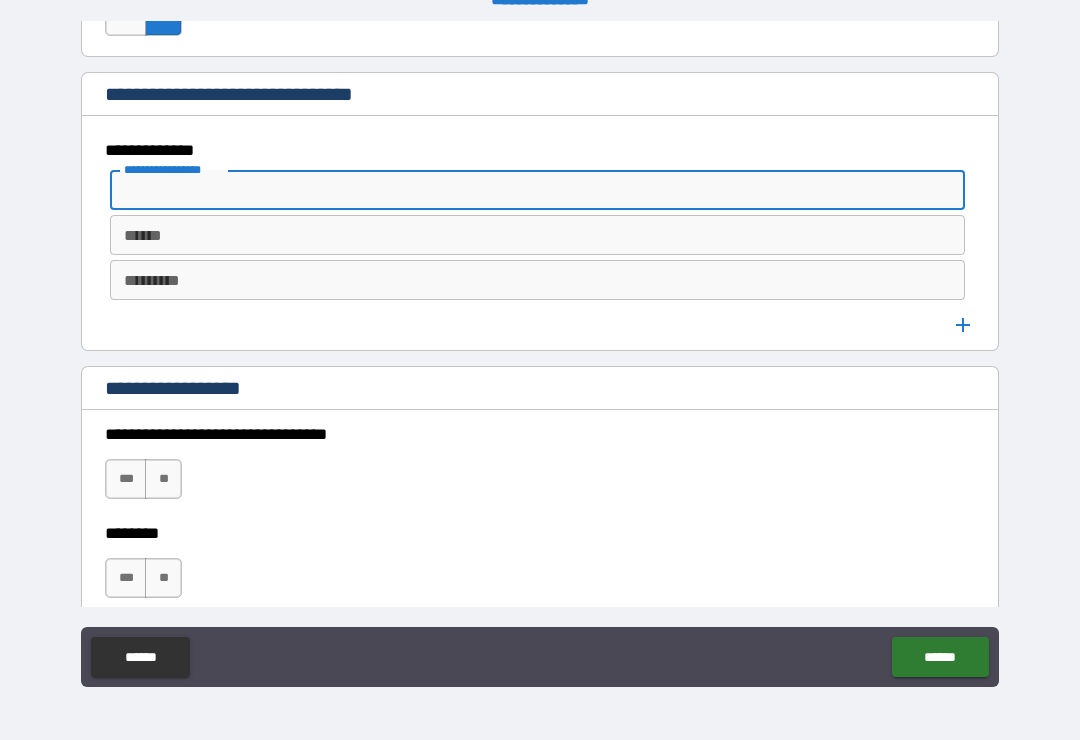 click on "**********" at bounding box center [540, 238] 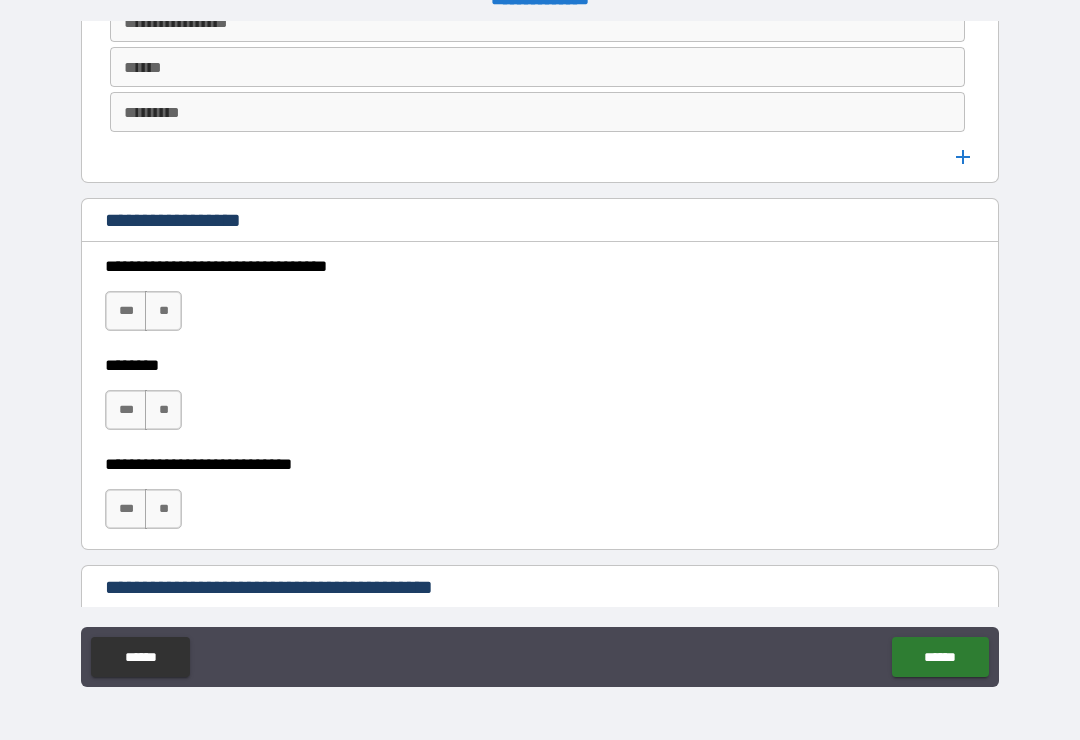 scroll, scrollTop: 1413, scrollLeft: 0, axis: vertical 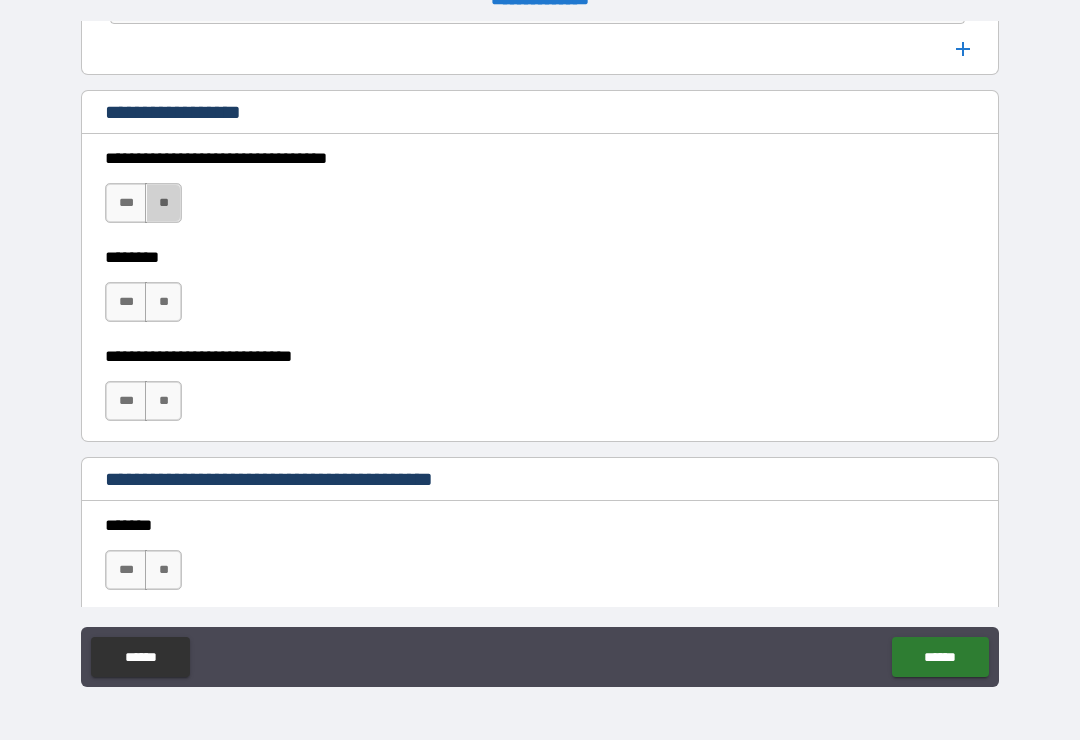 click on "**" at bounding box center (163, 203) 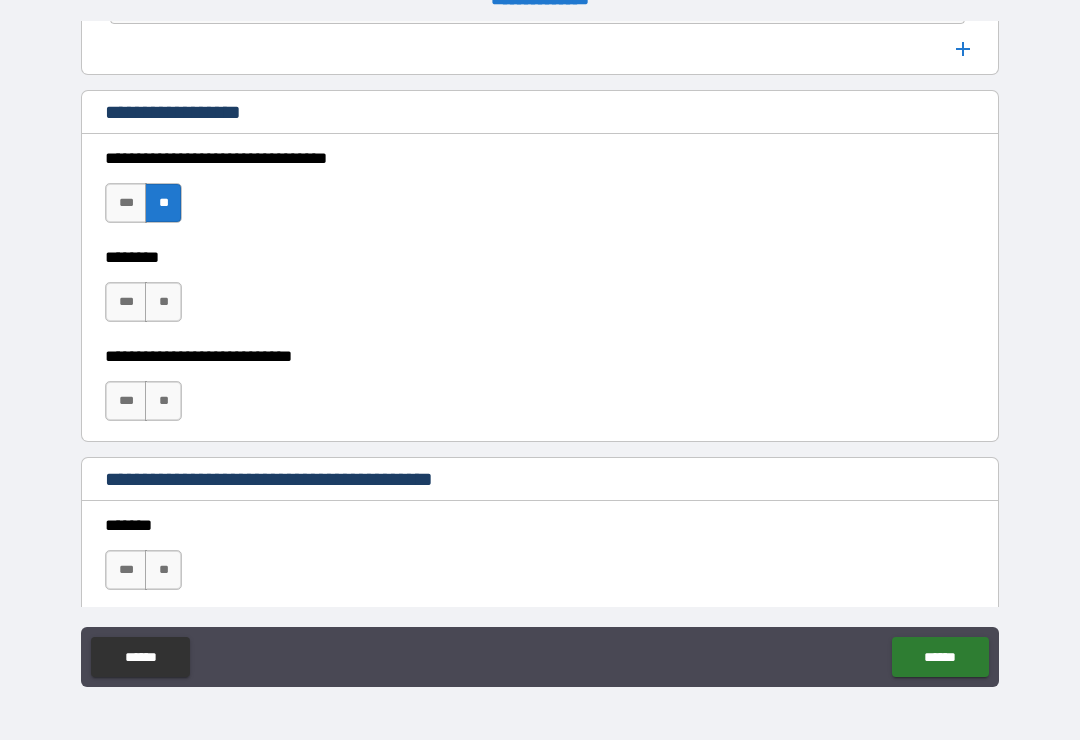 click on "**" at bounding box center (163, 302) 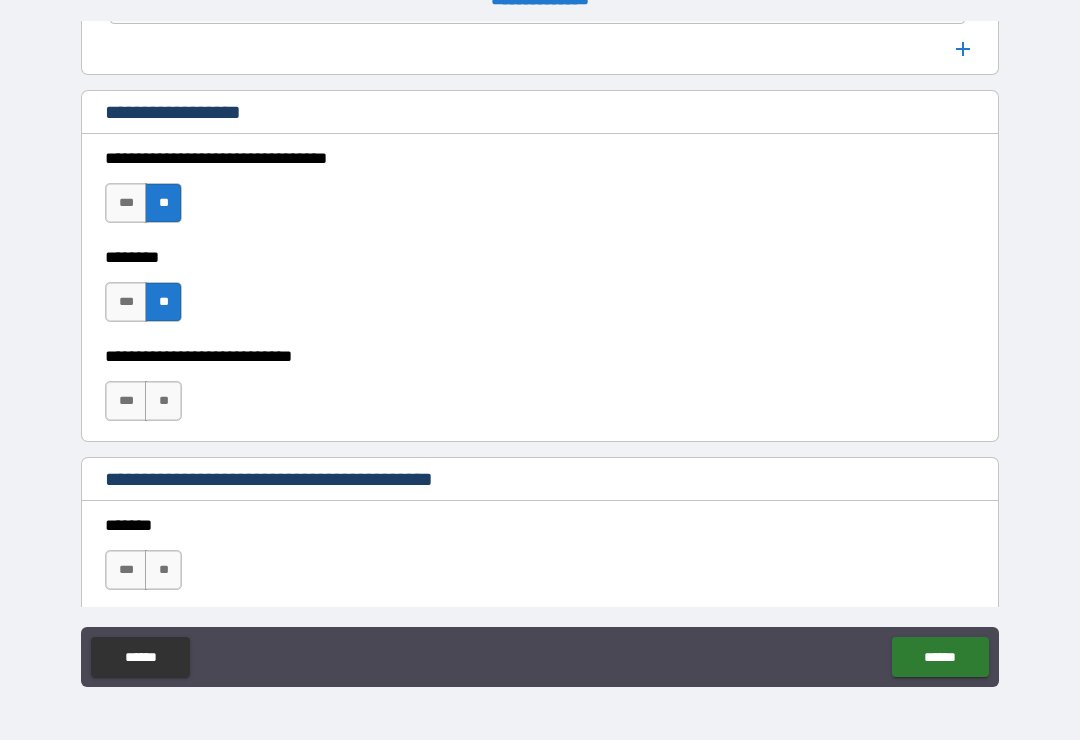 click on "**" at bounding box center [163, 302] 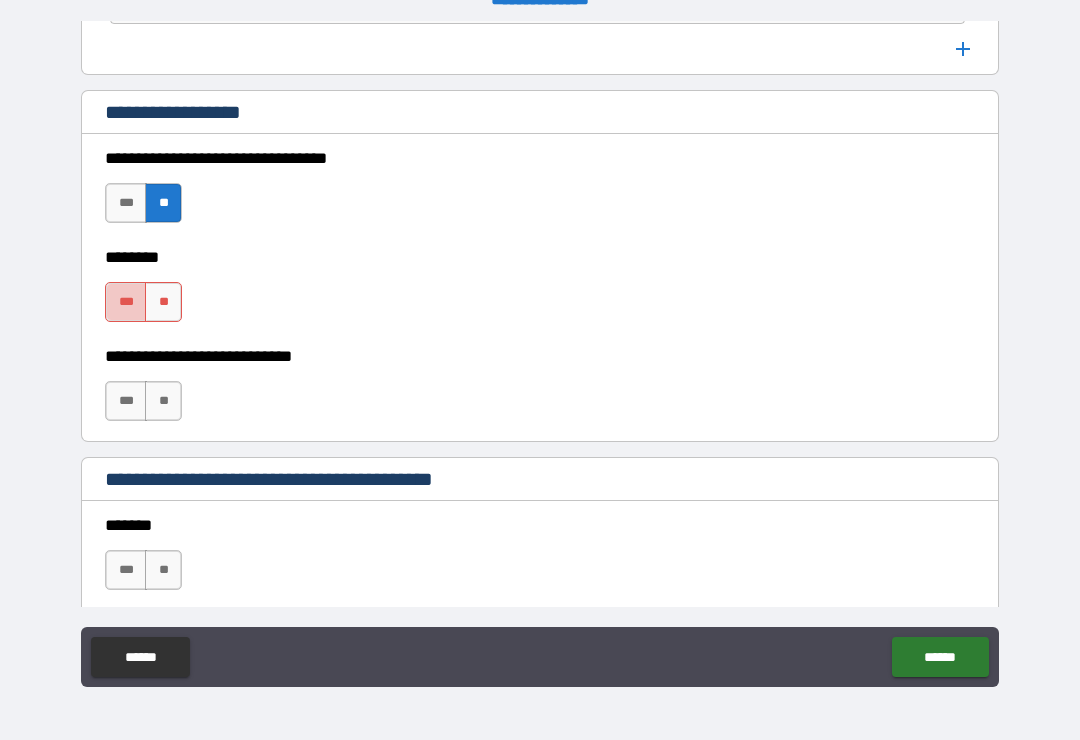 click on "***" at bounding box center (126, 302) 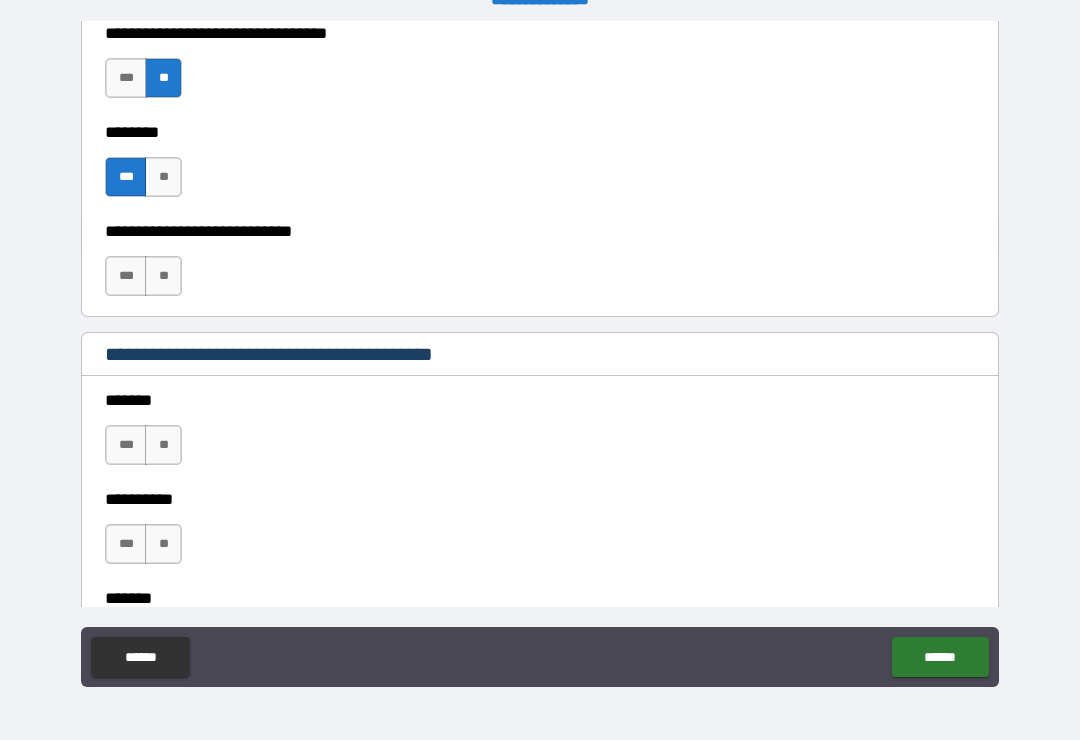 scroll, scrollTop: 1540, scrollLeft: 0, axis: vertical 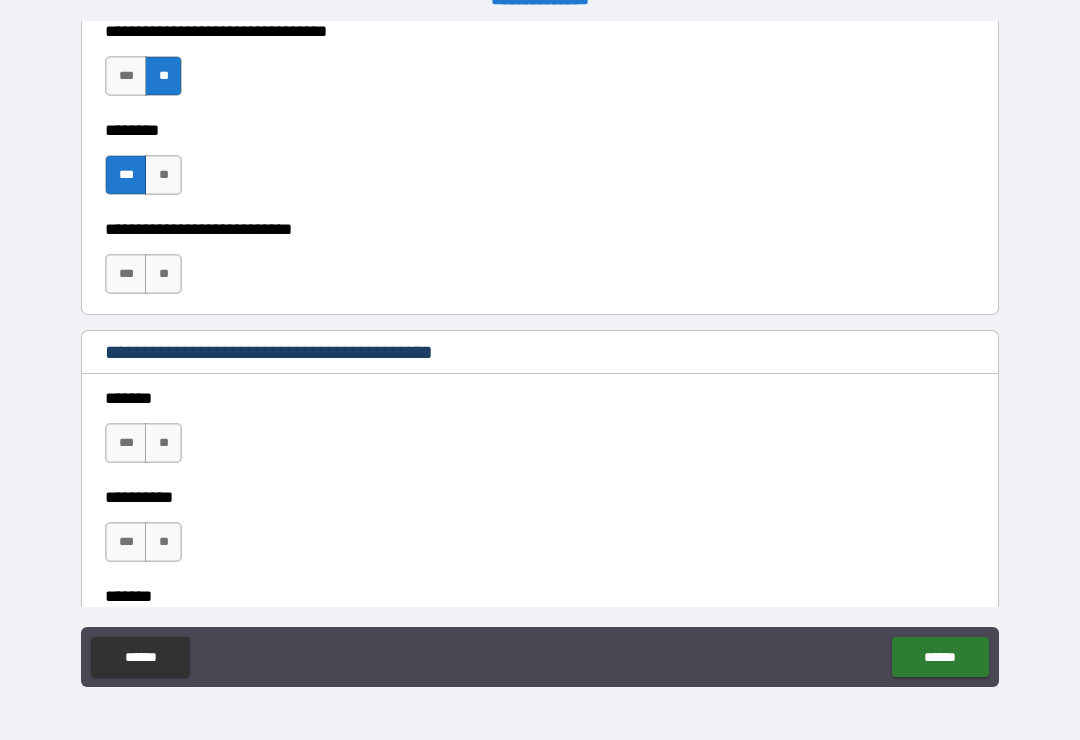 click on "**" at bounding box center (163, 274) 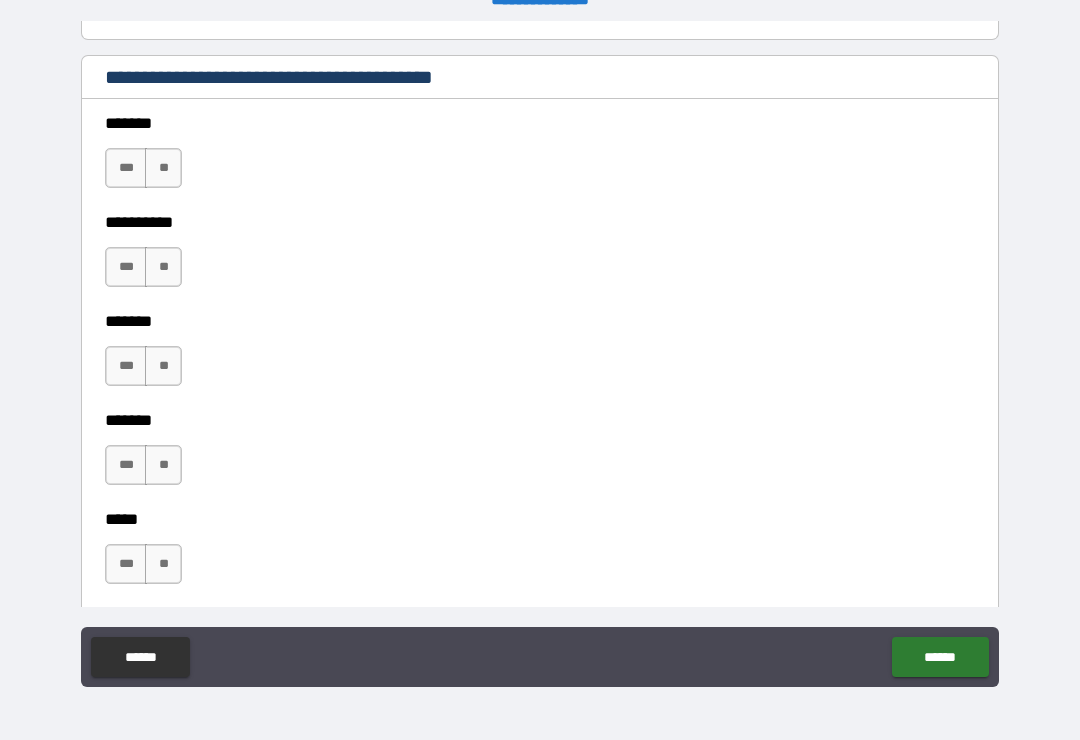 scroll, scrollTop: 1747, scrollLeft: 0, axis: vertical 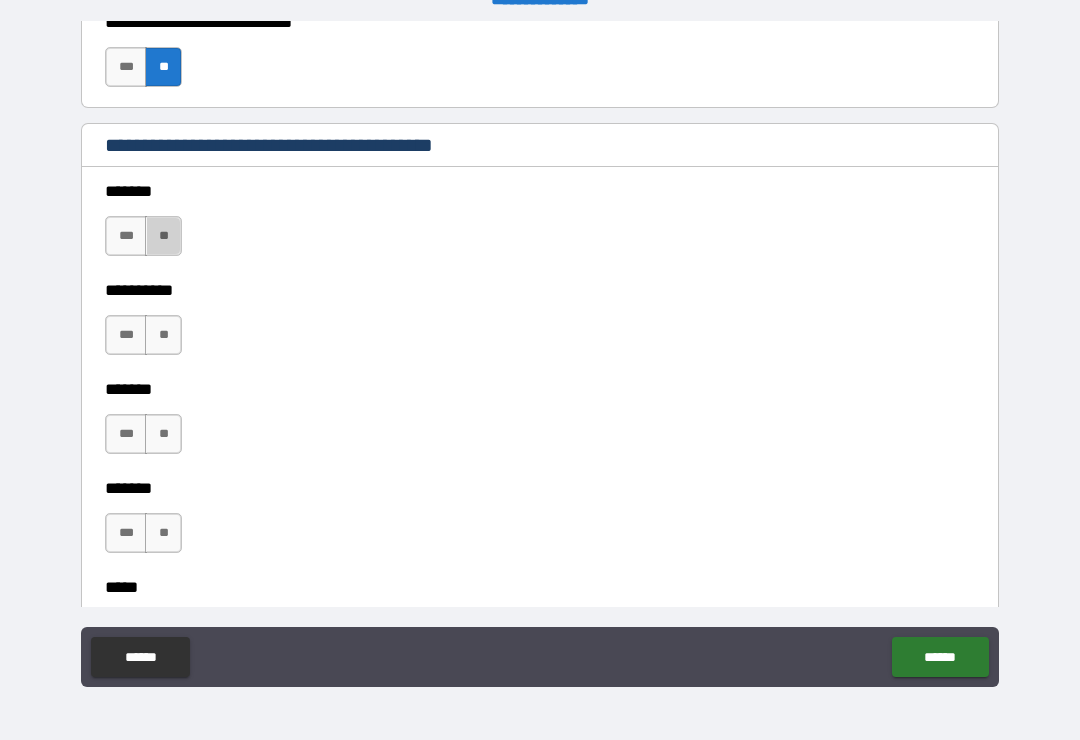 click on "**" at bounding box center [163, 236] 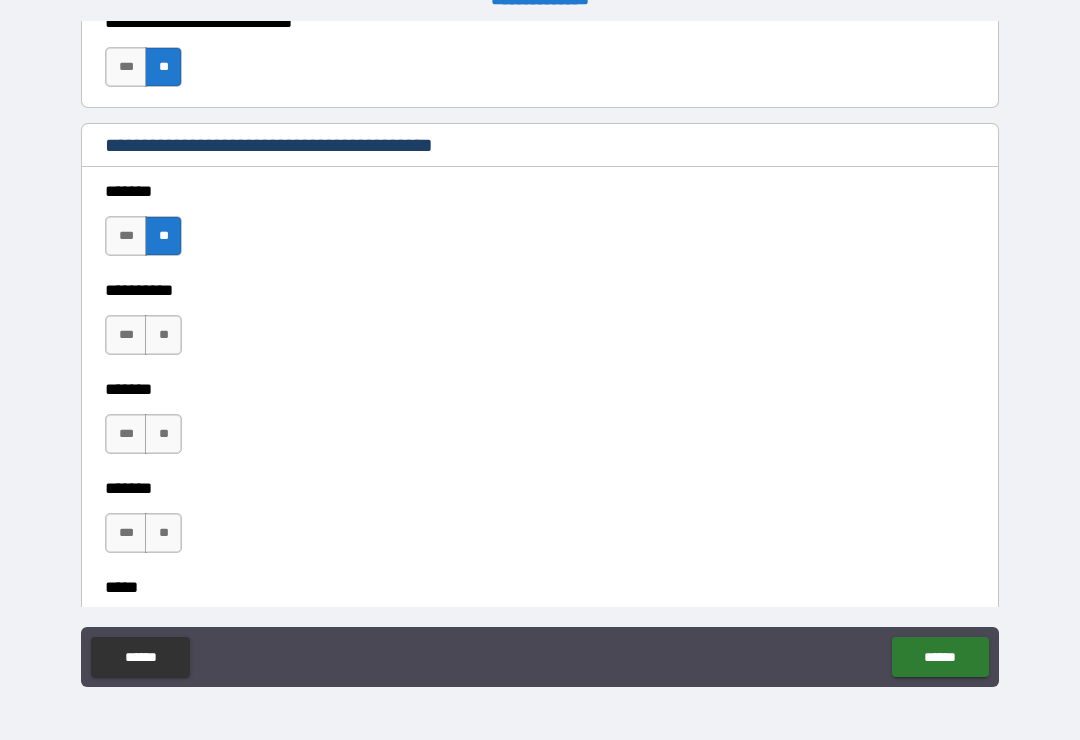click on "**" at bounding box center [163, 335] 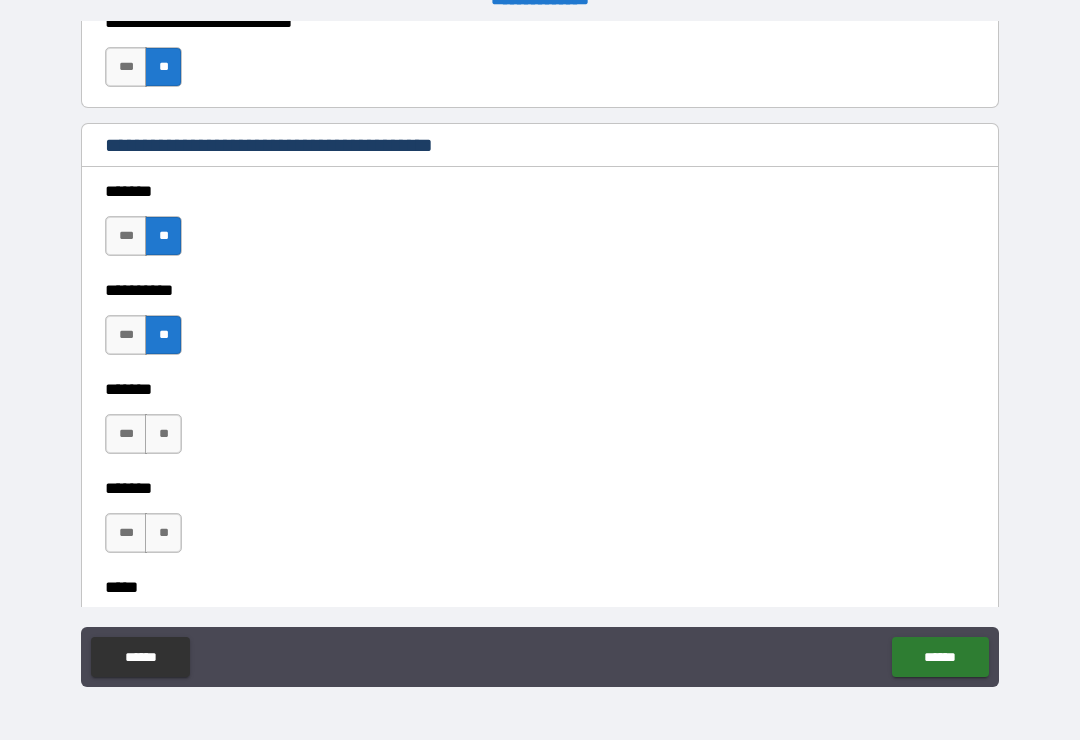 click on "**" at bounding box center [163, 434] 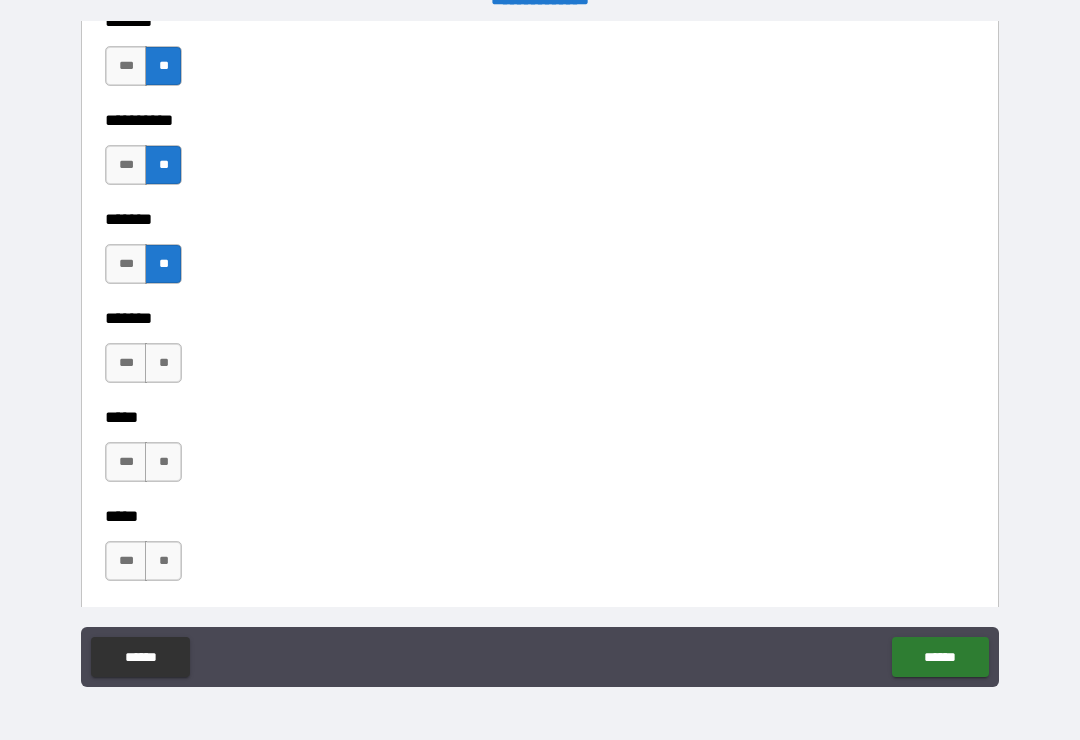 scroll, scrollTop: 1943, scrollLeft: 0, axis: vertical 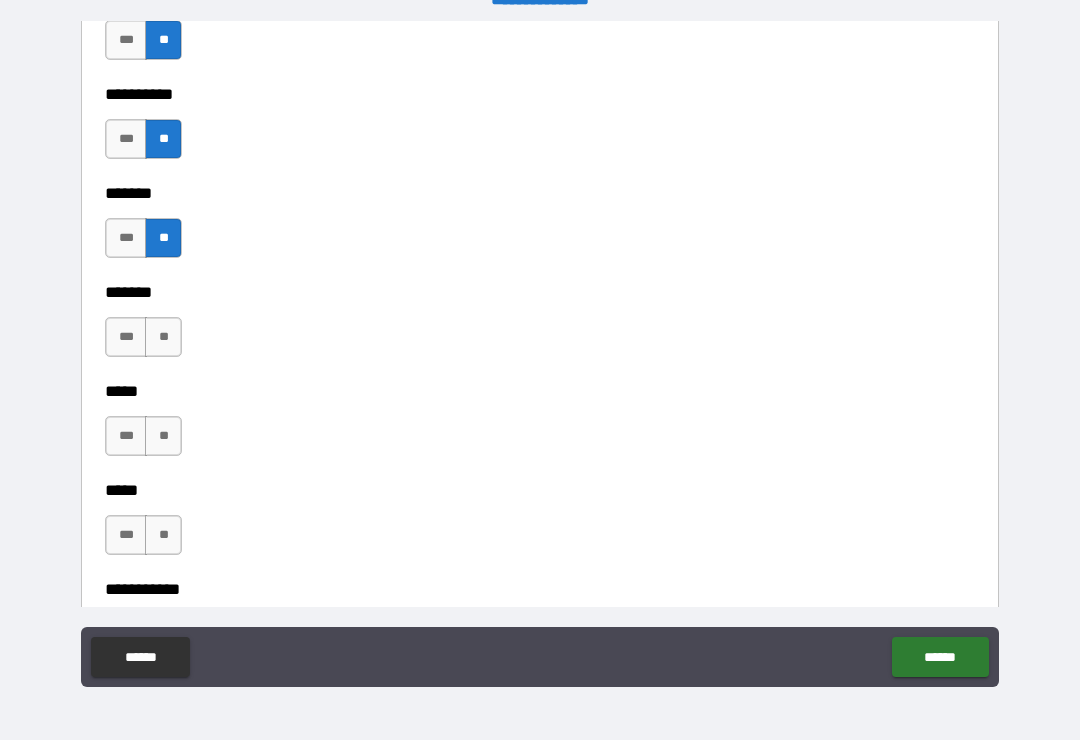 click on "**" at bounding box center [163, 337] 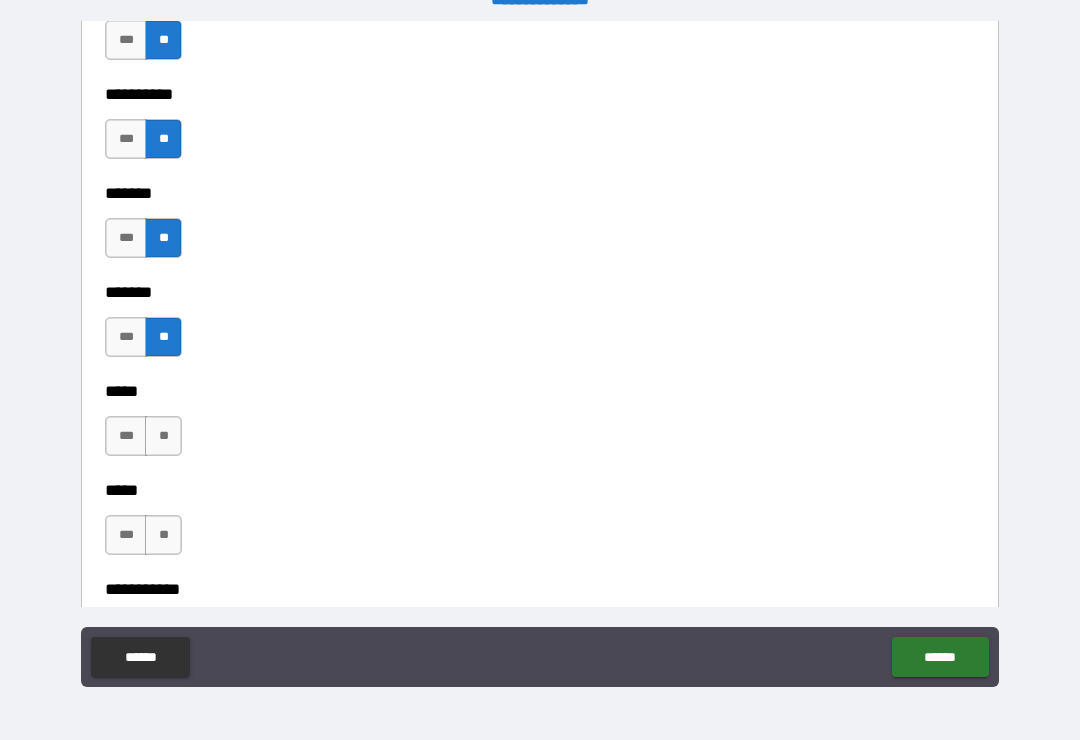 click on "**" at bounding box center [163, 436] 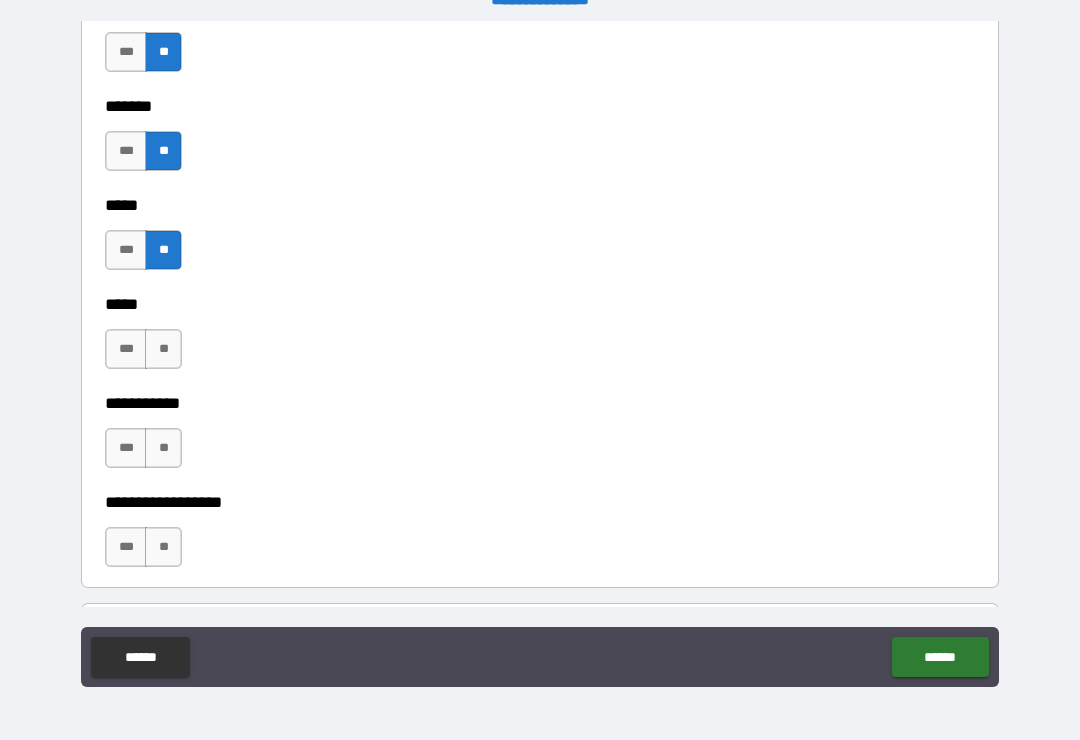 scroll, scrollTop: 2134, scrollLeft: 0, axis: vertical 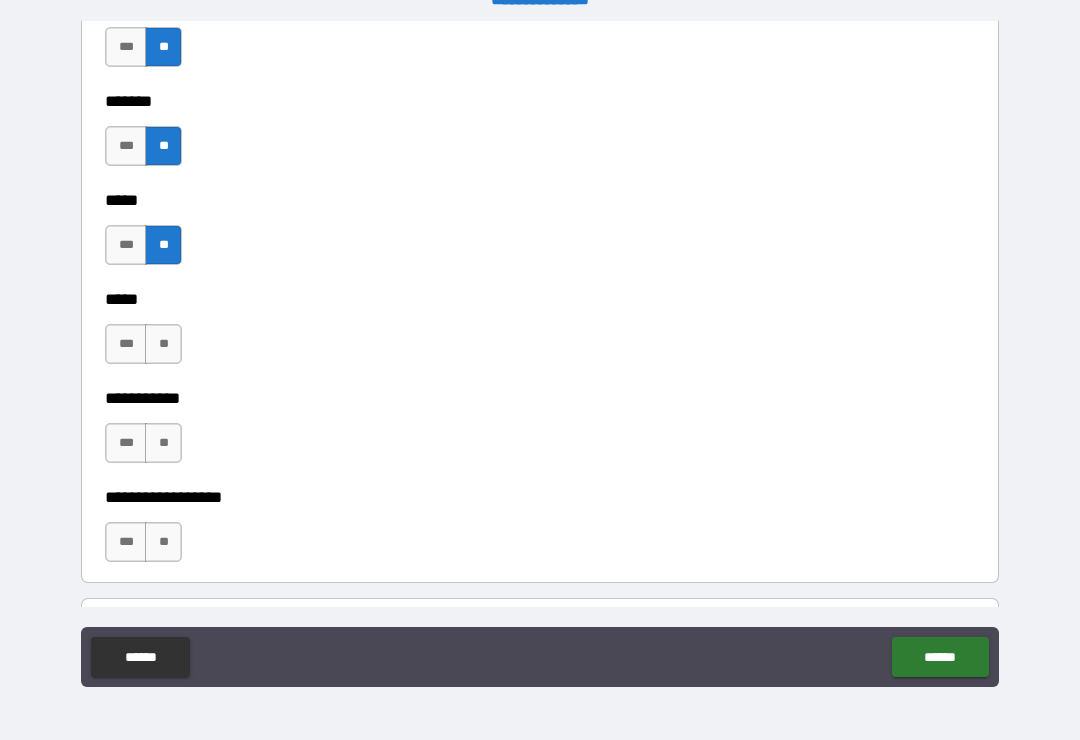 click on "**" at bounding box center [163, 344] 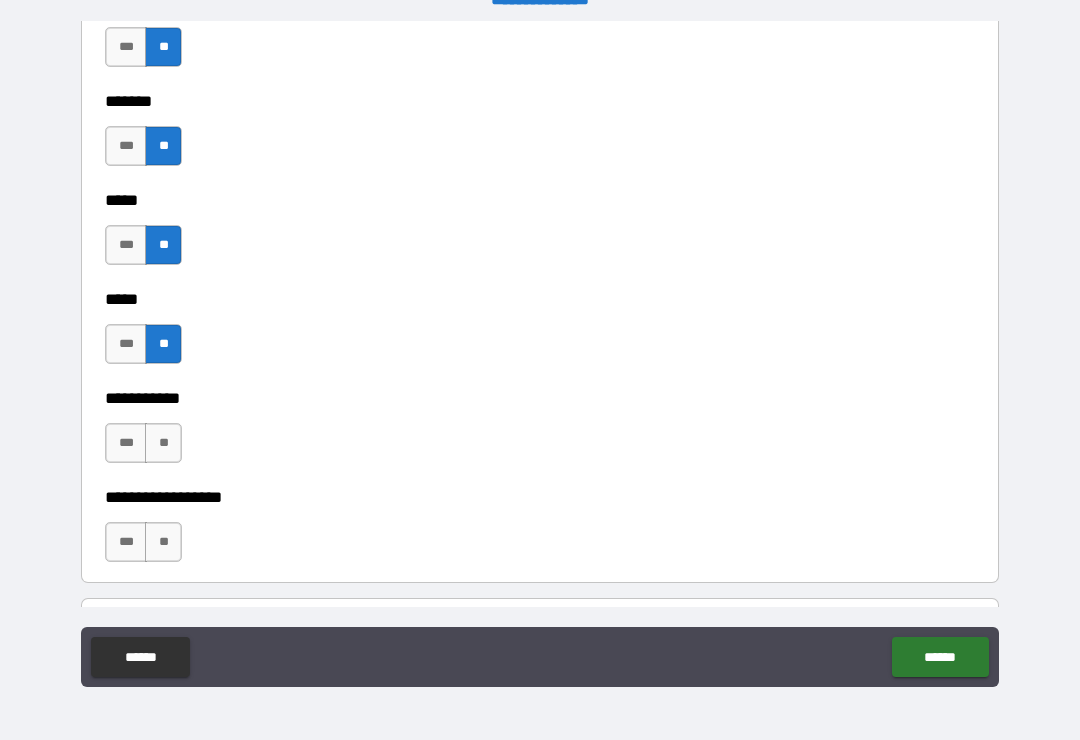 click on "**" at bounding box center (163, 443) 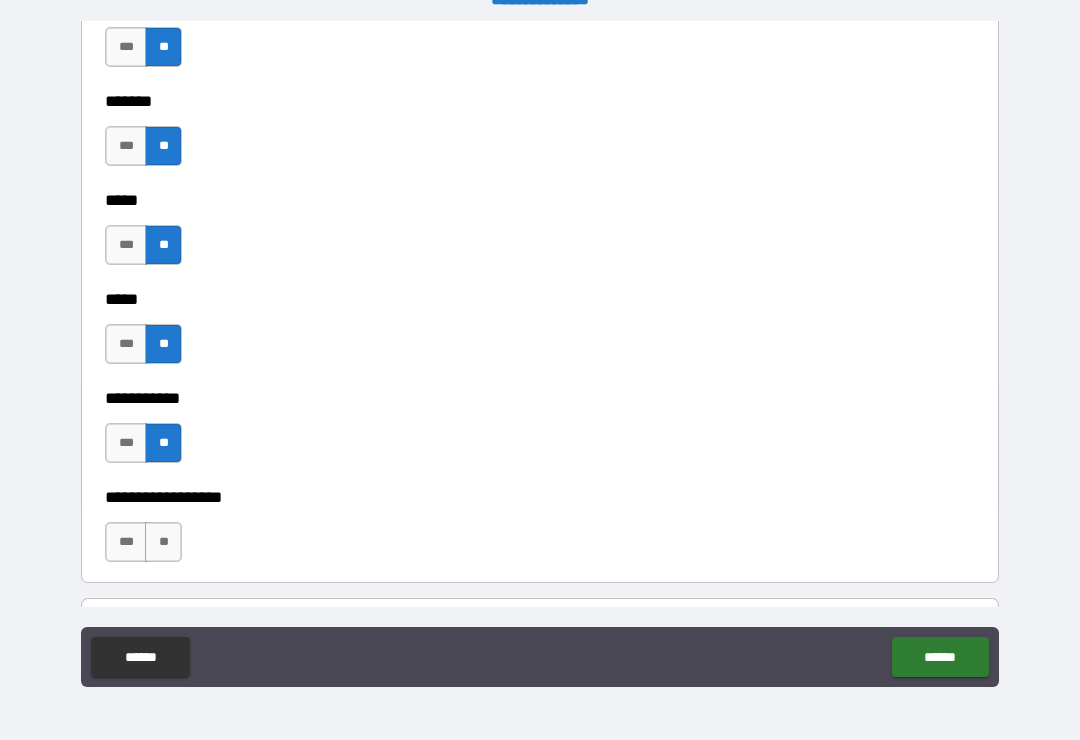 click on "**" at bounding box center [163, 542] 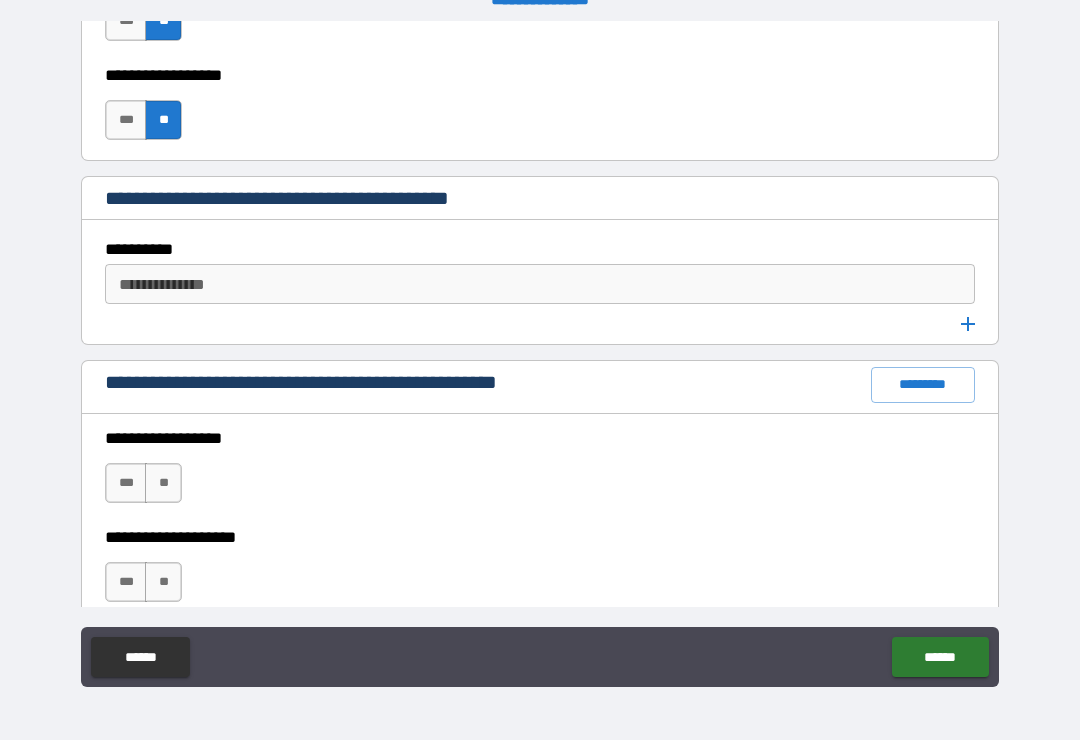 scroll, scrollTop: 2557, scrollLeft: 0, axis: vertical 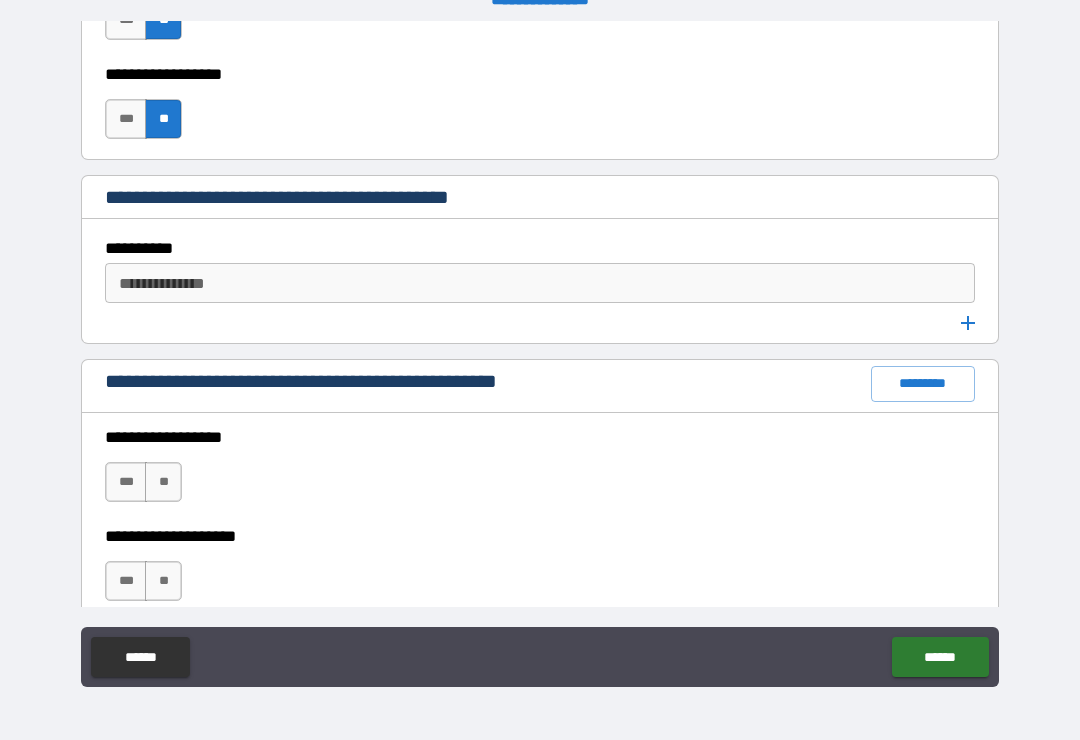 click on "**********" at bounding box center (538, 283) 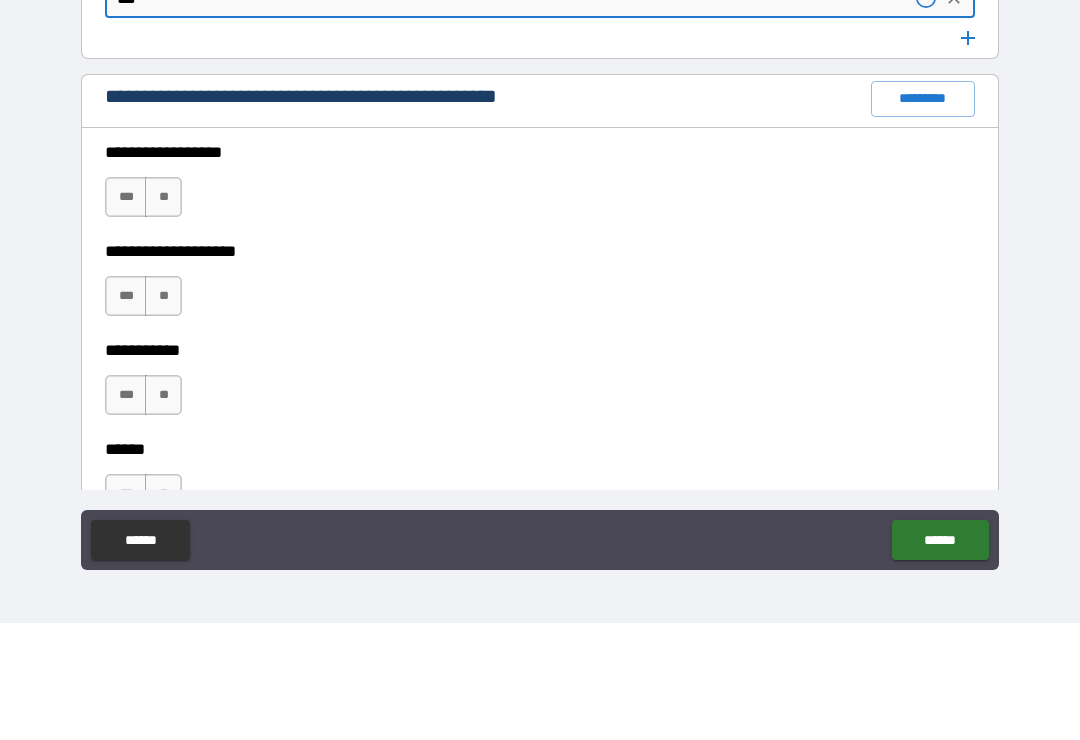 scroll, scrollTop: 2726, scrollLeft: 0, axis: vertical 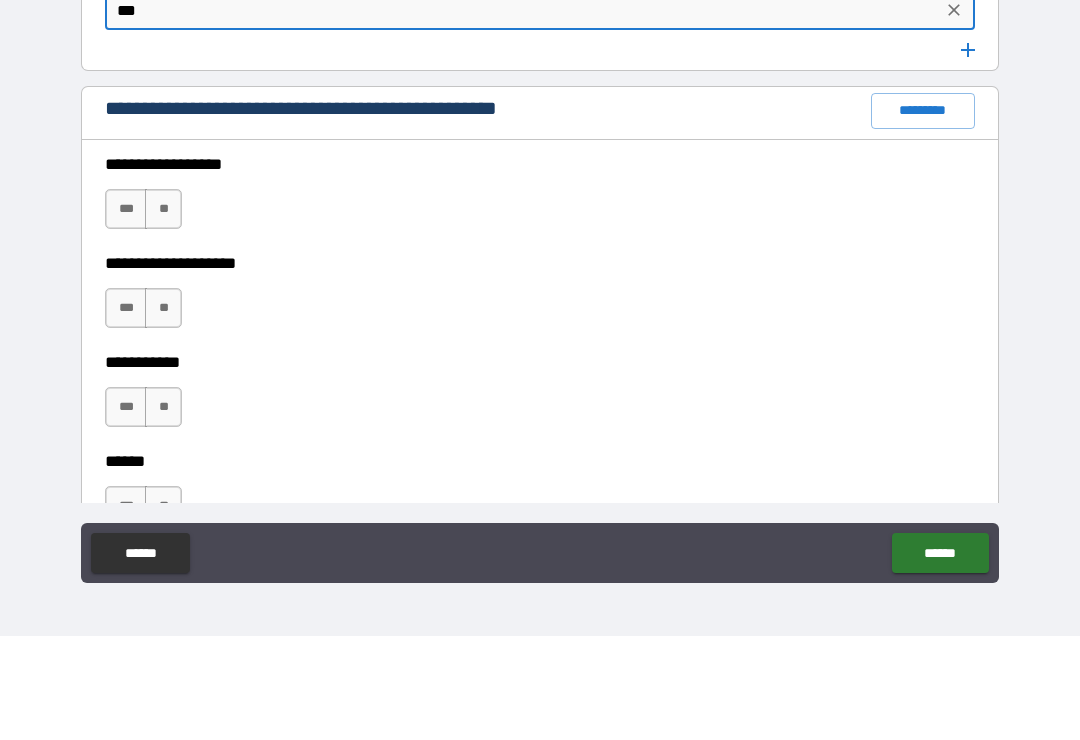 click on "**********" at bounding box center [540, 353] 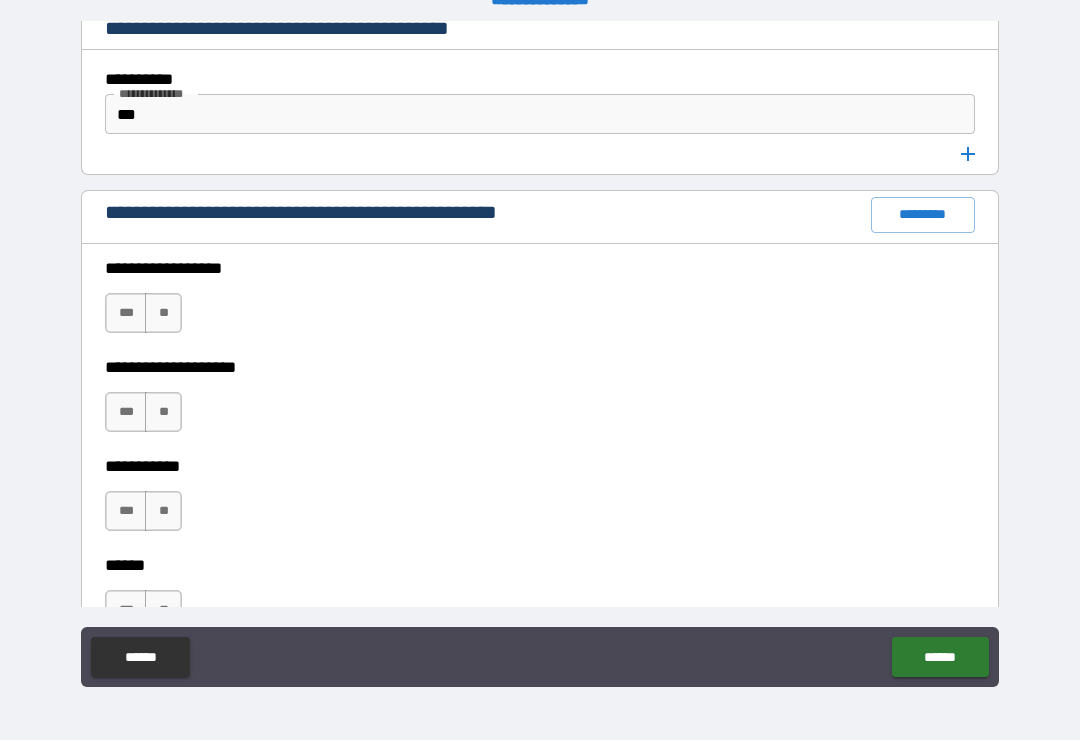 click on "**" at bounding box center (163, 313) 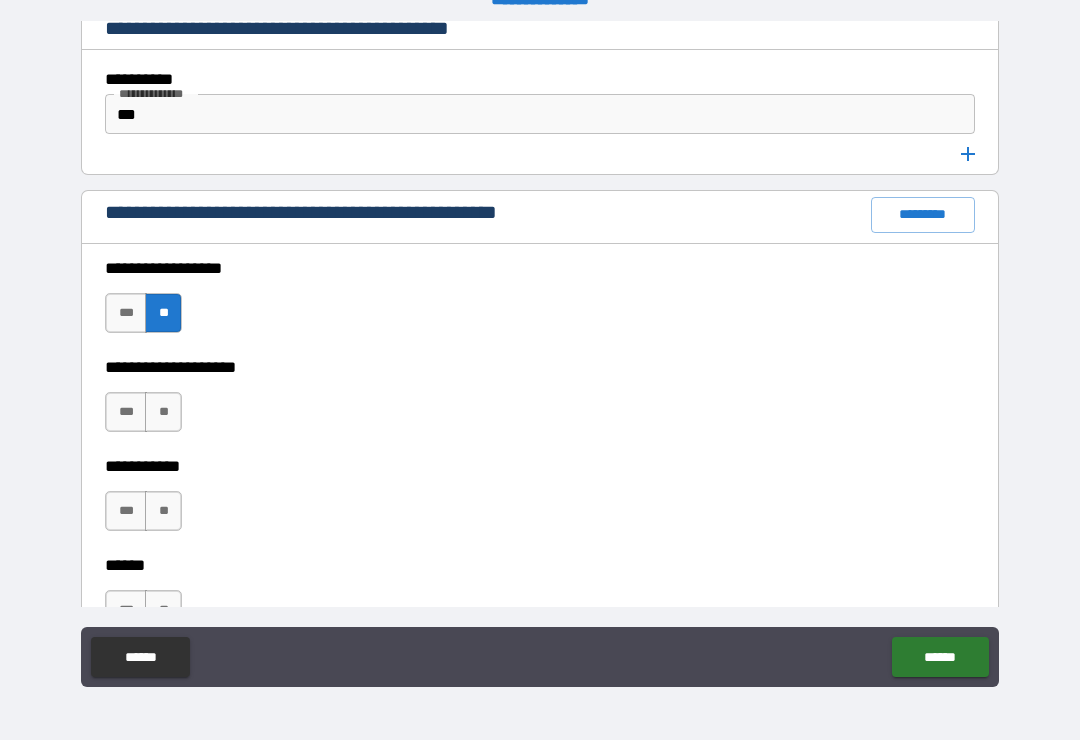 click on "**" at bounding box center (163, 412) 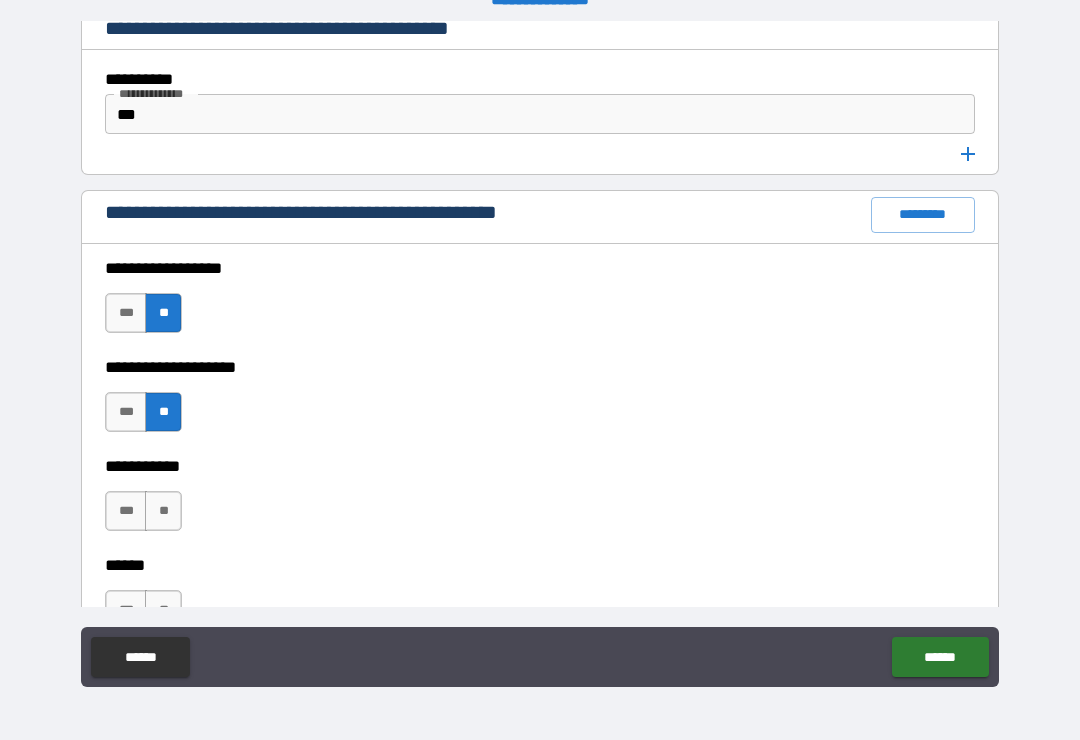 click on "**" at bounding box center [163, 511] 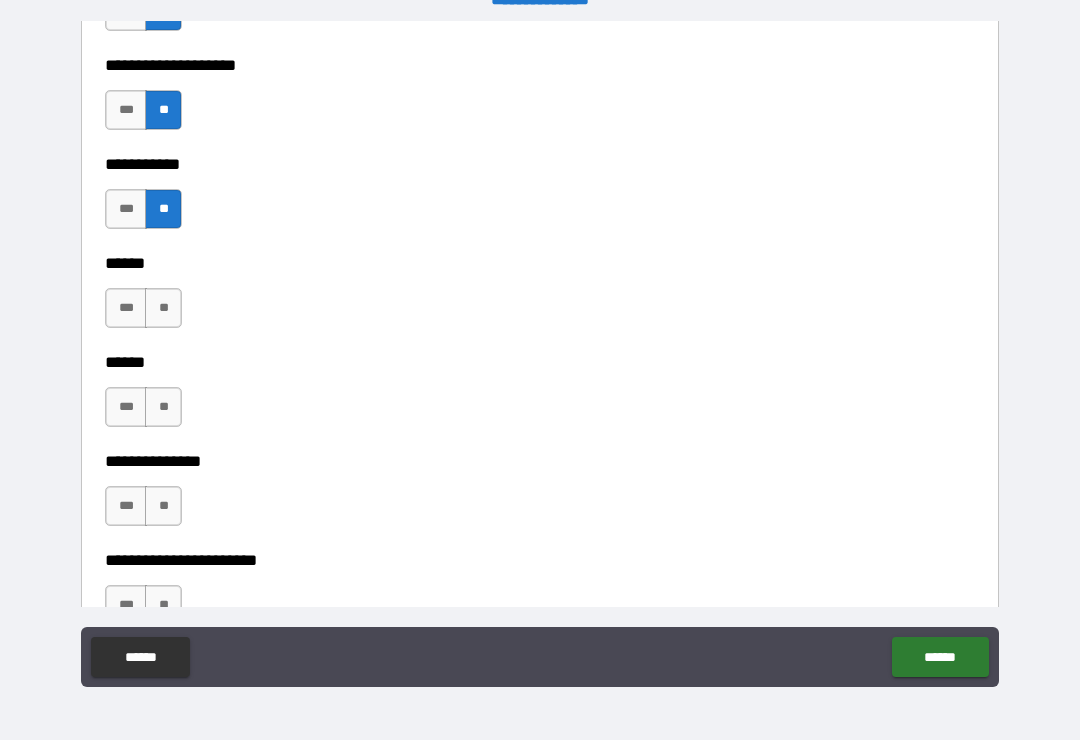 scroll, scrollTop: 3029, scrollLeft: 0, axis: vertical 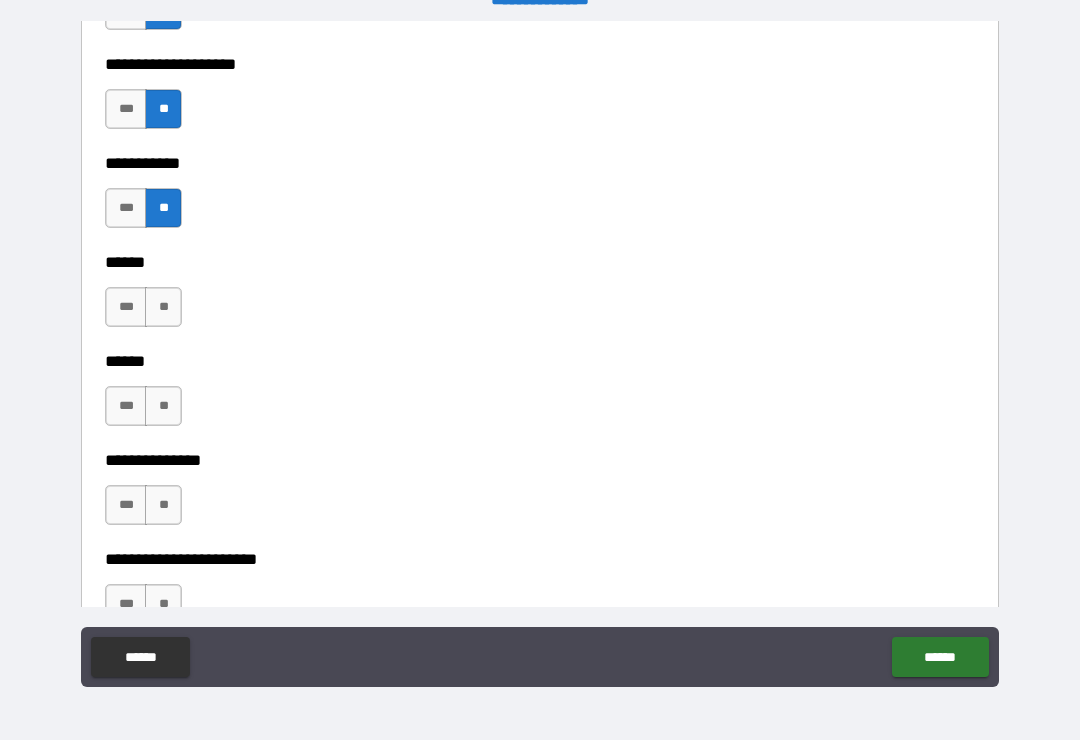 click on "**" at bounding box center (163, 307) 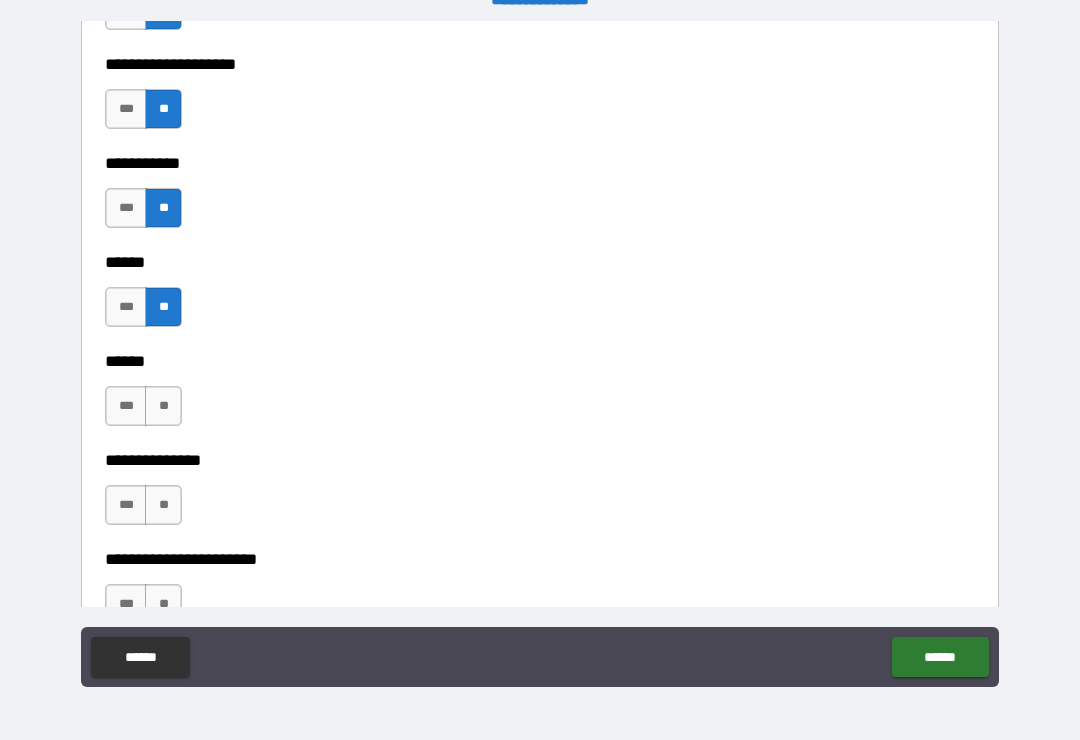 click on "**" at bounding box center (163, 406) 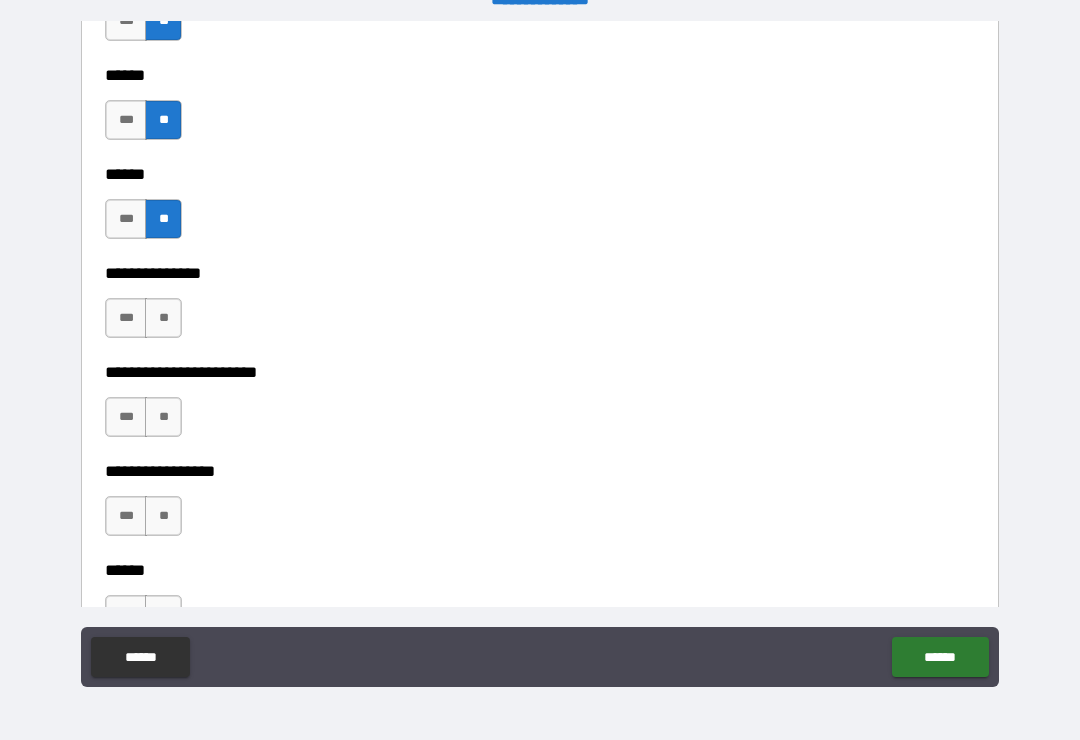 scroll, scrollTop: 3221, scrollLeft: 0, axis: vertical 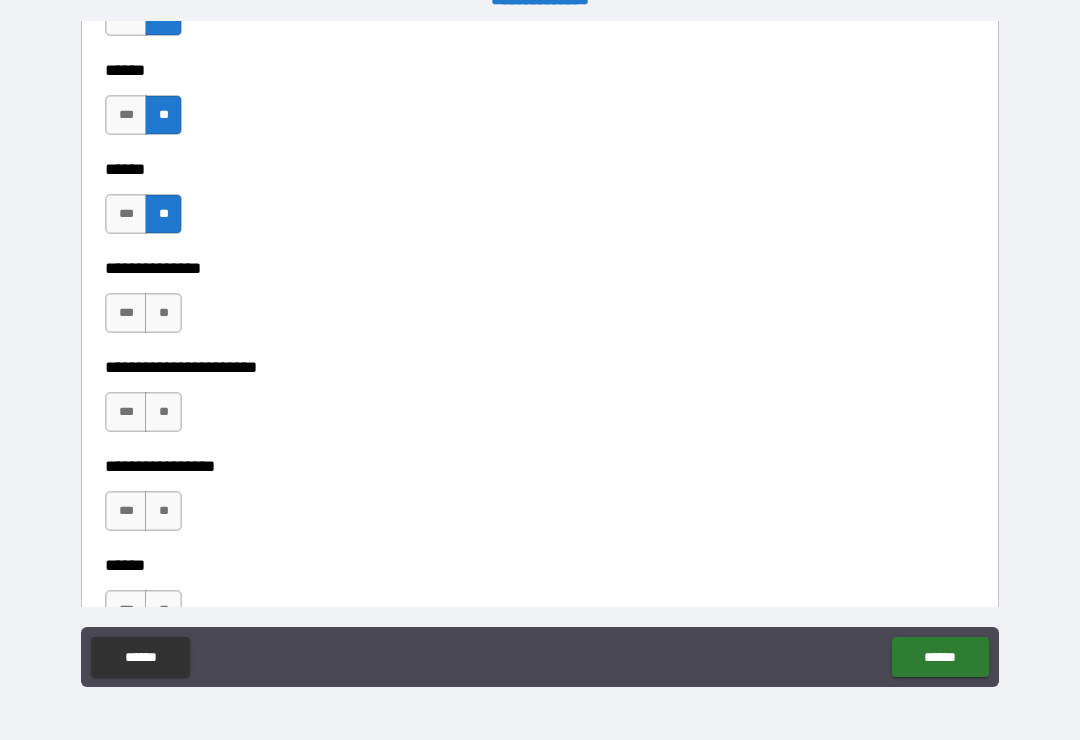 click on "**" at bounding box center [163, 313] 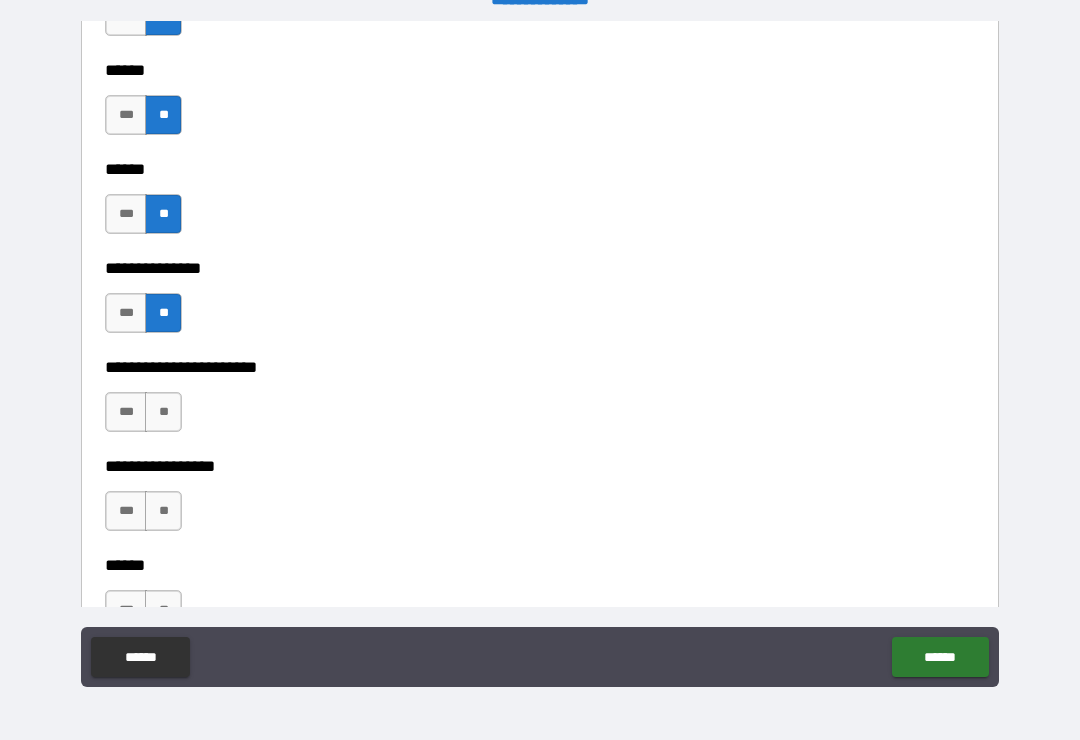 click on "**" at bounding box center (163, 412) 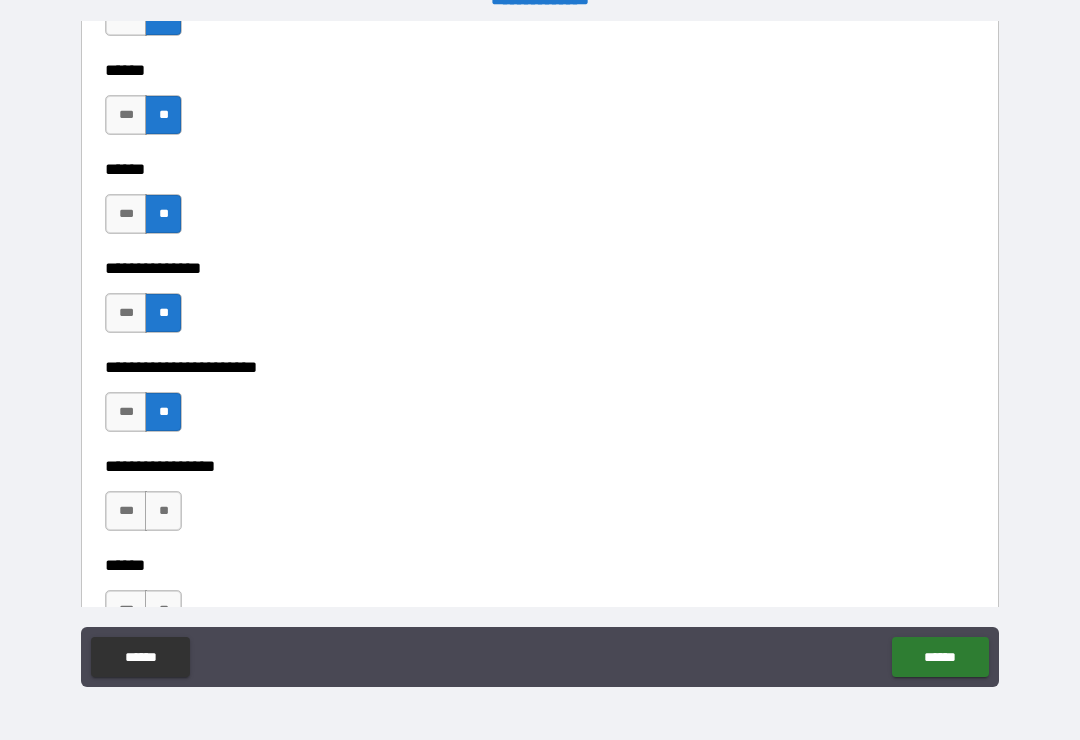 click on "**" at bounding box center [163, 511] 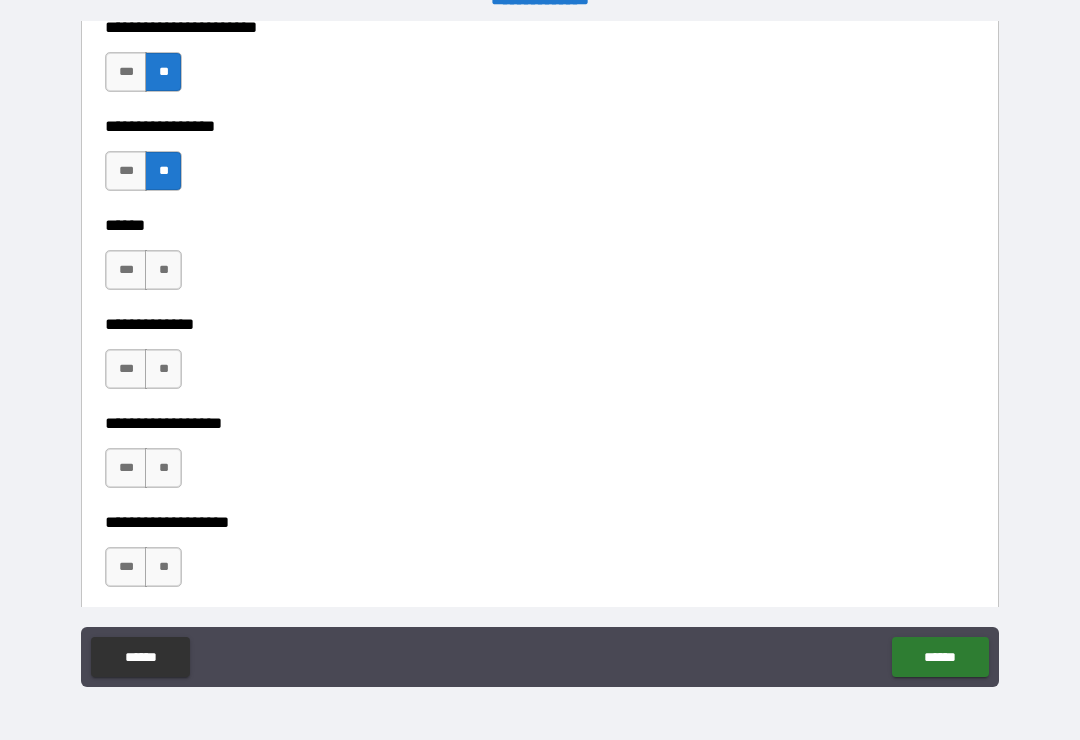 scroll, scrollTop: 3564, scrollLeft: 0, axis: vertical 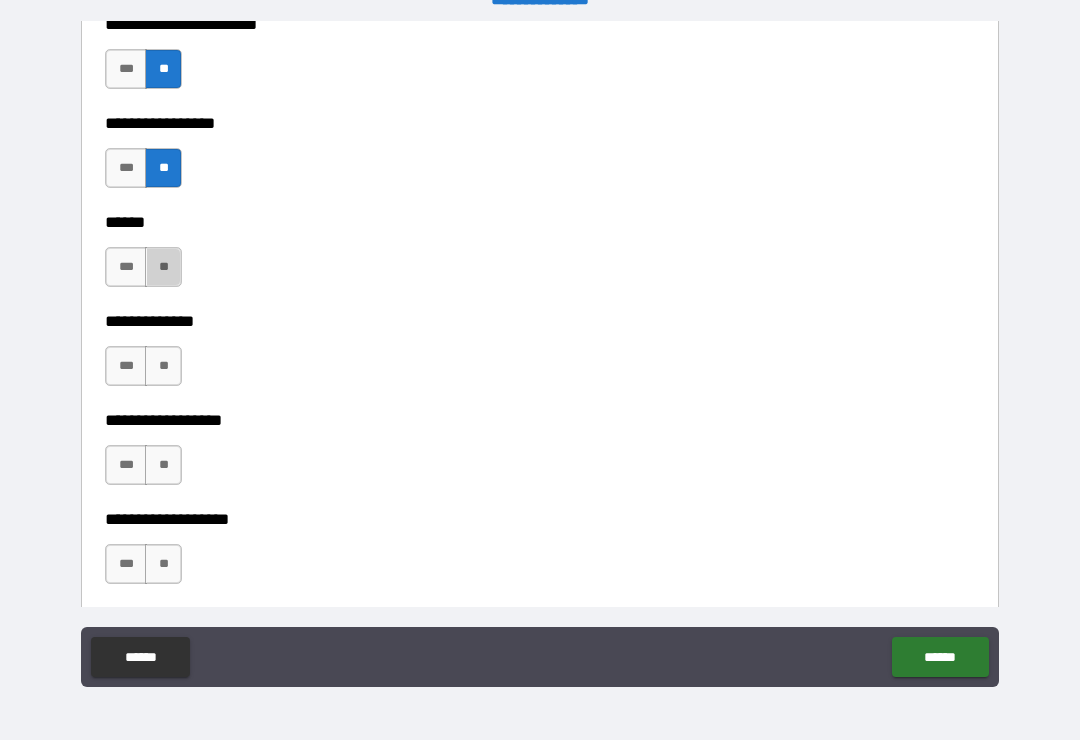 click on "**" at bounding box center [163, 267] 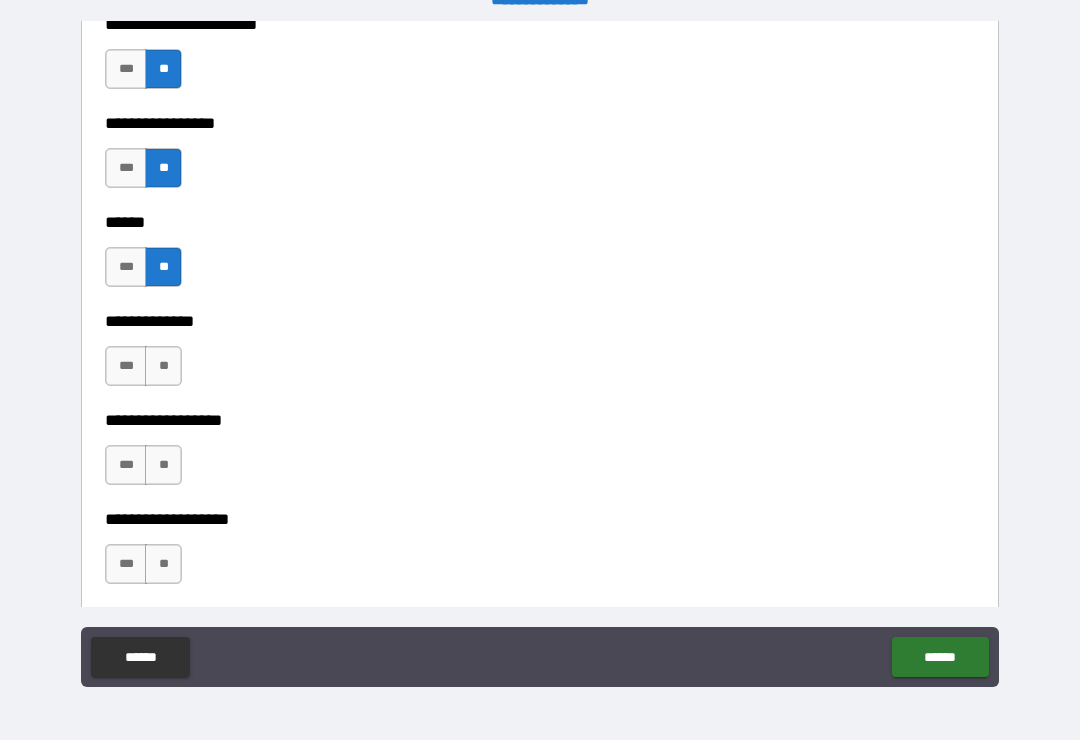 click on "**" at bounding box center (163, 366) 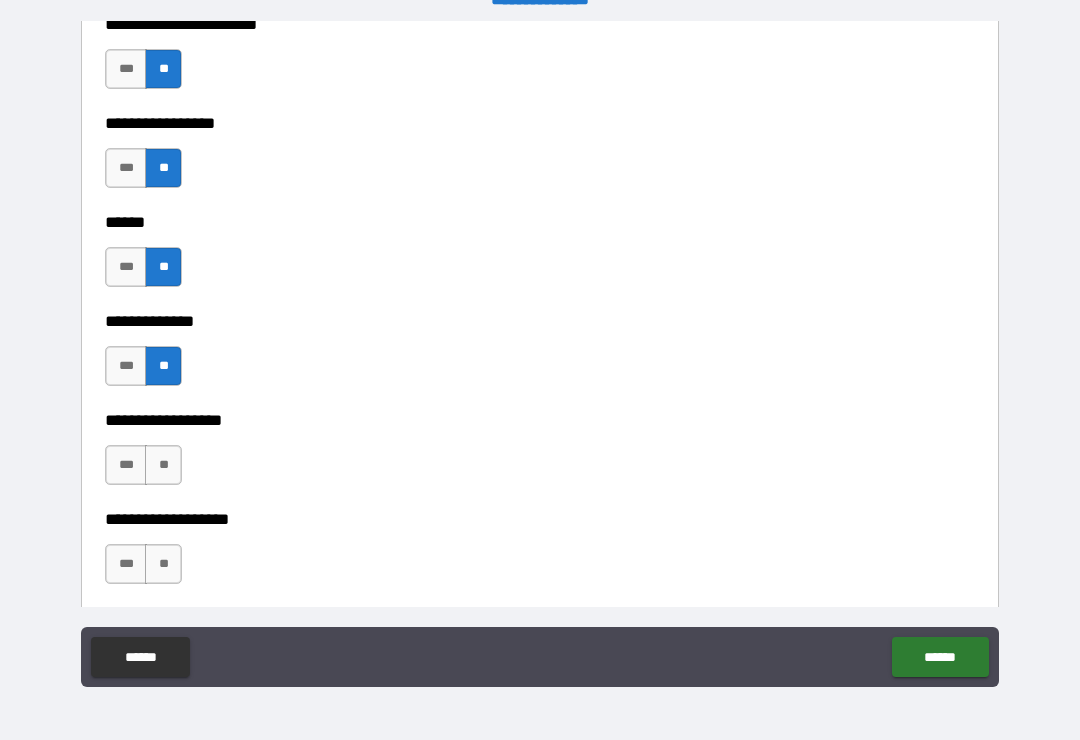 click on "**" at bounding box center [163, 465] 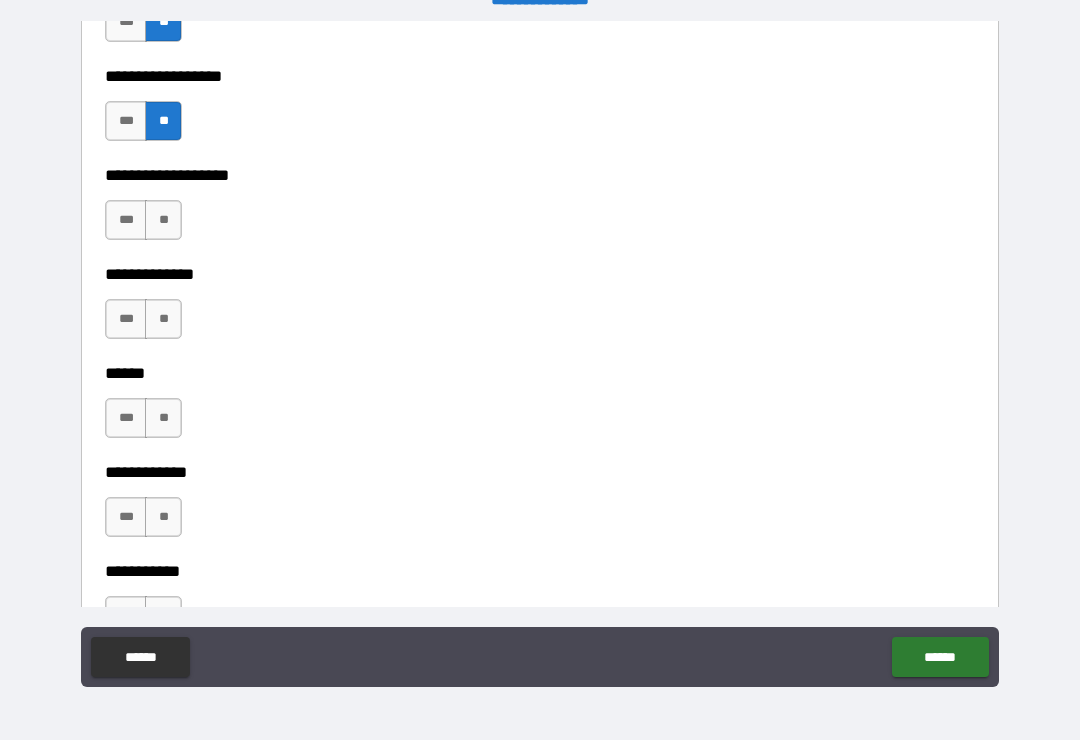 scroll, scrollTop: 3923, scrollLeft: 0, axis: vertical 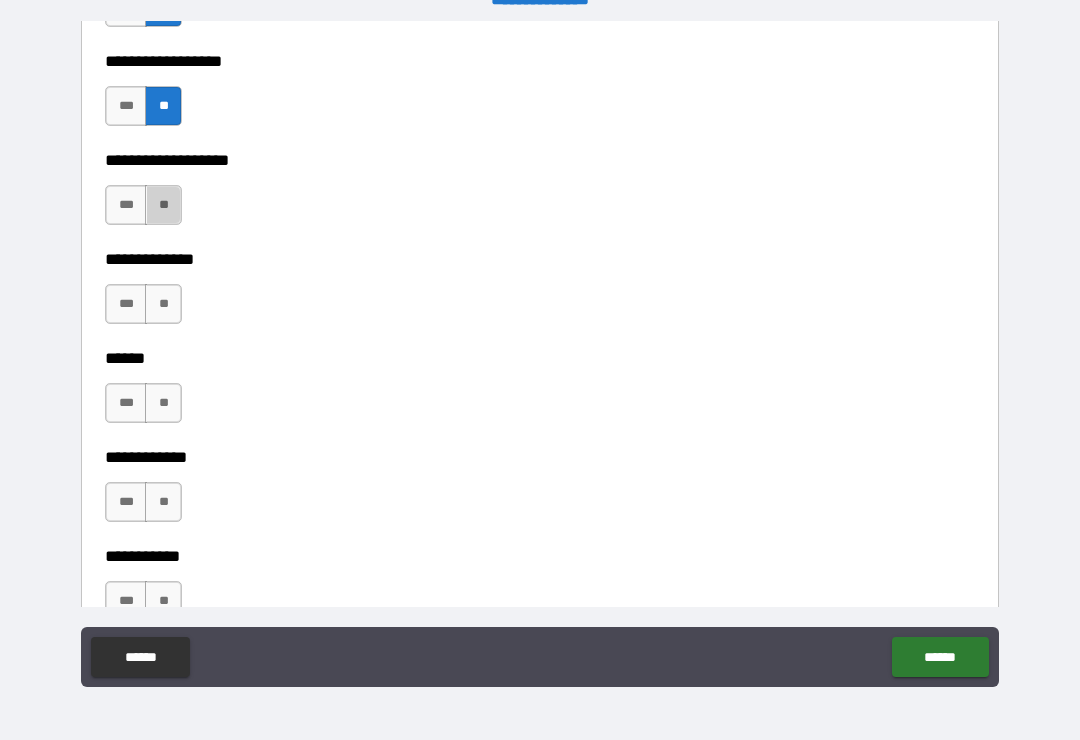 click on "**" at bounding box center [163, 205] 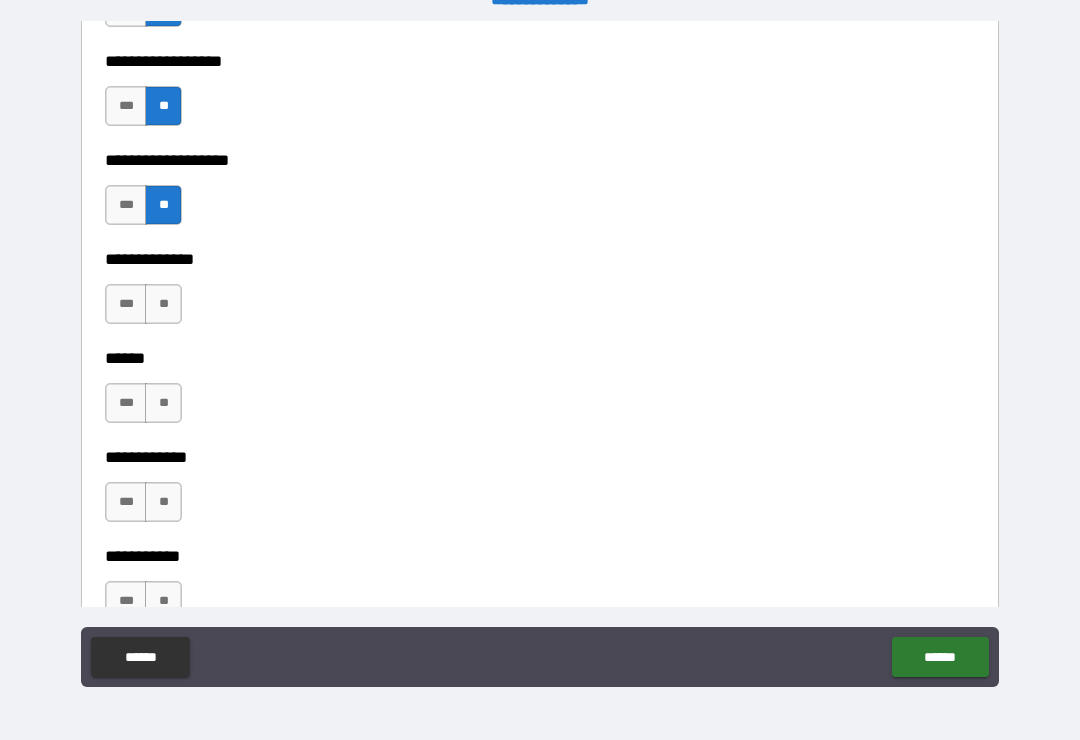 click on "**" at bounding box center (163, 304) 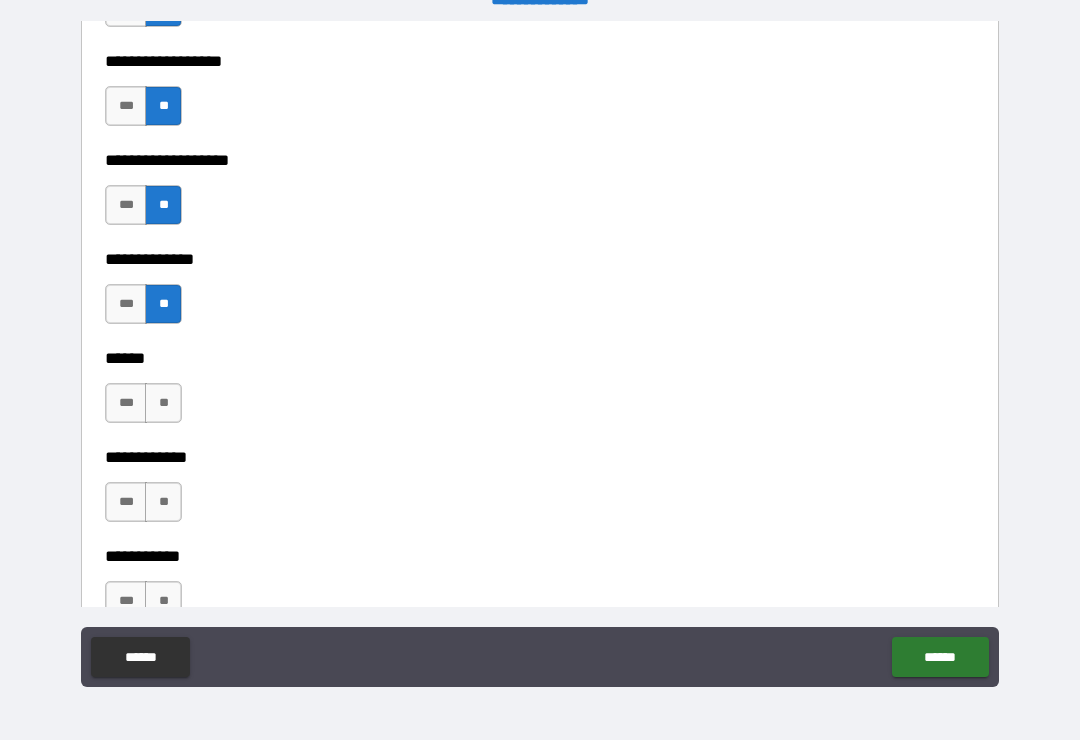 click on "**" at bounding box center [163, 403] 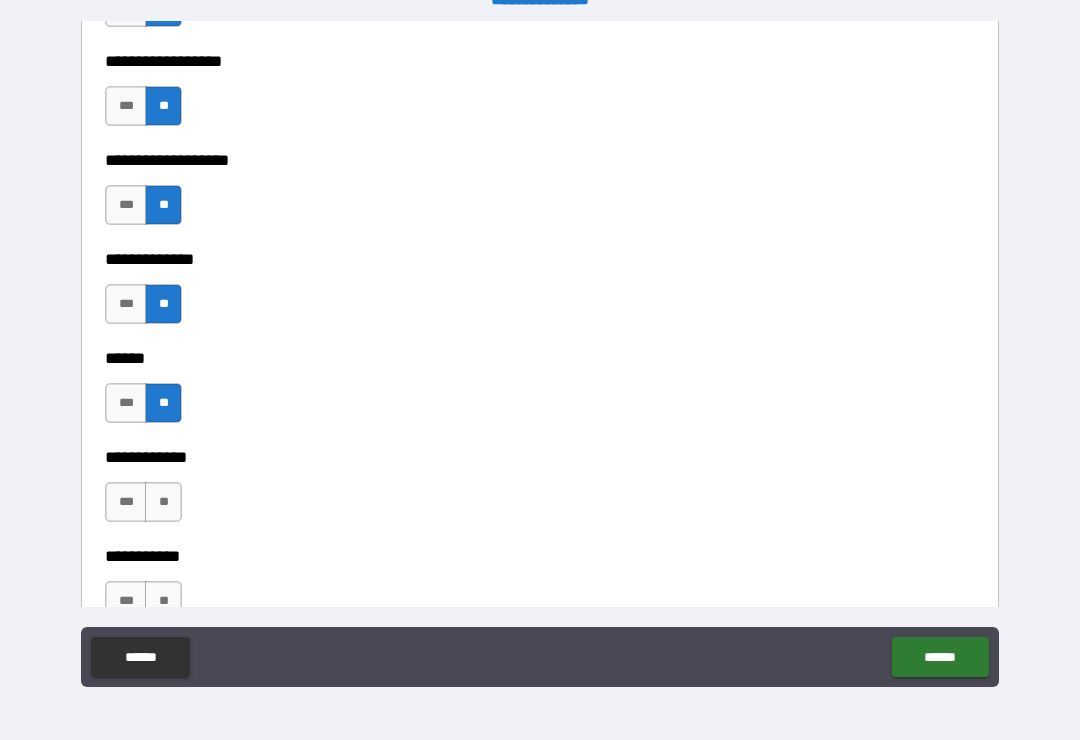 click on "**" at bounding box center (163, 502) 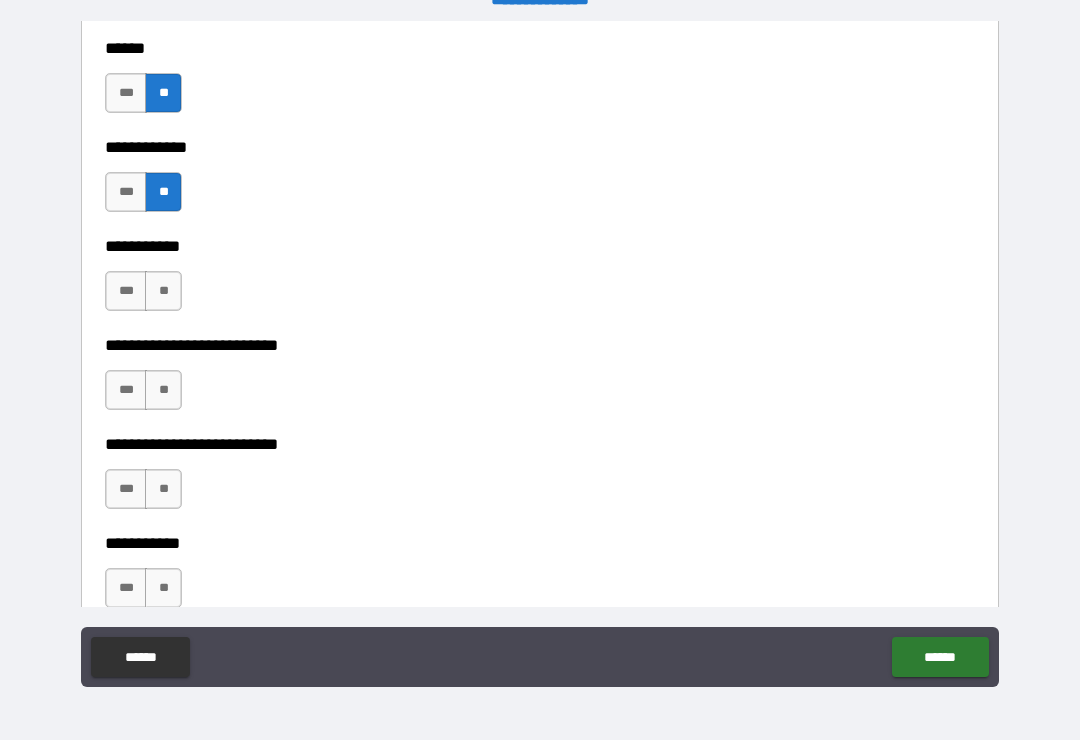 scroll, scrollTop: 4276, scrollLeft: 0, axis: vertical 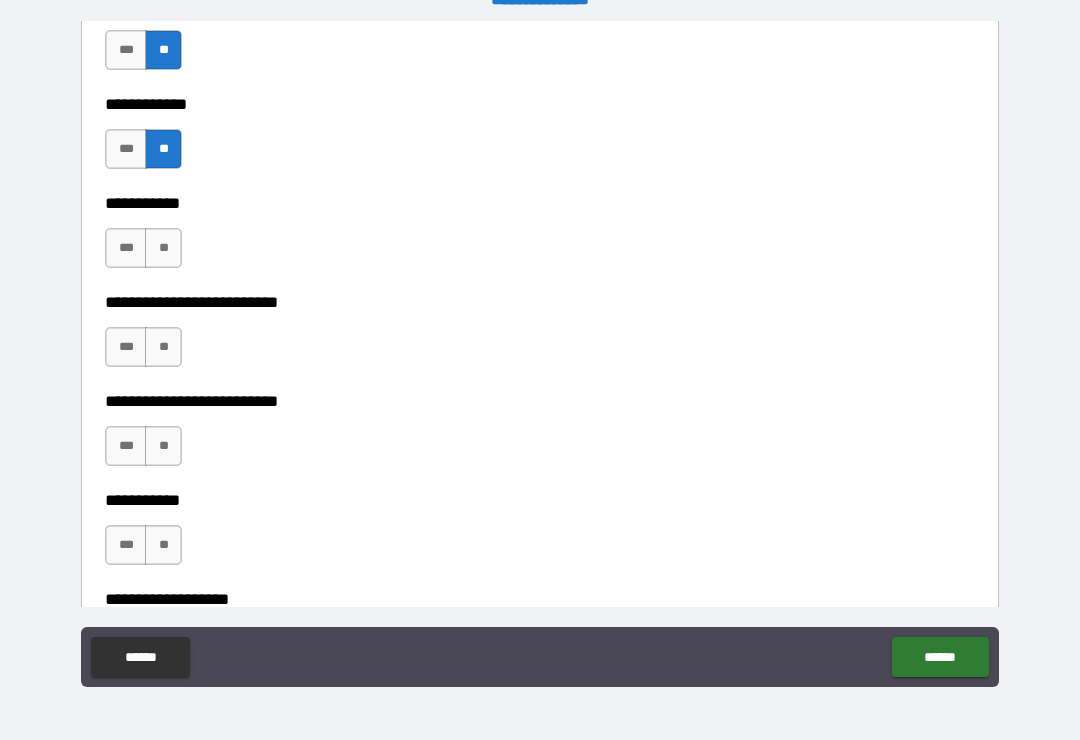 click on "**" at bounding box center [163, 248] 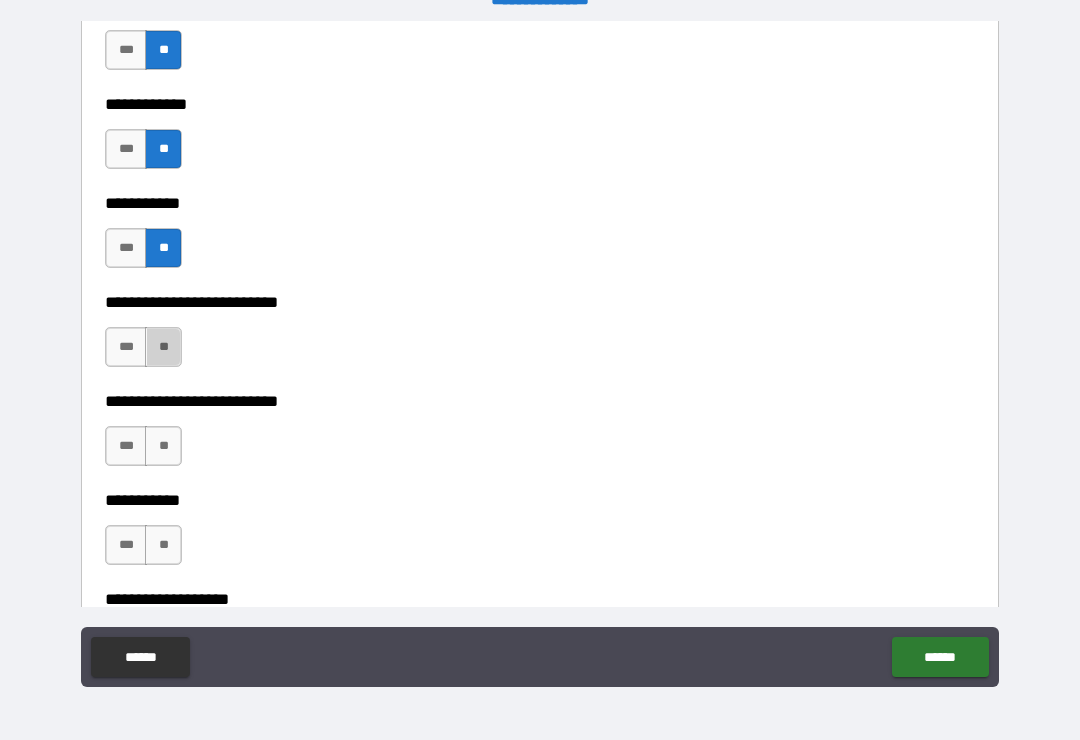 click on "**" at bounding box center [163, 347] 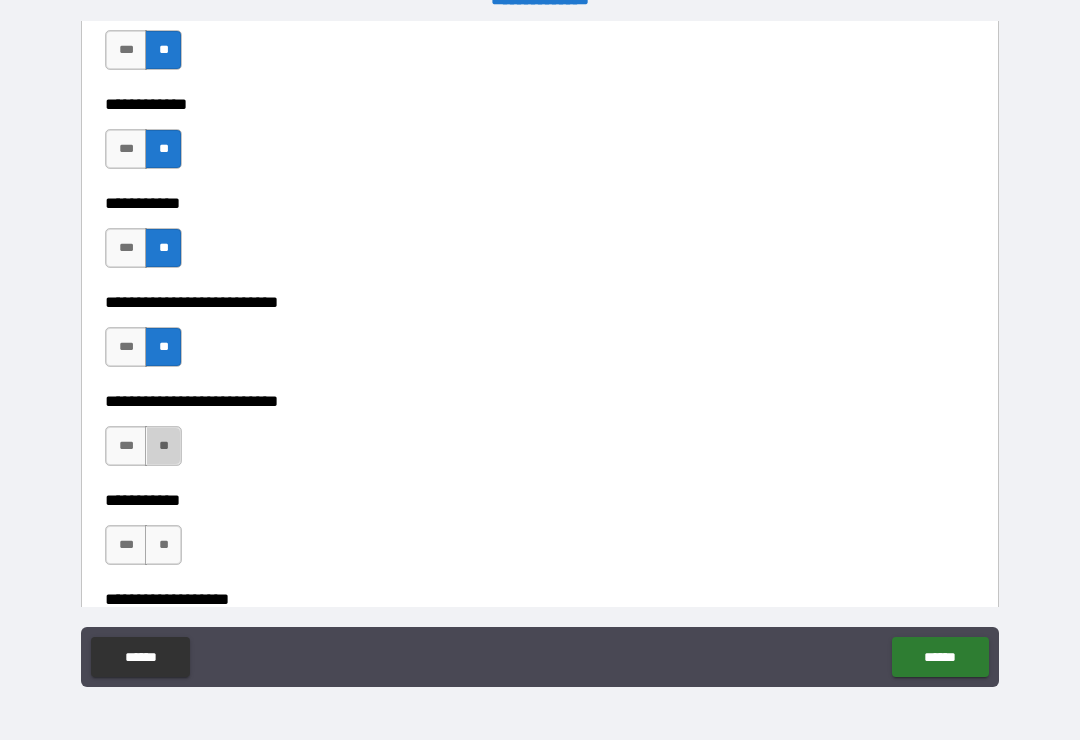 click on "**" at bounding box center [163, 446] 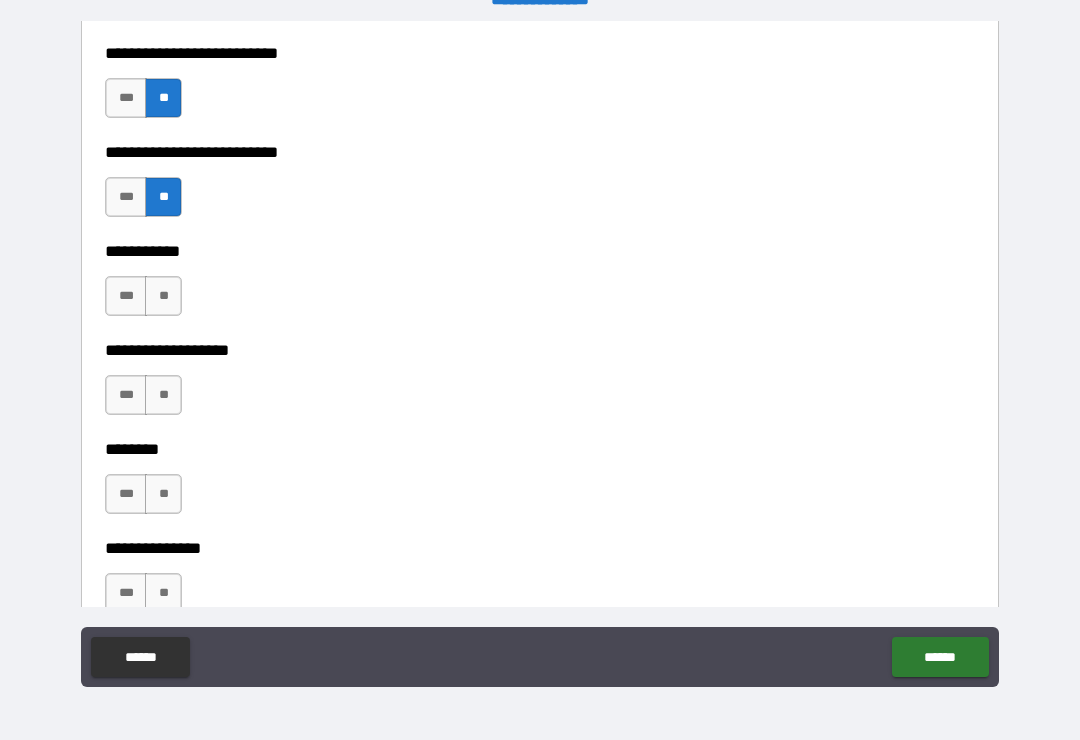 scroll, scrollTop: 4530, scrollLeft: 0, axis: vertical 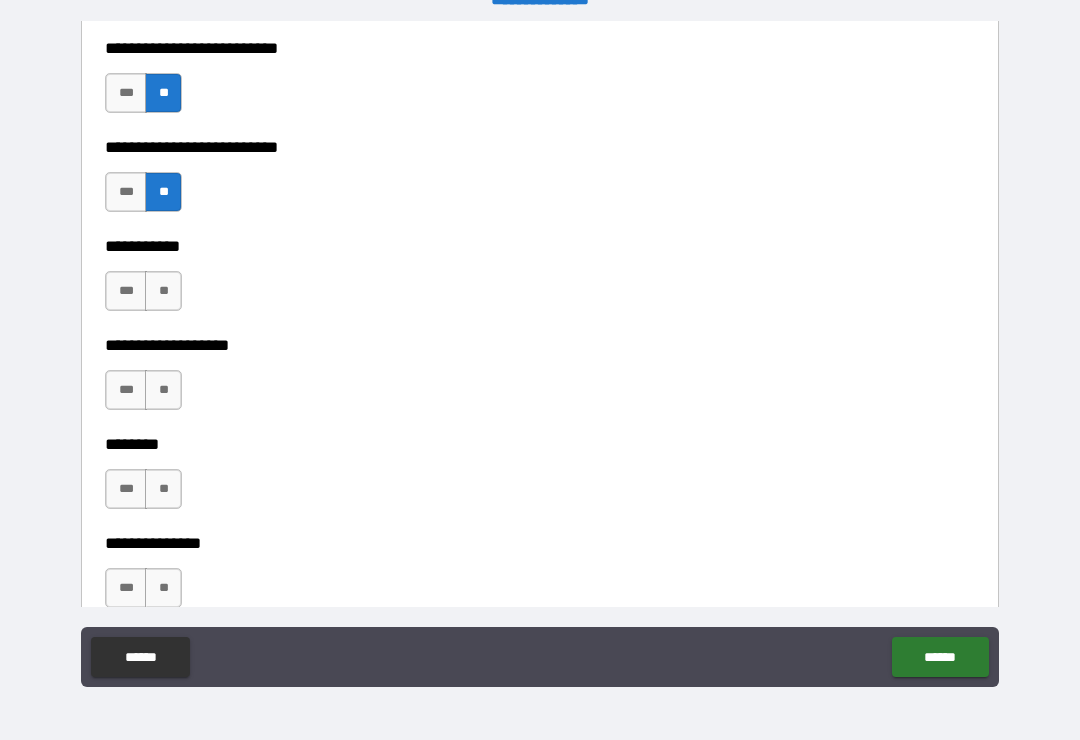 click on "**" at bounding box center [163, 291] 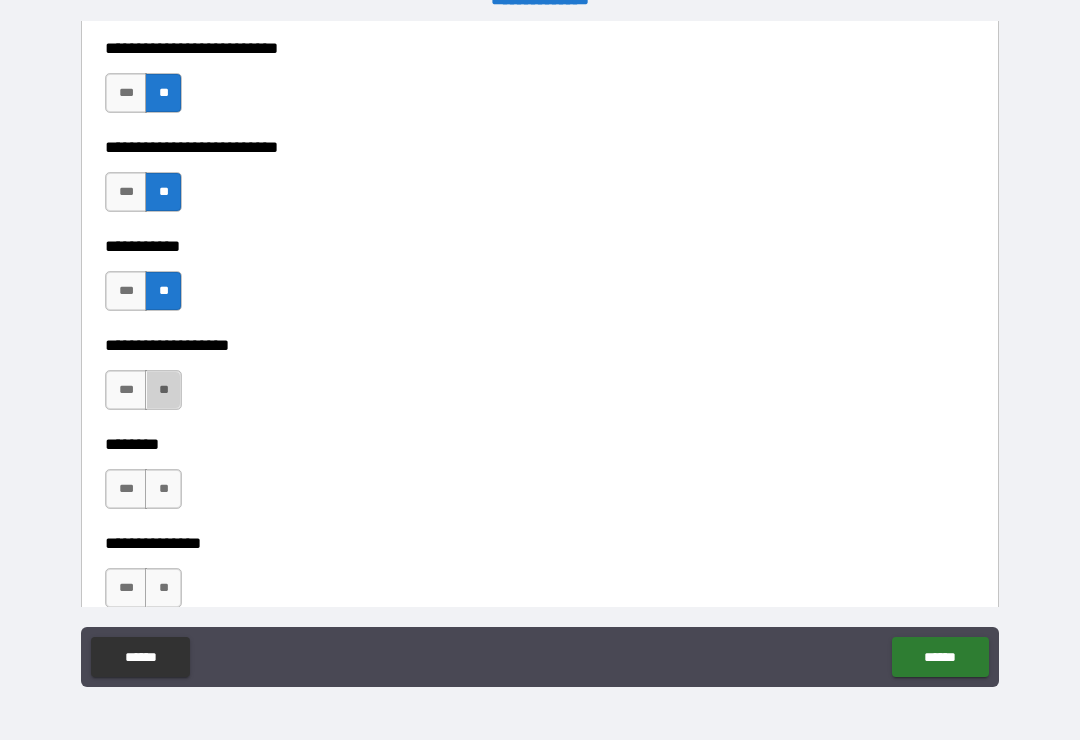 click on "**" at bounding box center (163, 390) 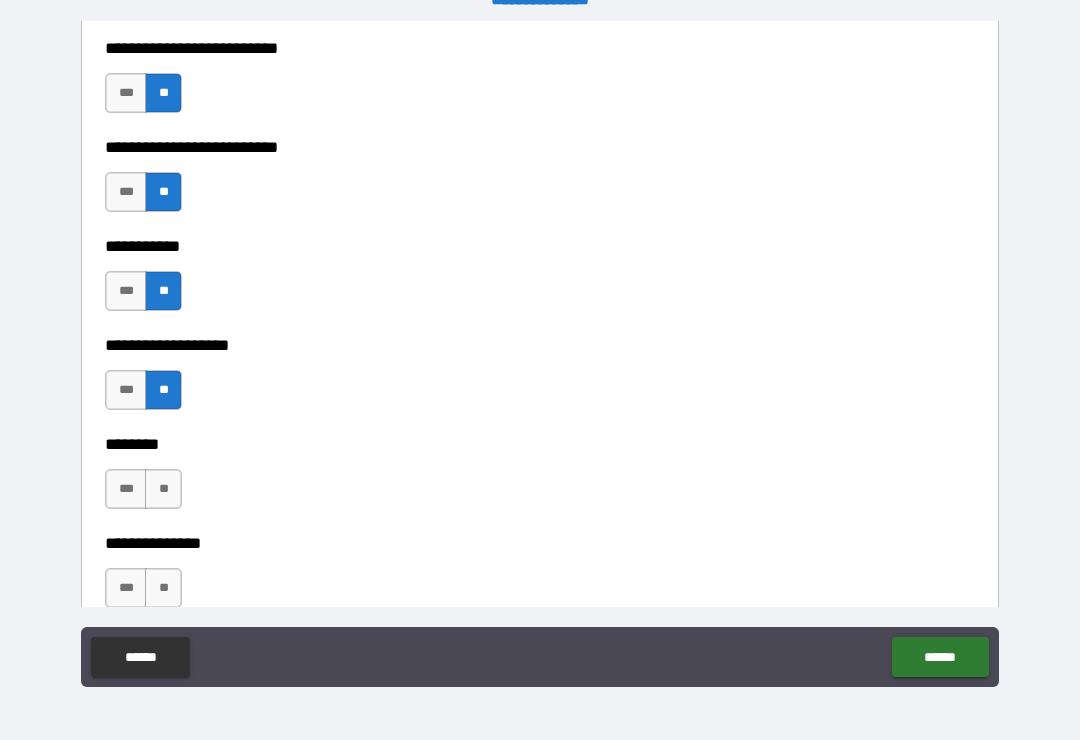 click on "**" at bounding box center (163, 489) 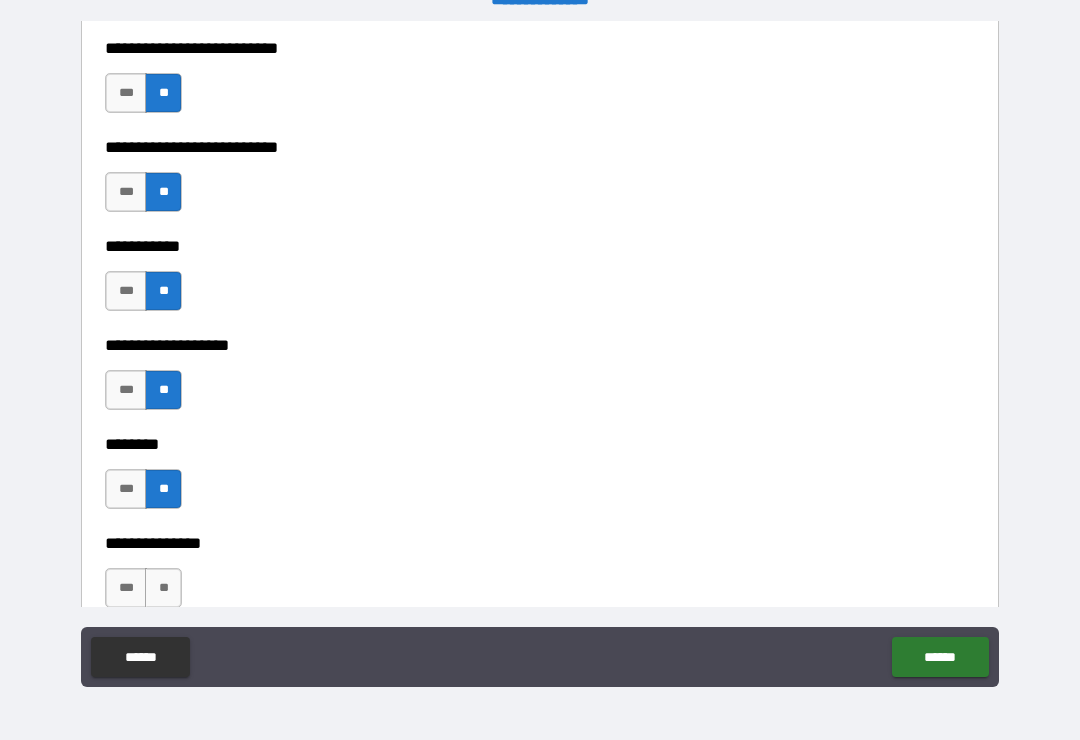 click on "**" at bounding box center (163, 588) 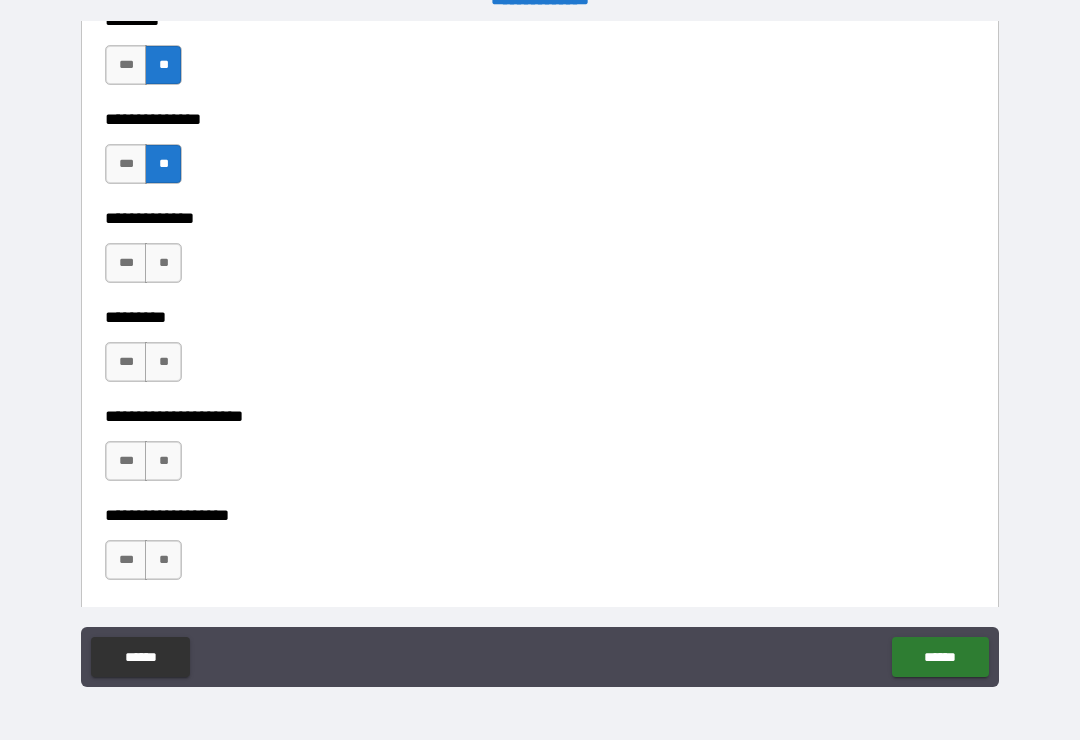 scroll, scrollTop: 4964, scrollLeft: 0, axis: vertical 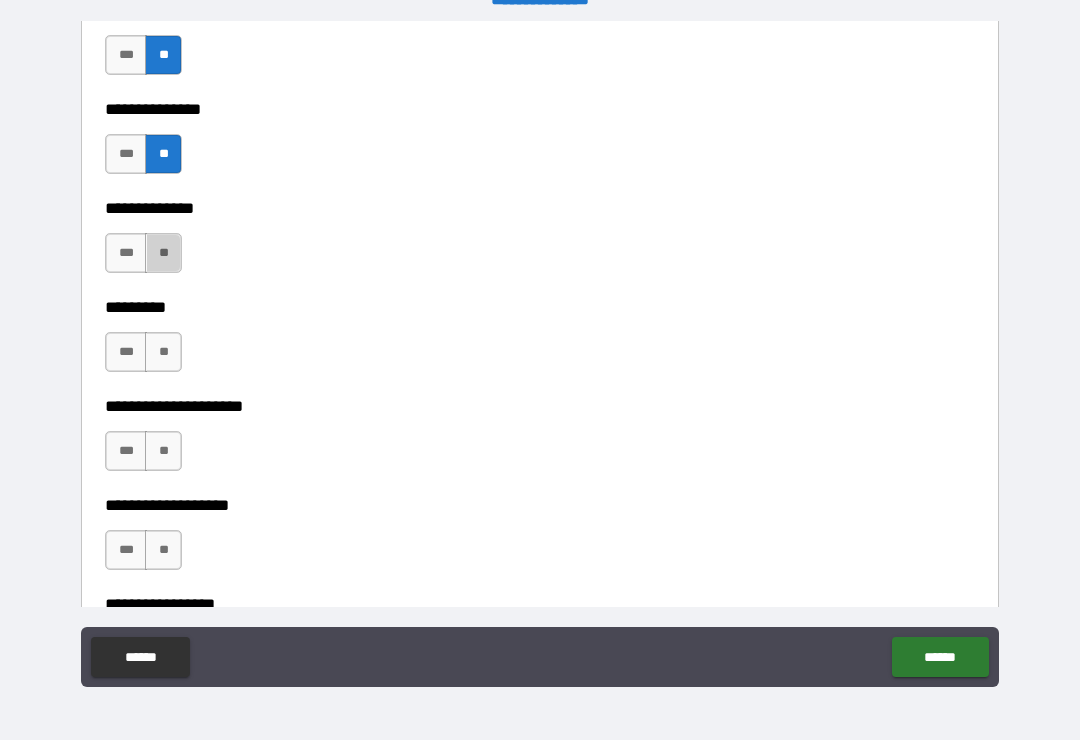 click on "**" at bounding box center [163, 253] 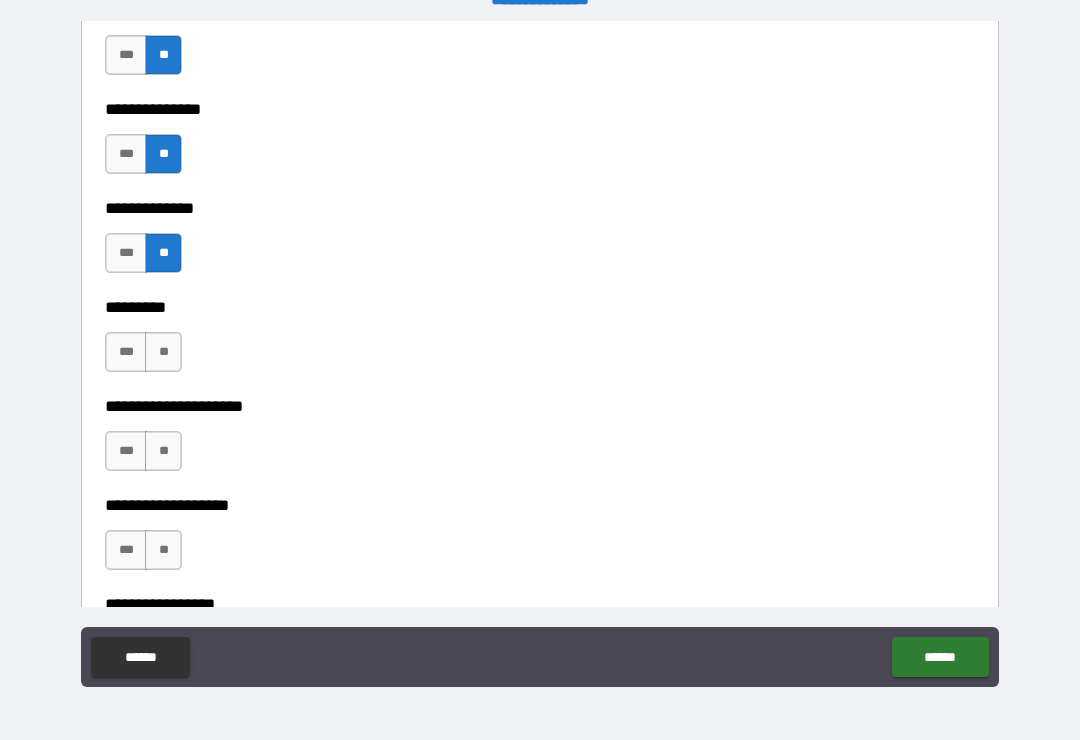 click on "**" at bounding box center [163, 352] 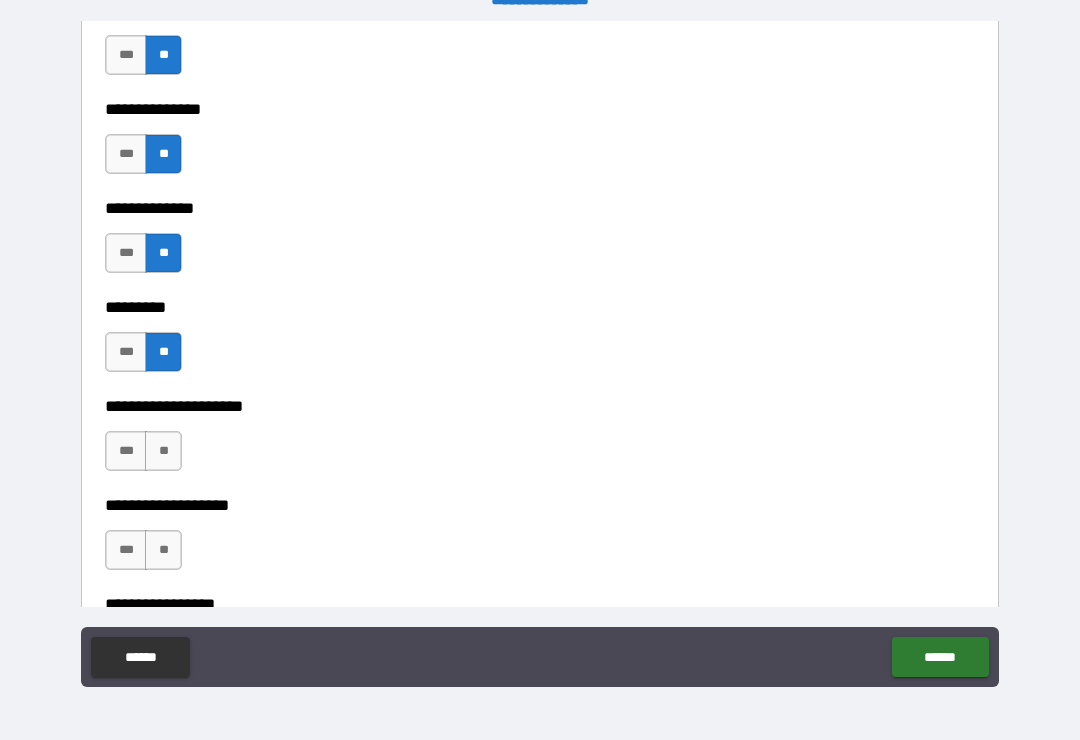 click on "**" at bounding box center (163, 451) 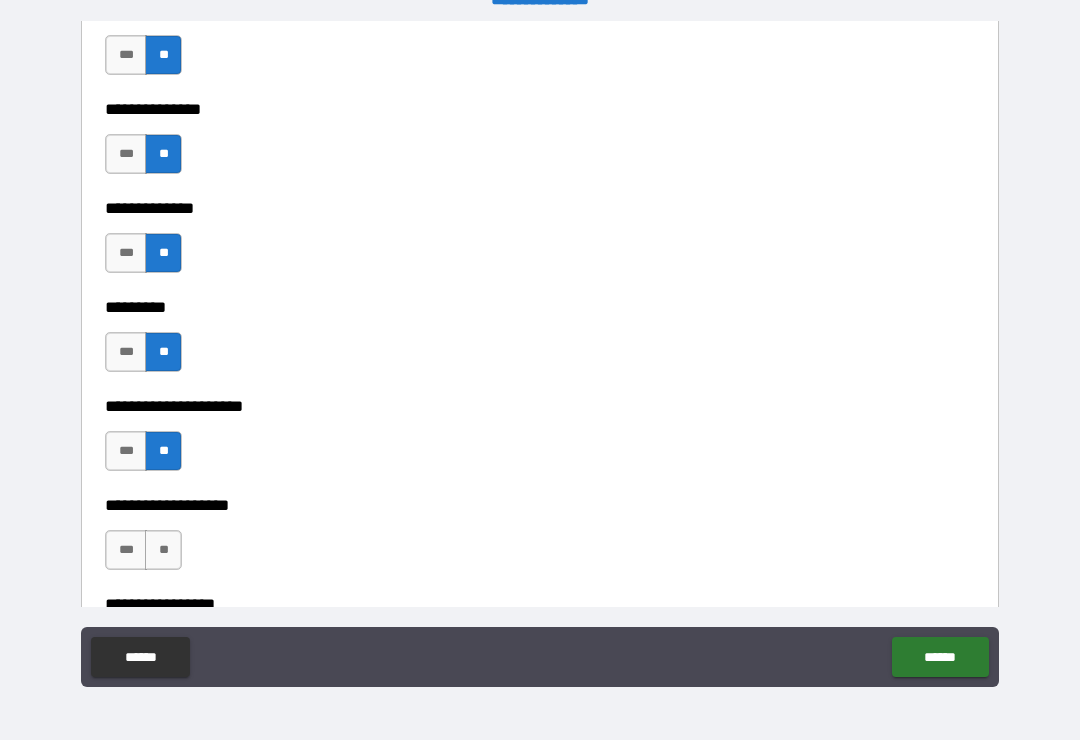 click on "**" at bounding box center [163, 550] 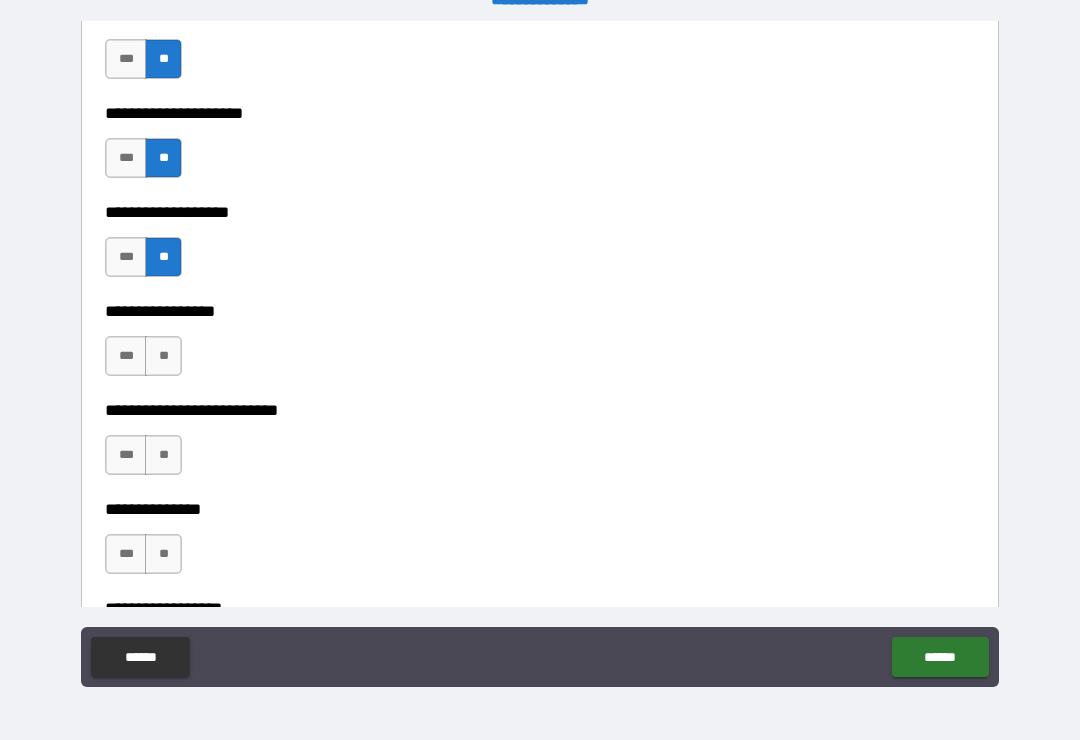scroll, scrollTop: 5319, scrollLeft: 0, axis: vertical 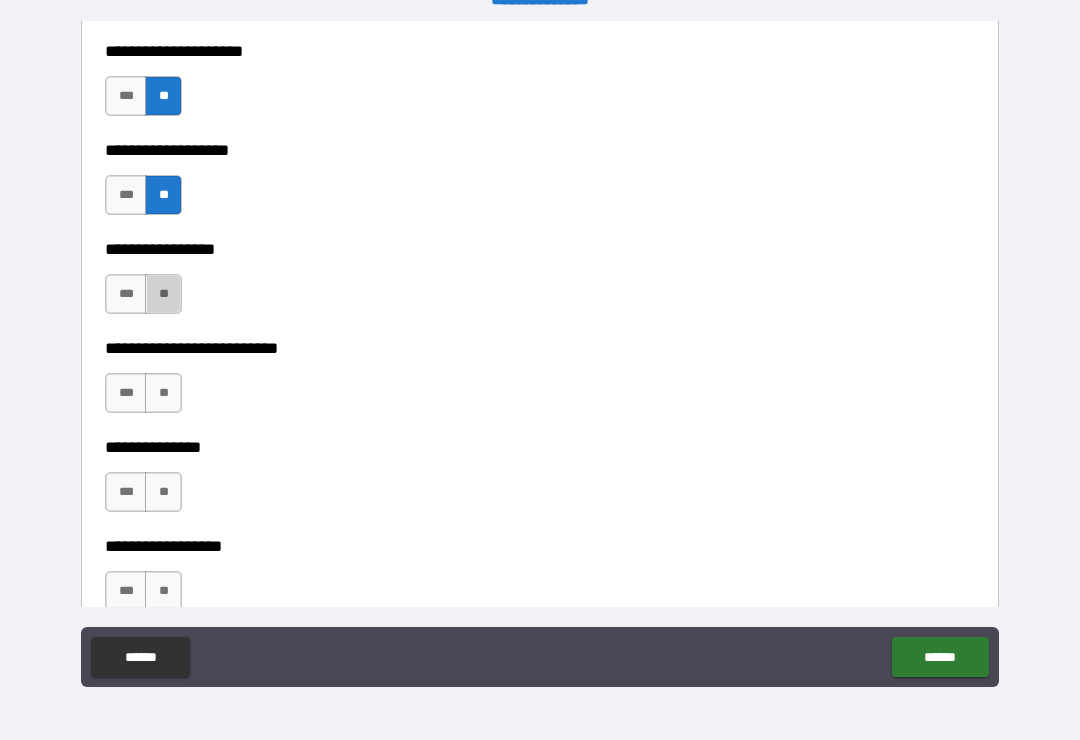 click on "**" at bounding box center (163, 294) 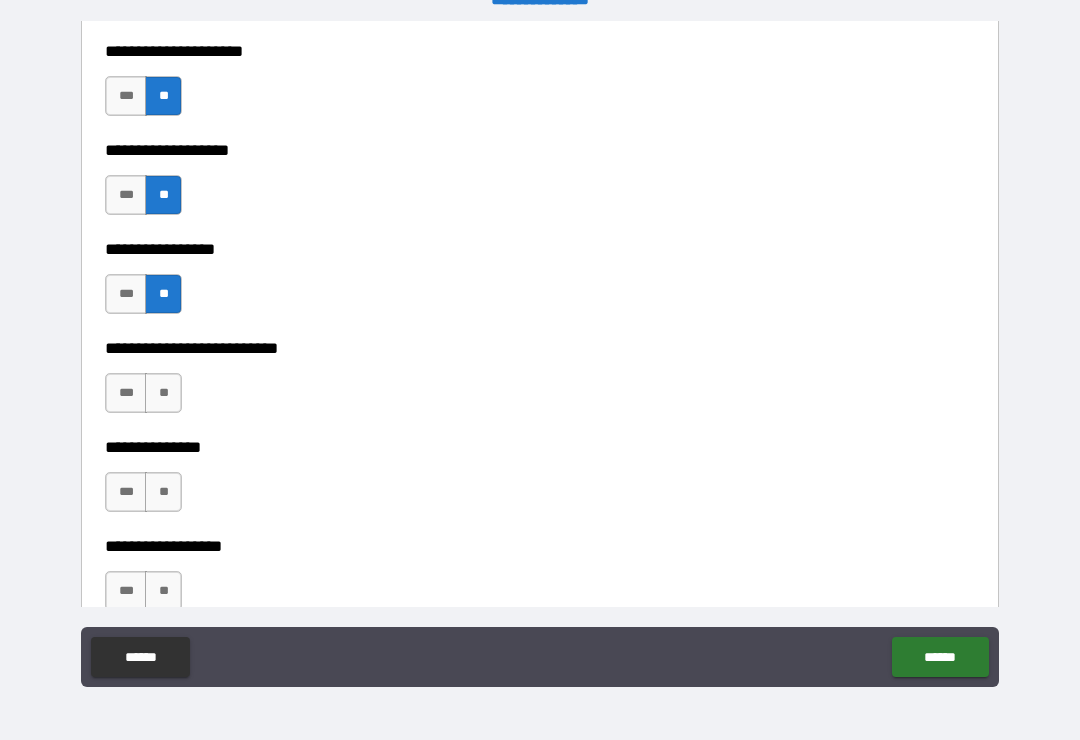 click on "**" at bounding box center (163, 393) 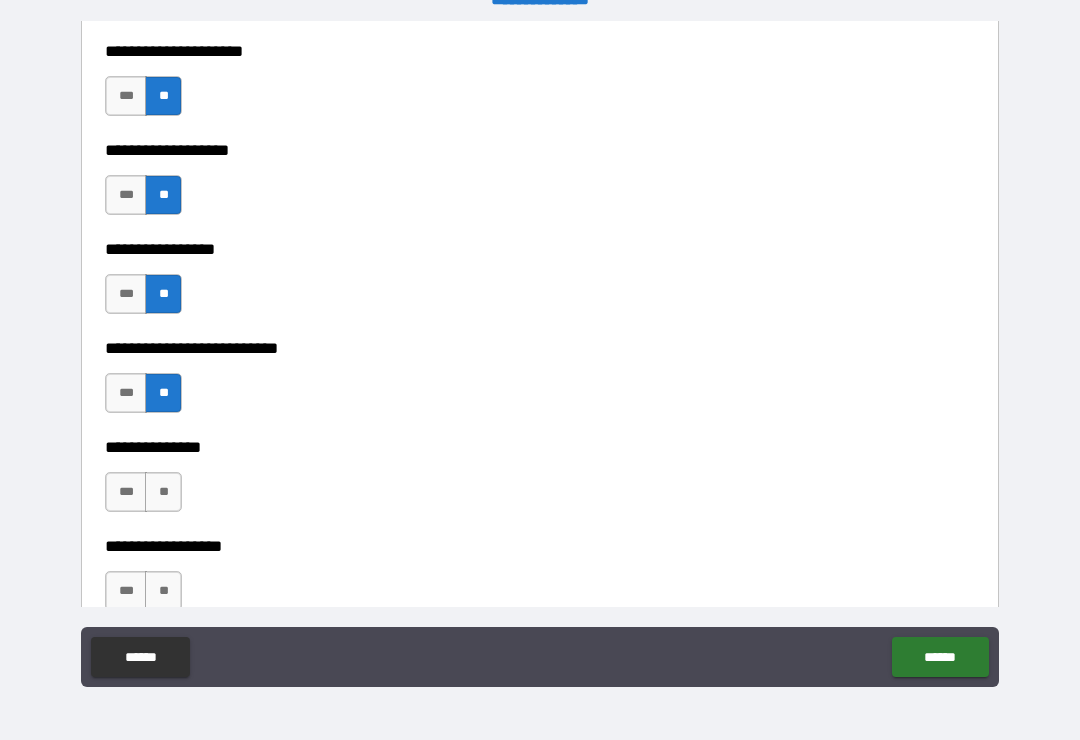 click on "**" at bounding box center [163, 492] 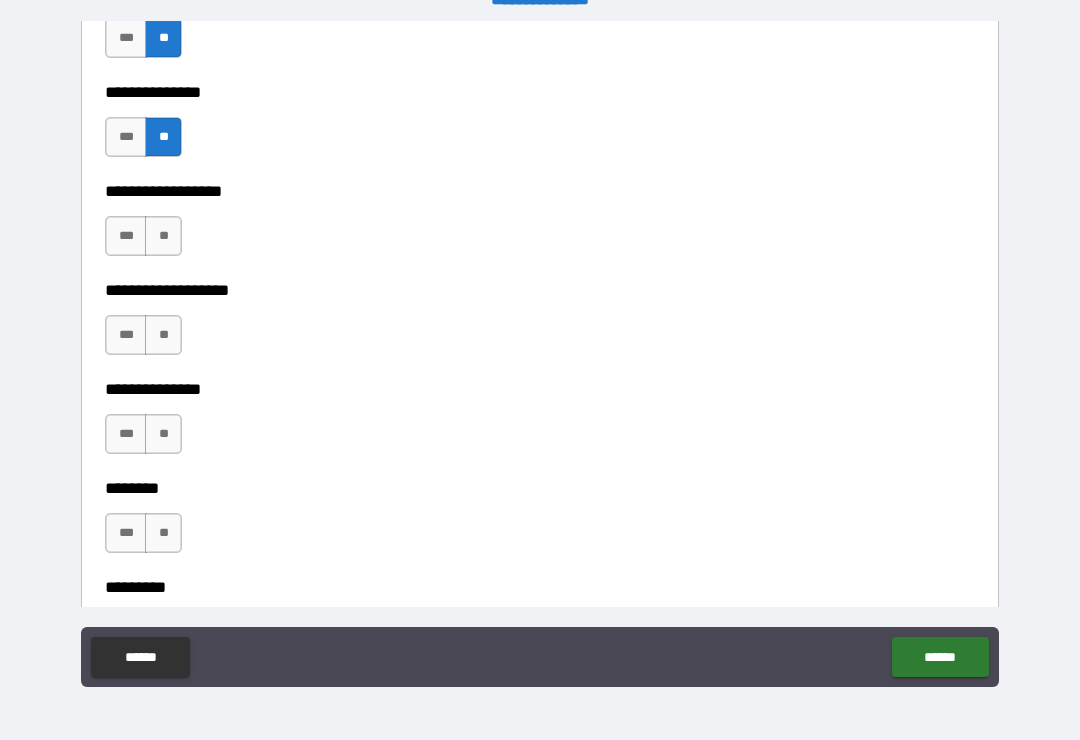 scroll, scrollTop: 5679, scrollLeft: 0, axis: vertical 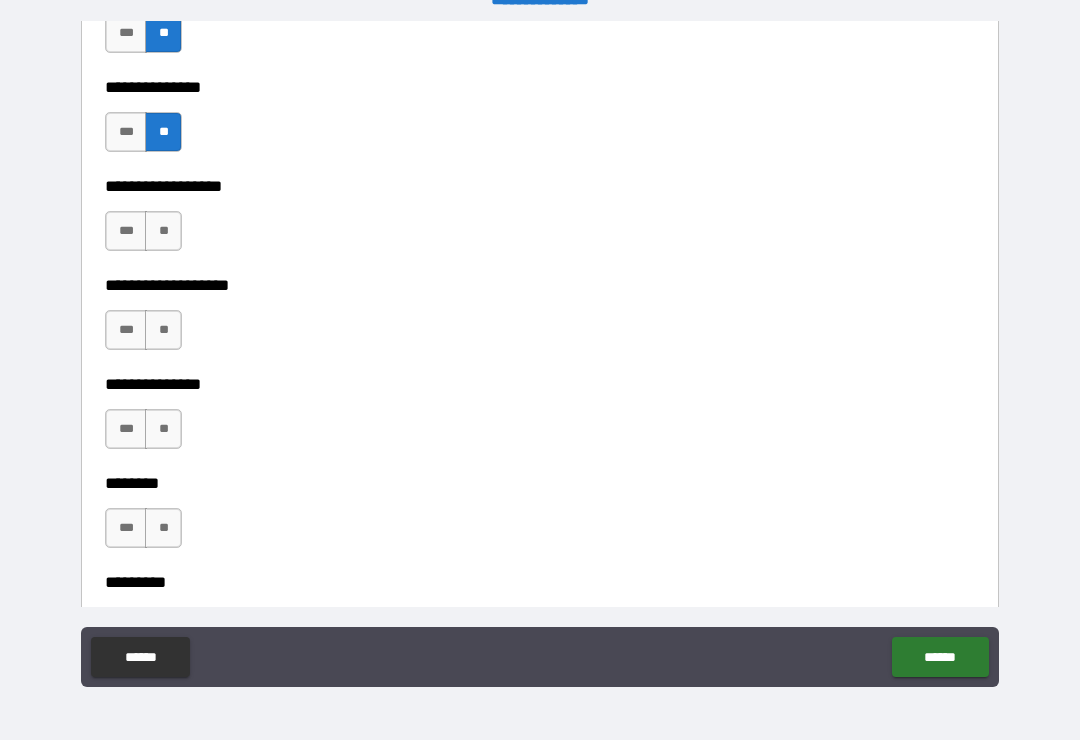 click on "**" at bounding box center [163, 231] 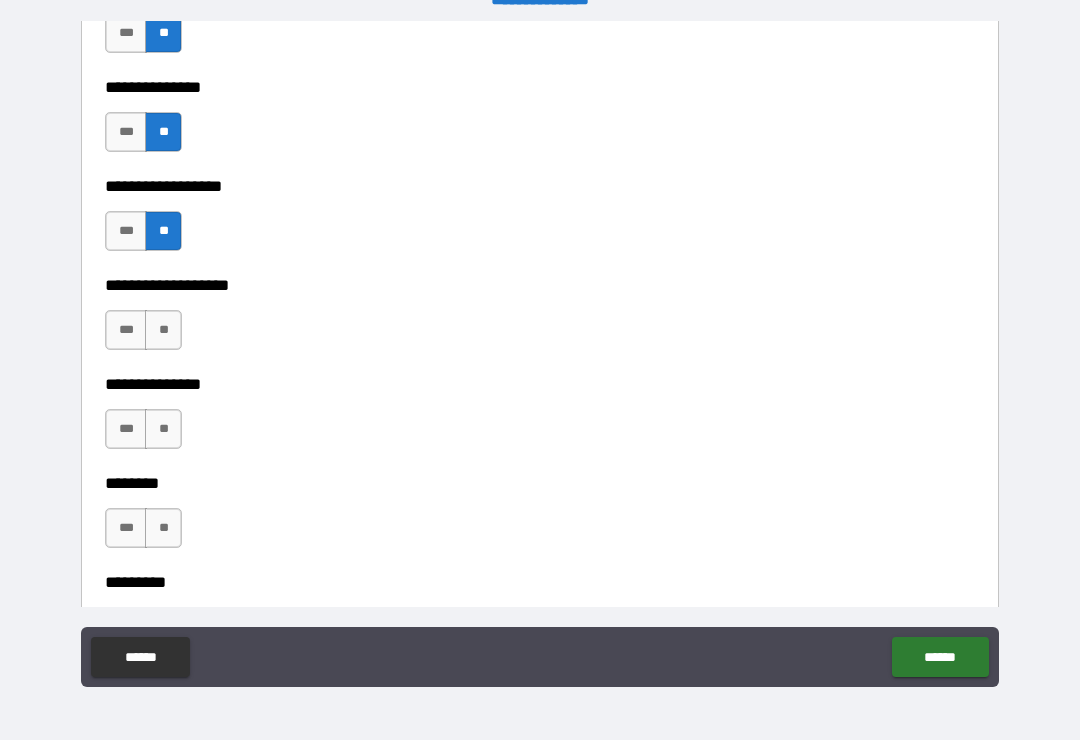 click on "**" at bounding box center (163, 330) 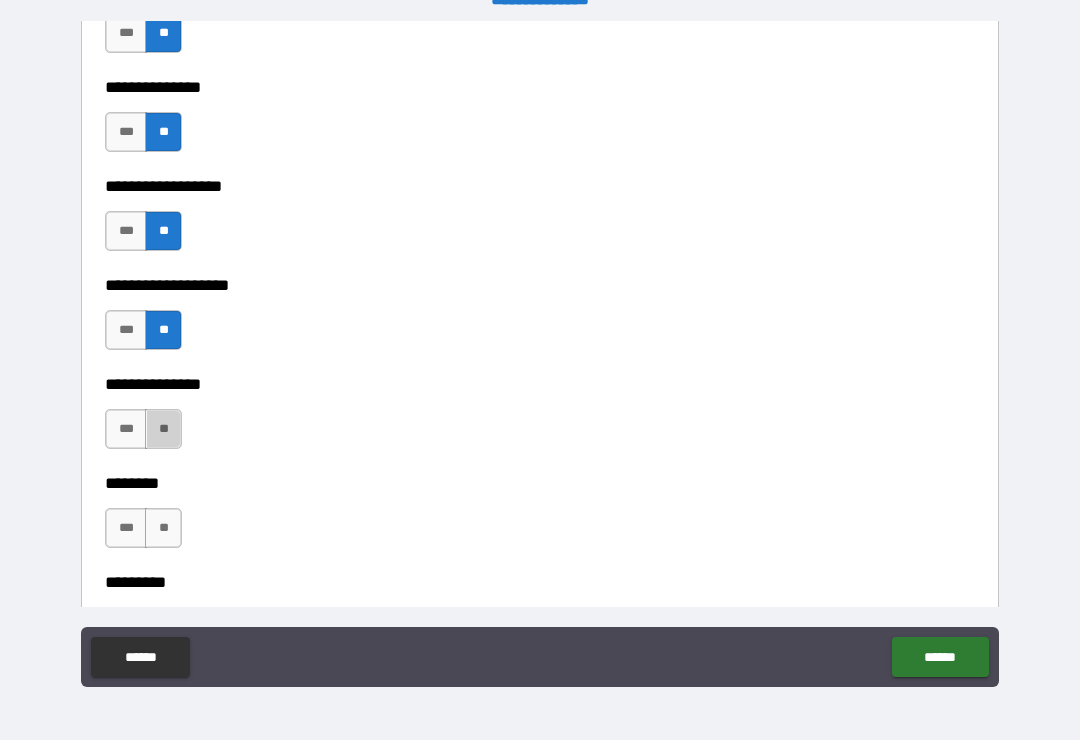 click on "**" at bounding box center (163, 429) 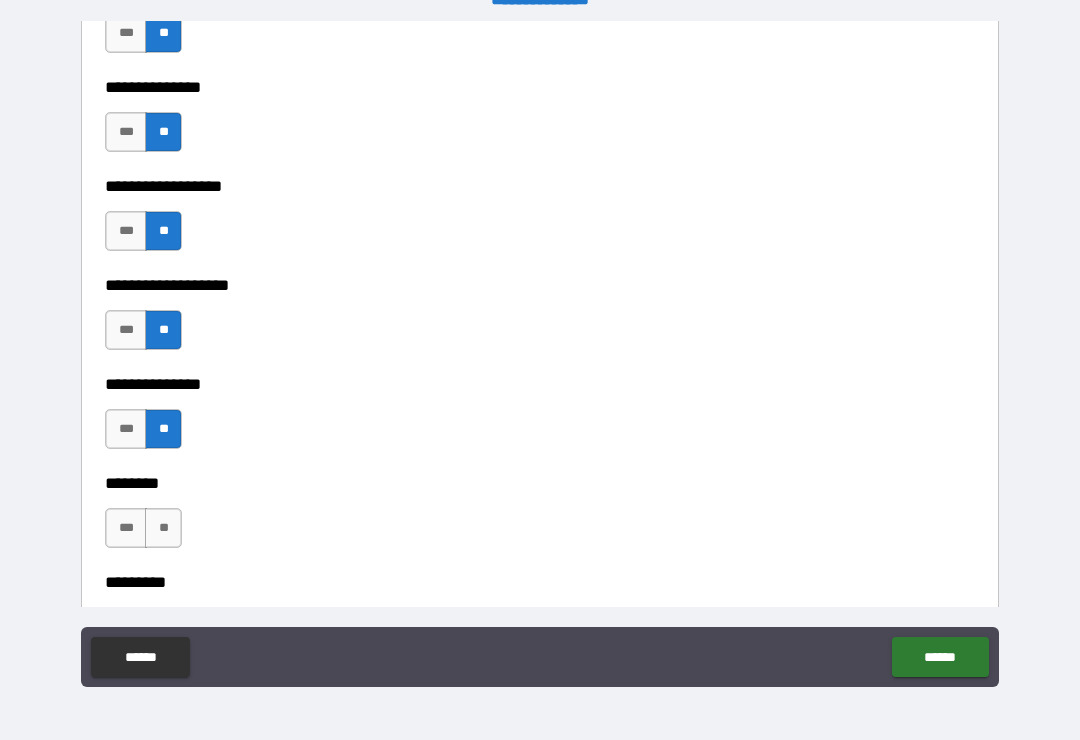 click on "**" at bounding box center (163, 528) 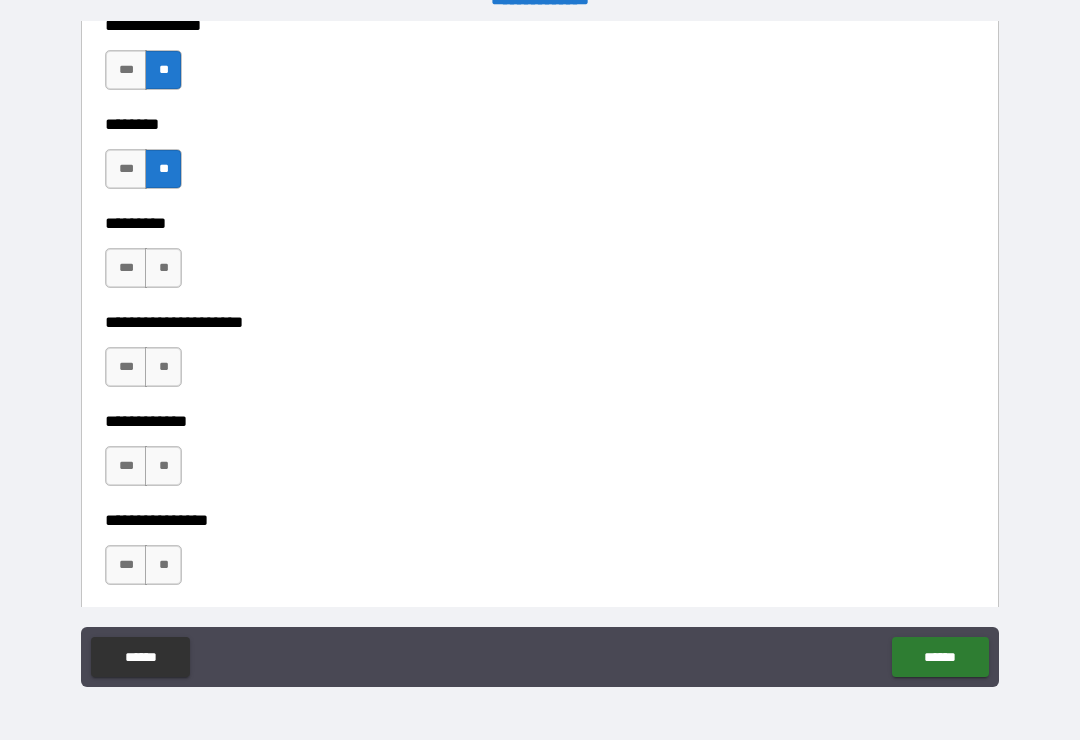 scroll, scrollTop: 6039, scrollLeft: 0, axis: vertical 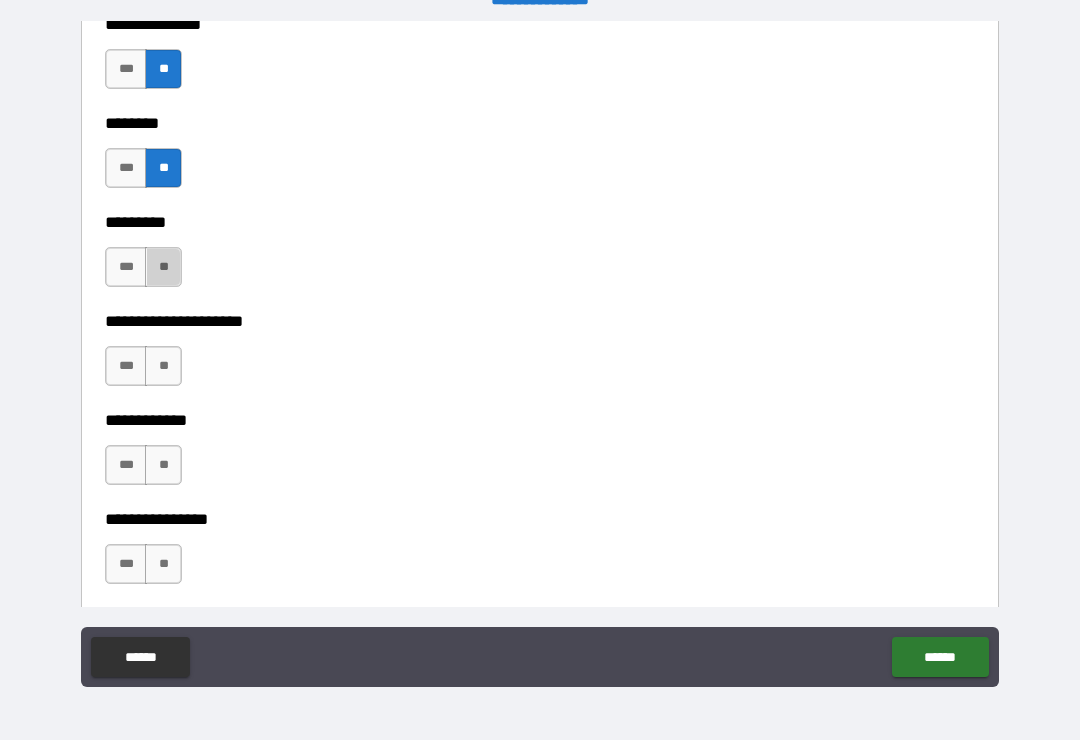click on "**" at bounding box center (163, 267) 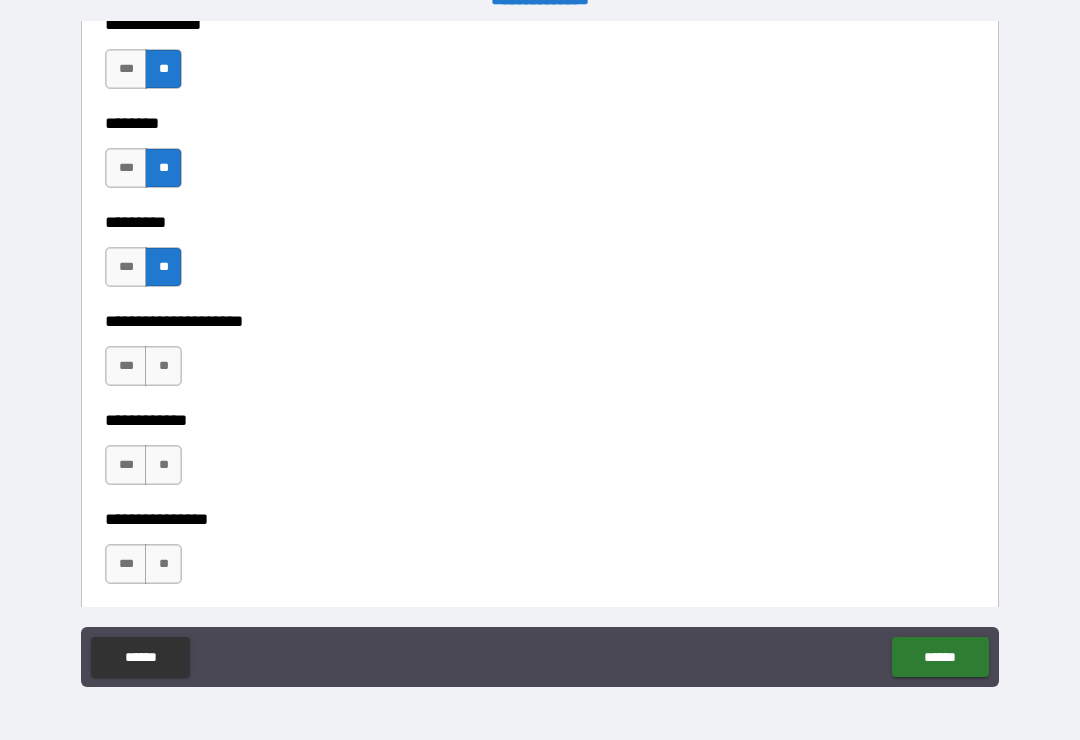 click on "**" at bounding box center (163, 366) 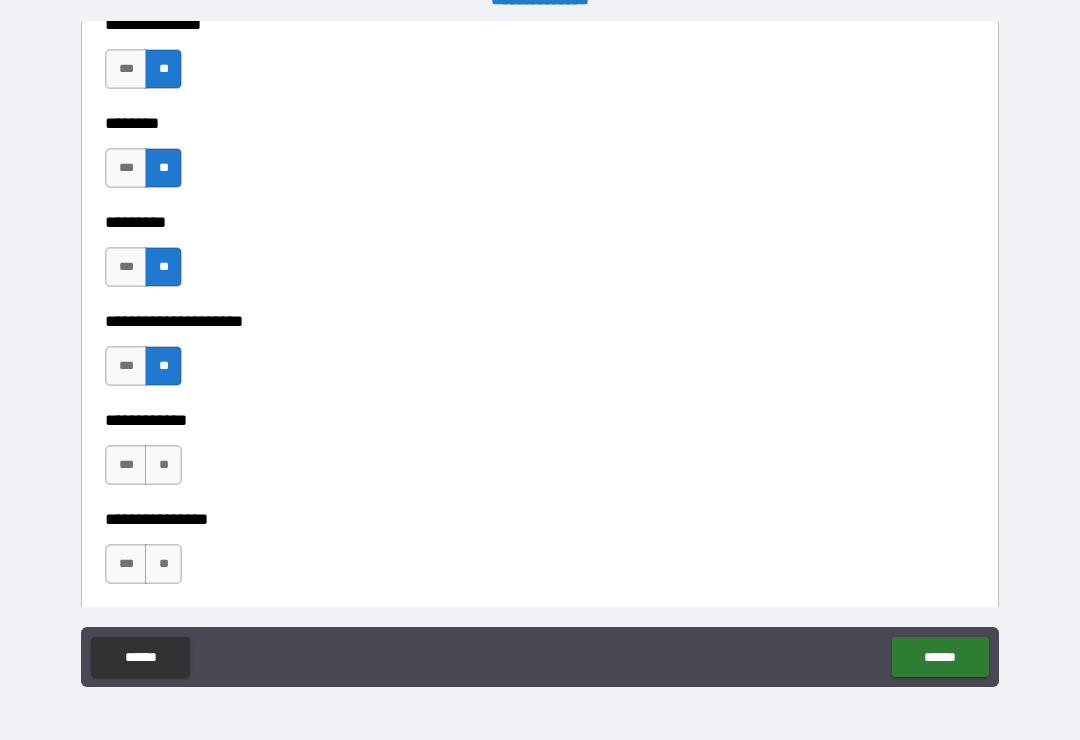click on "**" at bounding box center (163, 465) 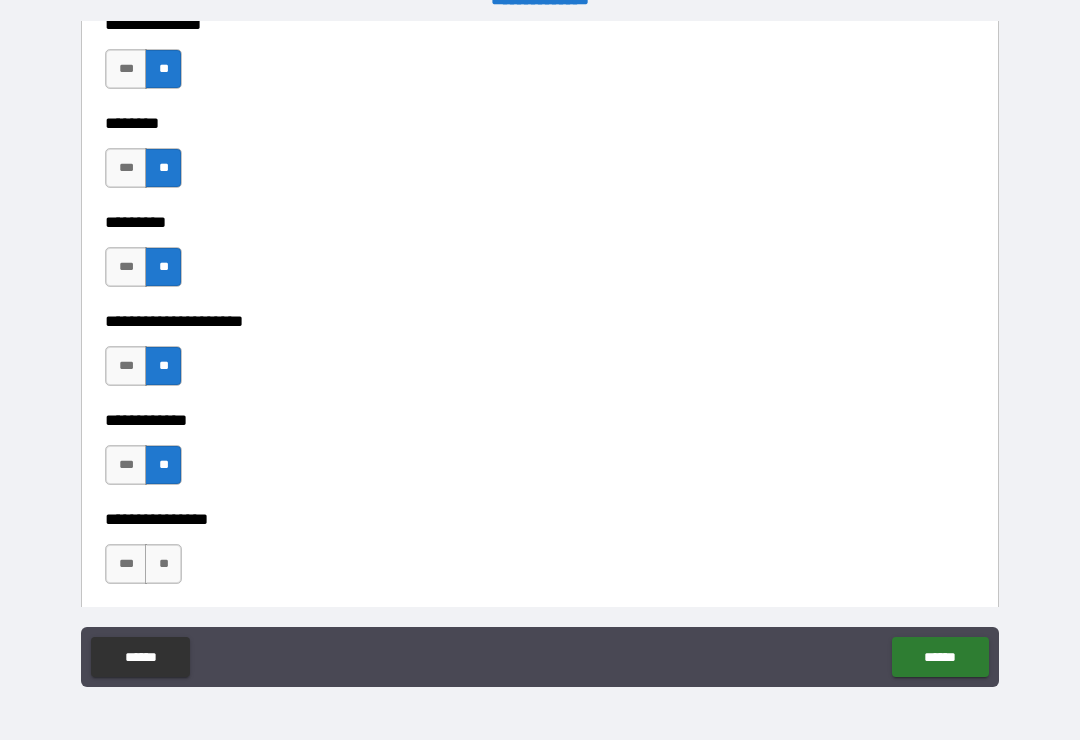 click on "**" at bounding box center (163, 564) 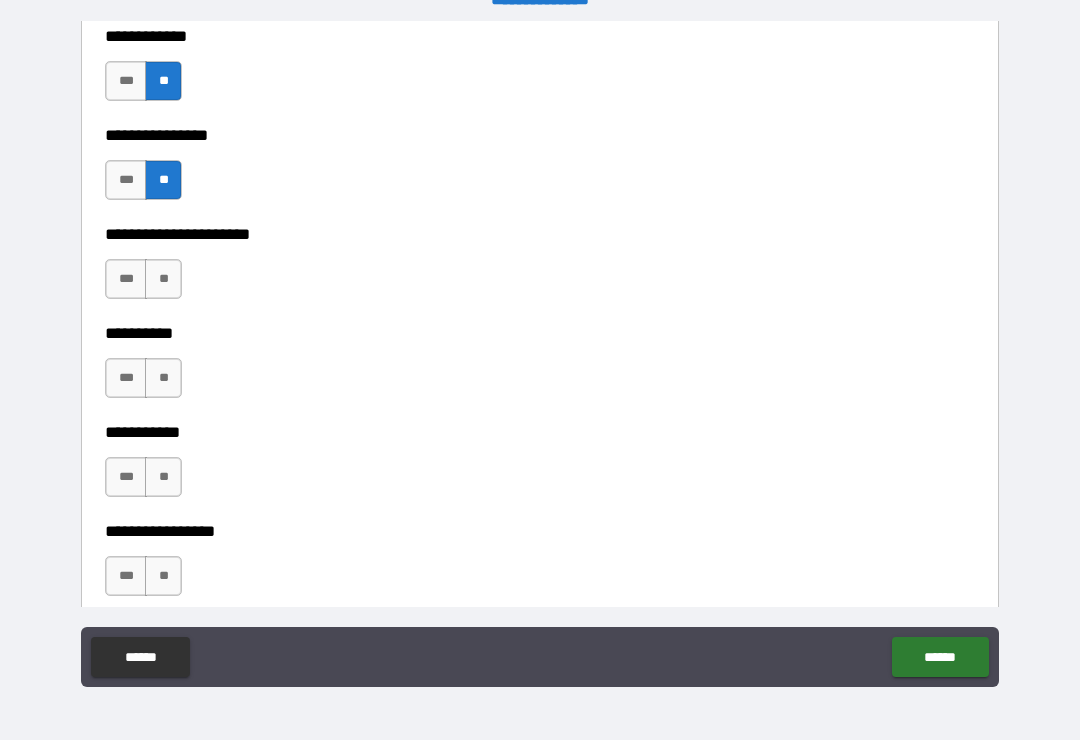 scroll, scrollTop: 6433, scrollLeft: 0, axis: vertical 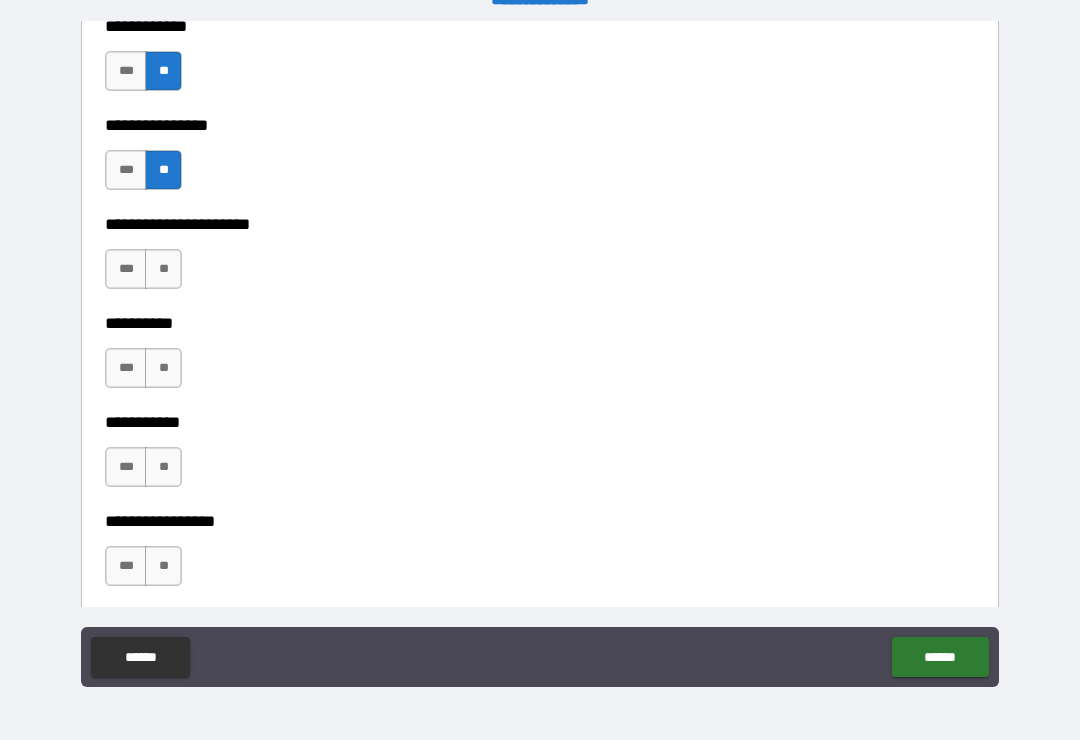 click on "**" at bounding box center (163, 269) 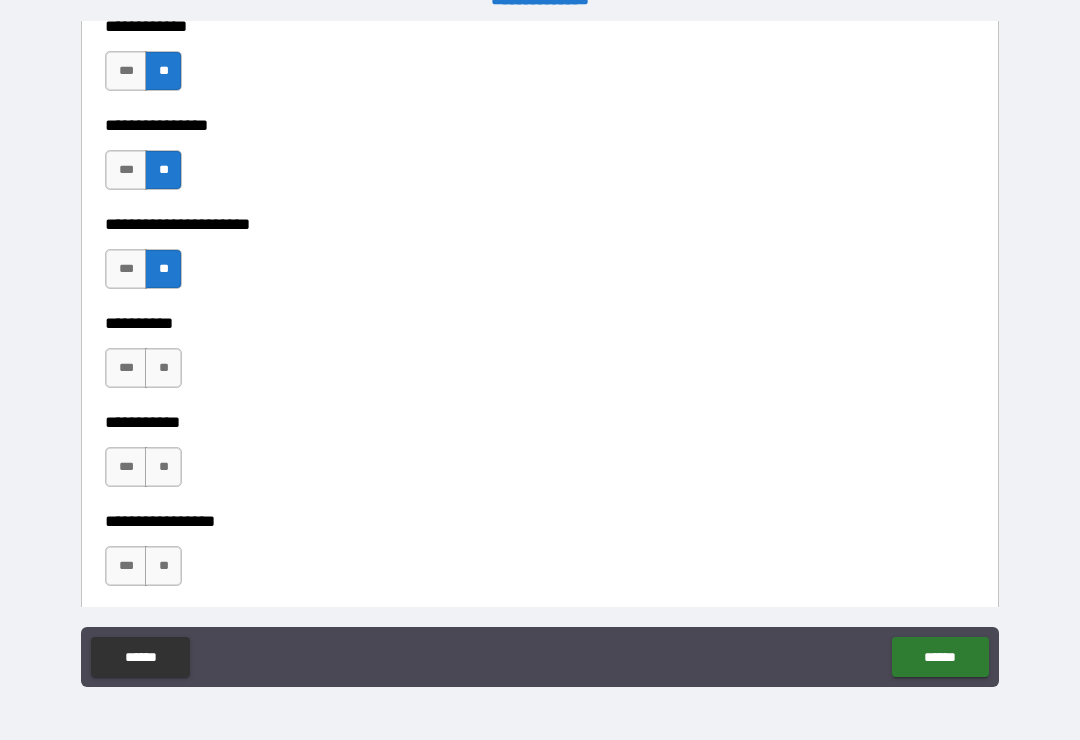 click on "**" at bounding box center [163, 368] 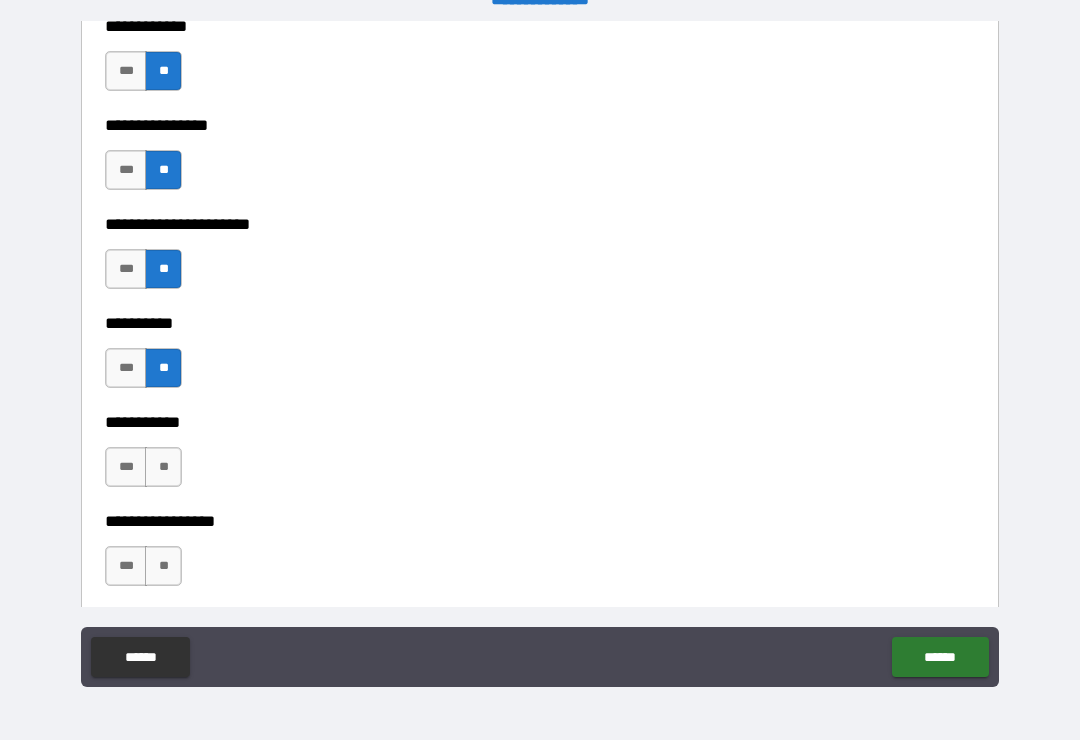 click on "**" at bounding box center [163, 467] 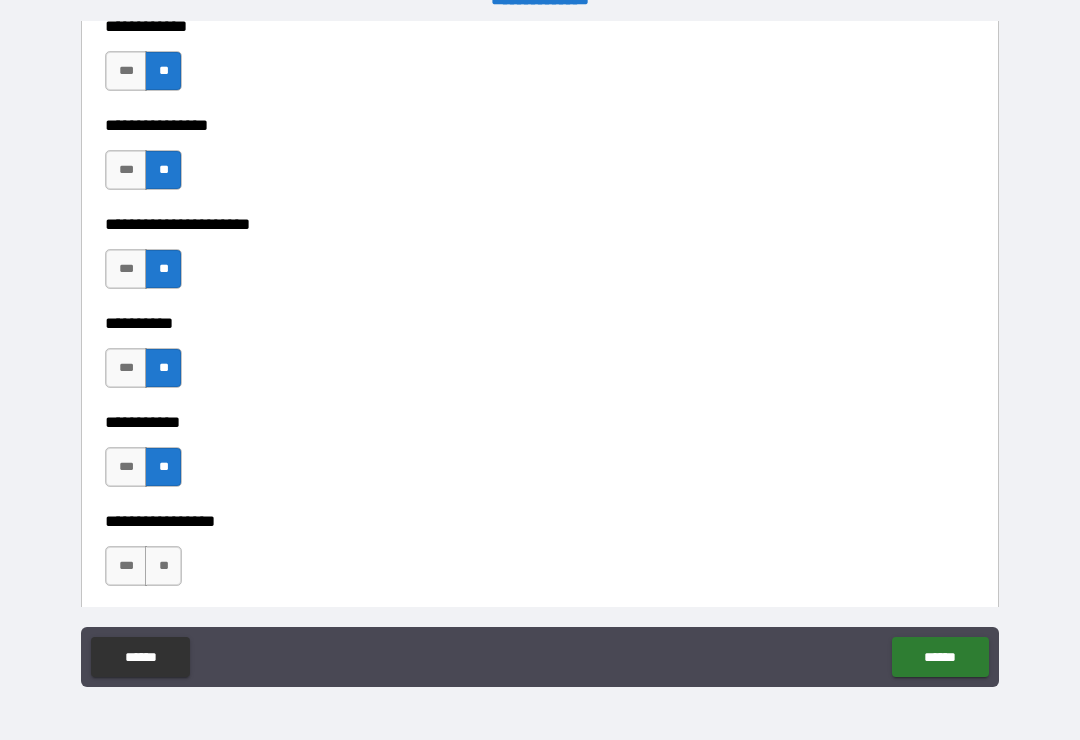 click on "**" at bounding box center (163, 566) 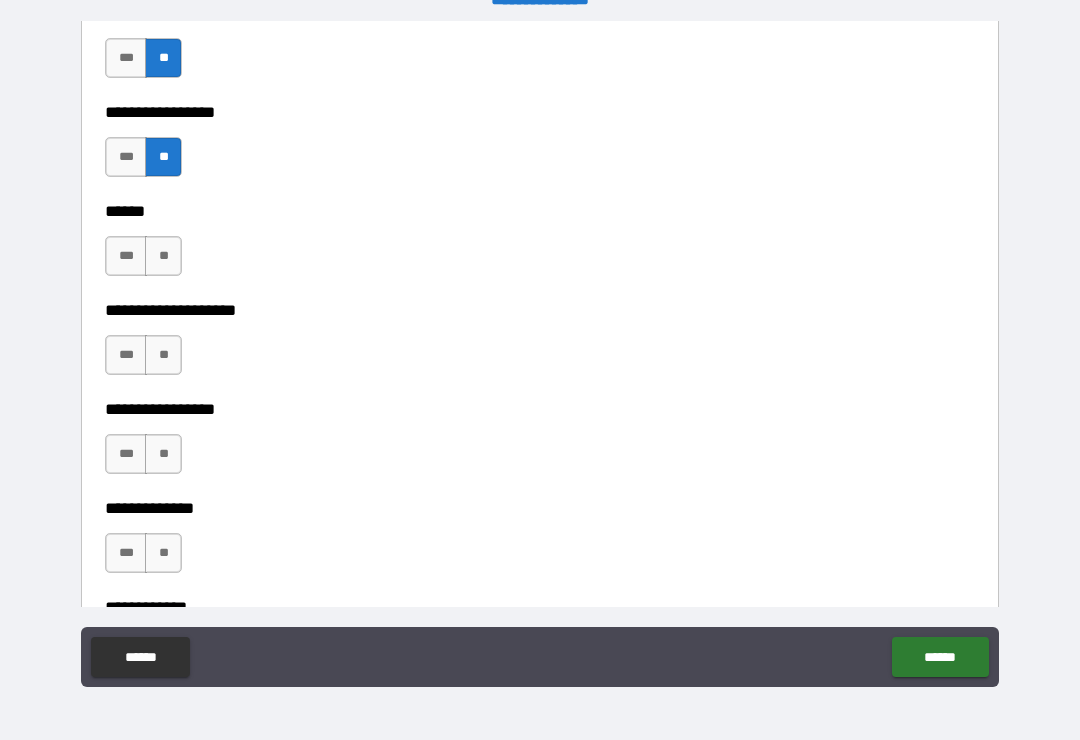scroll, scrollTop: 6843, scrollLeft: 0, axis: vertical 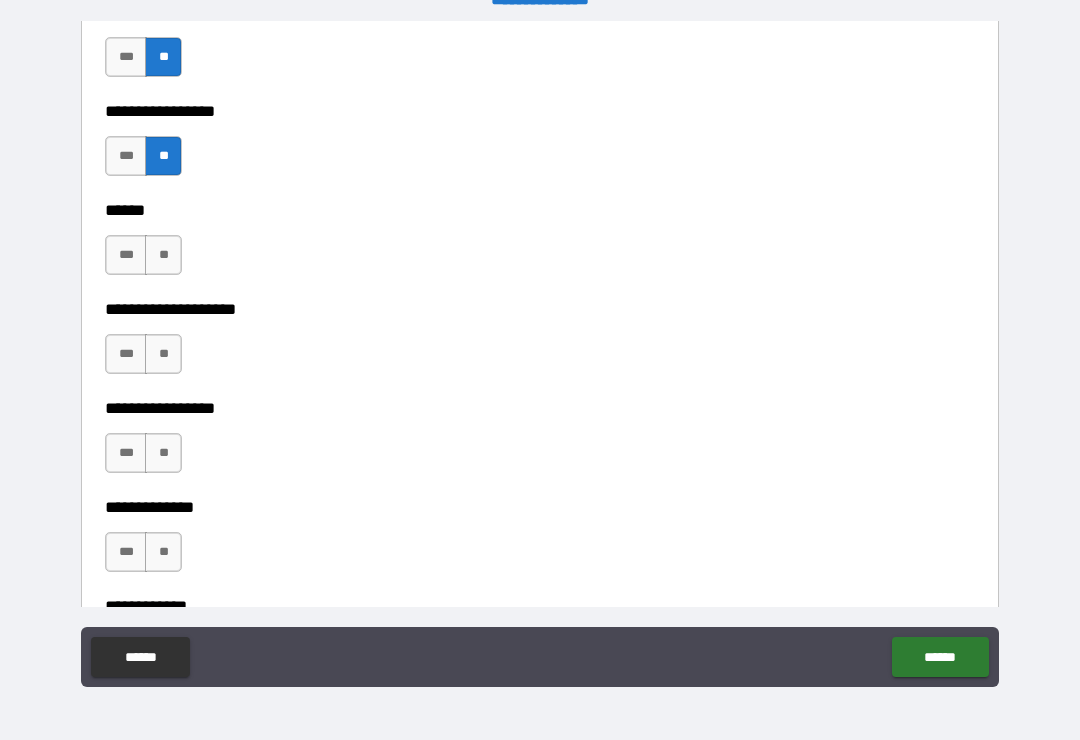 click on "**" at bounding box center (163, 255) 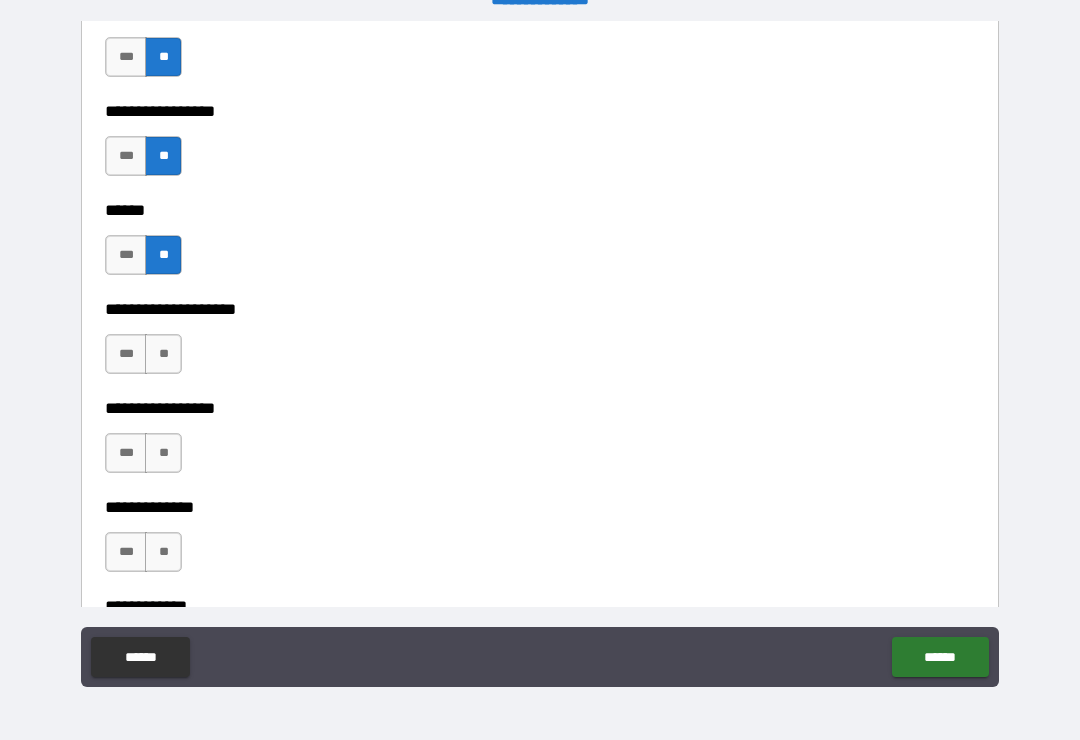click on "**" at bounding box center (163, 354) 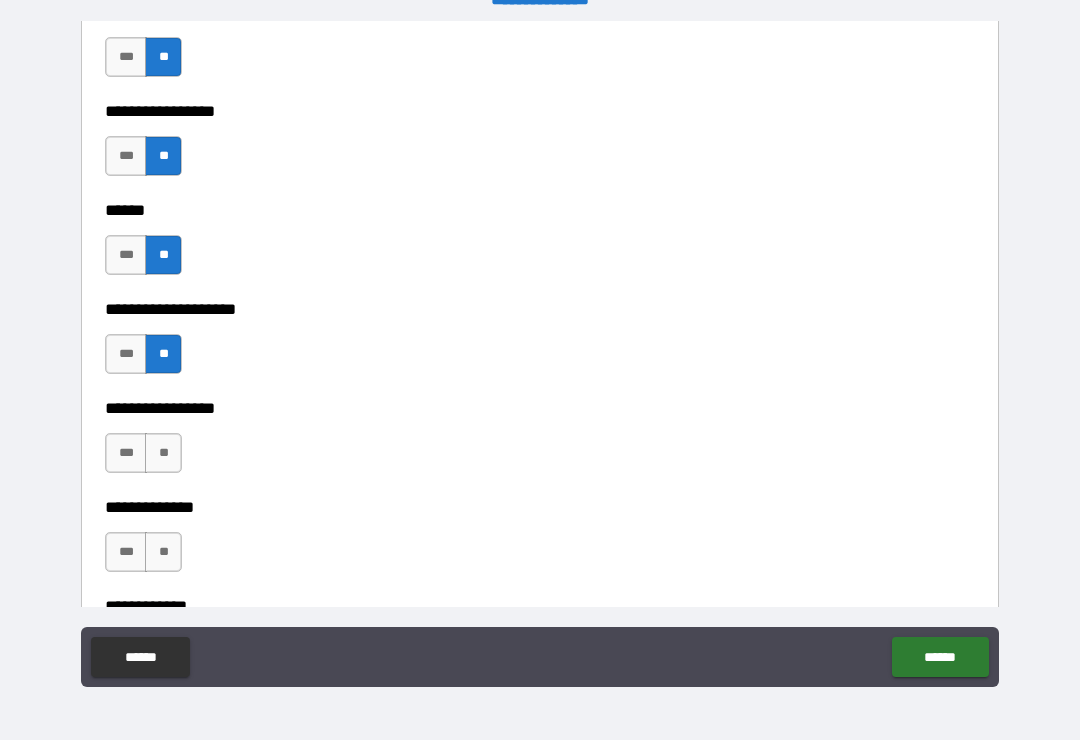 click on "**" at bounding box center [163, 453] 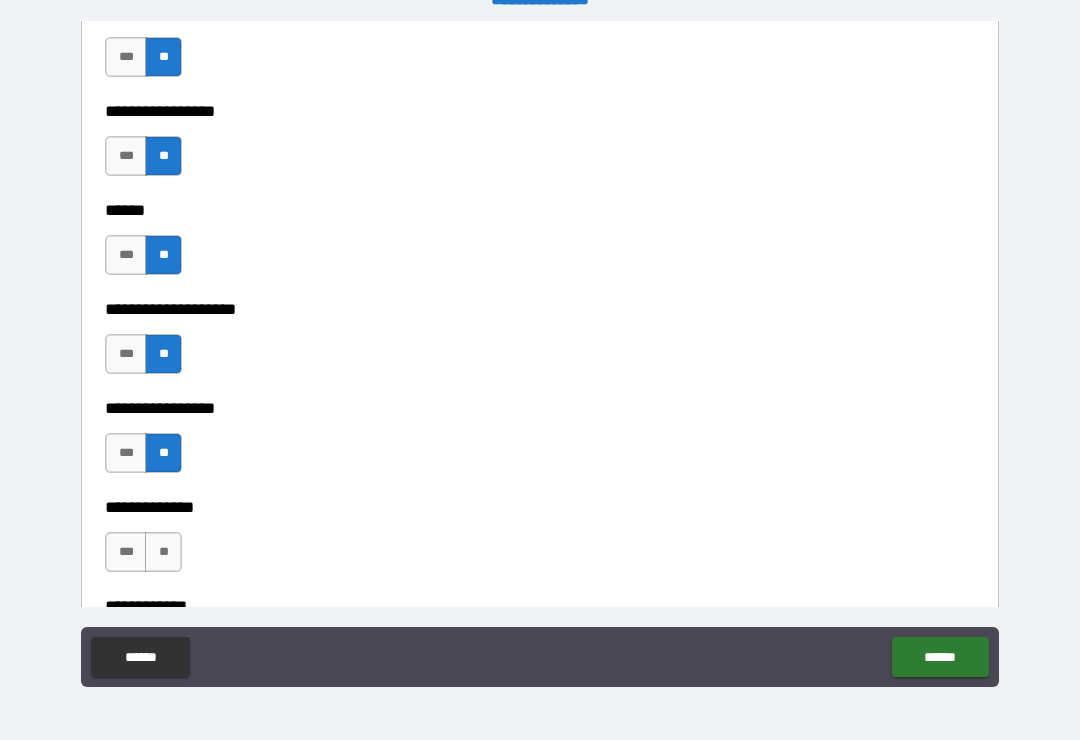 click on "**" at bounding box center [163, 552] 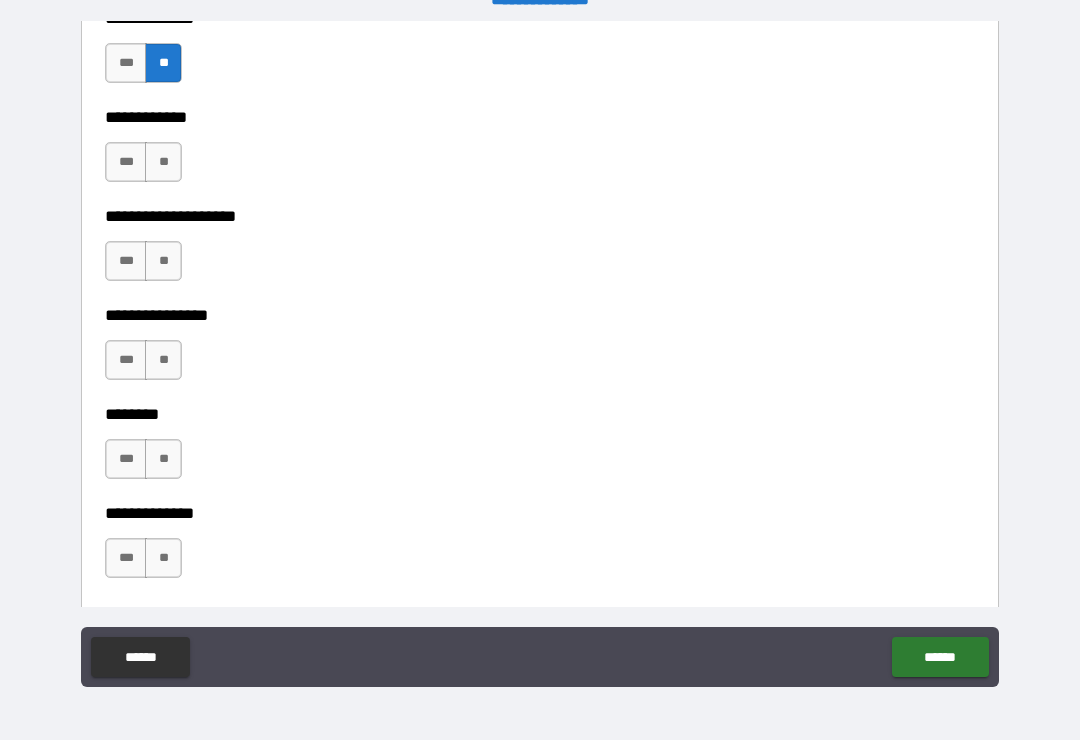 scroll, scrollTop: 7335, scrollLeft: 0, axis: vertical 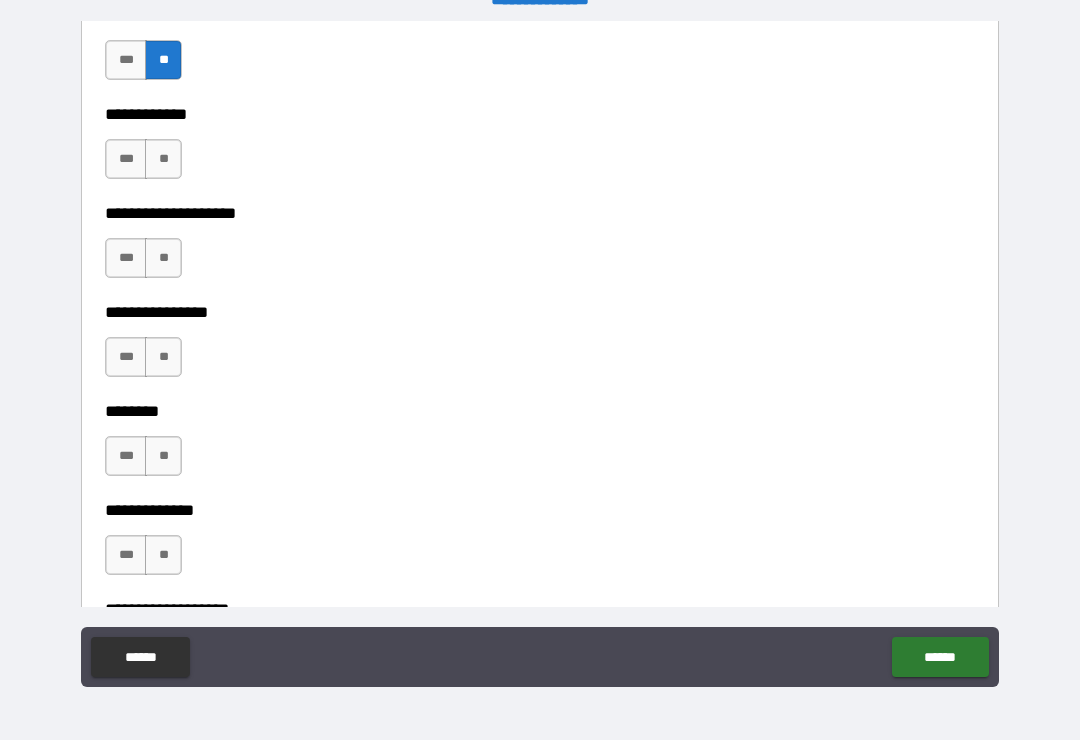 click on "**" at bounding box center (163, 159) 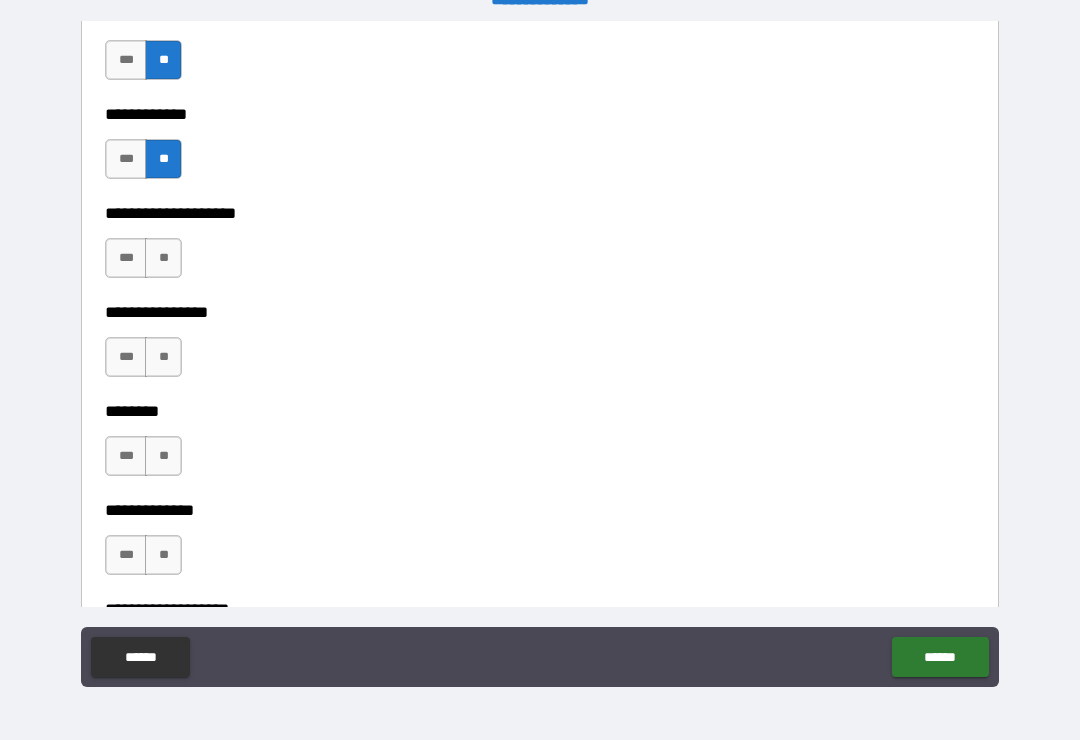 click on "**" at bounding box center (163, 258) 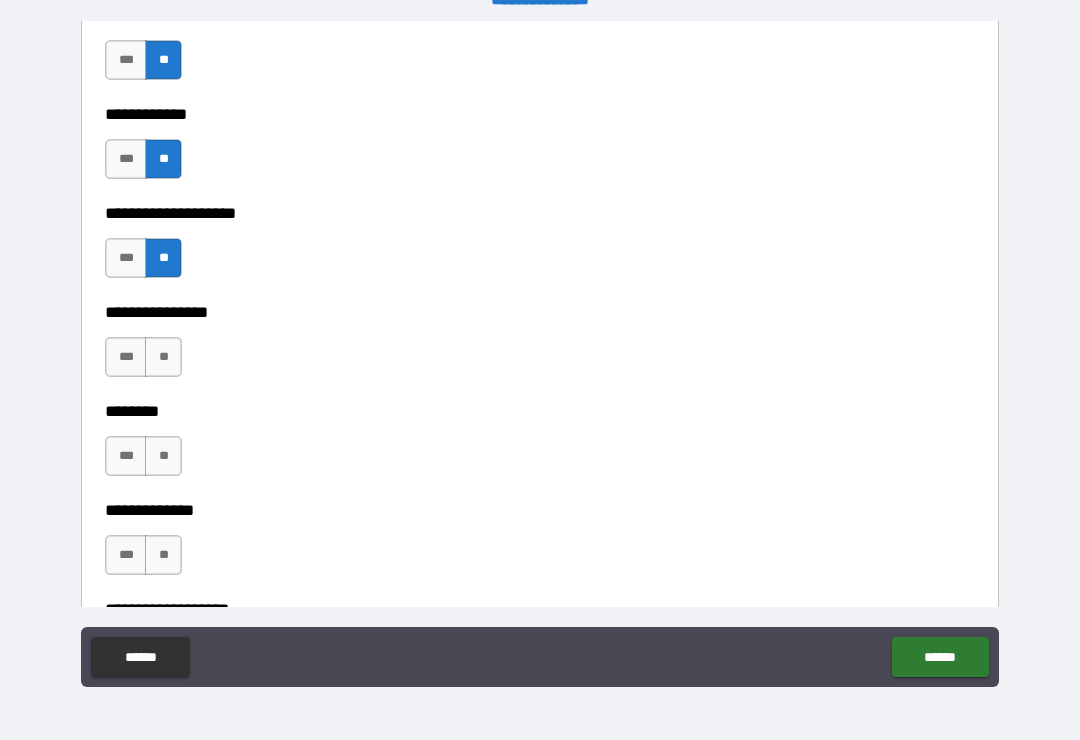 click on "**" at bounding box center [163, 357] 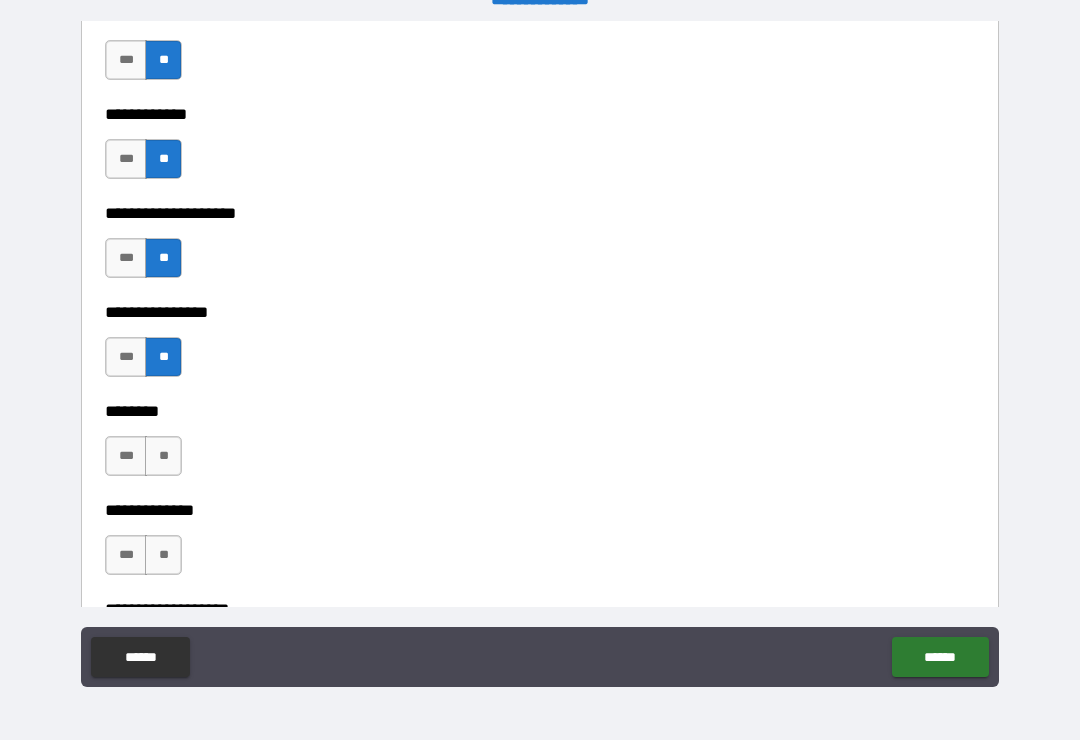 click on "**" at bounding box center [163, 456] 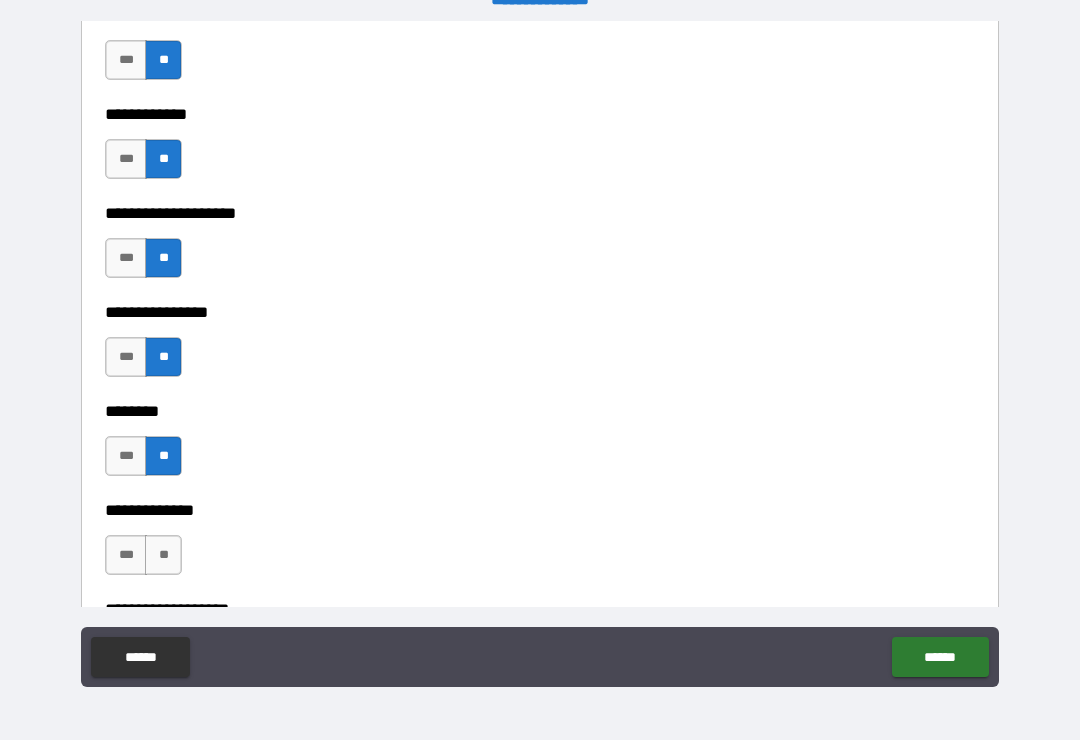 click on "**" at bounding box center [163, 555] 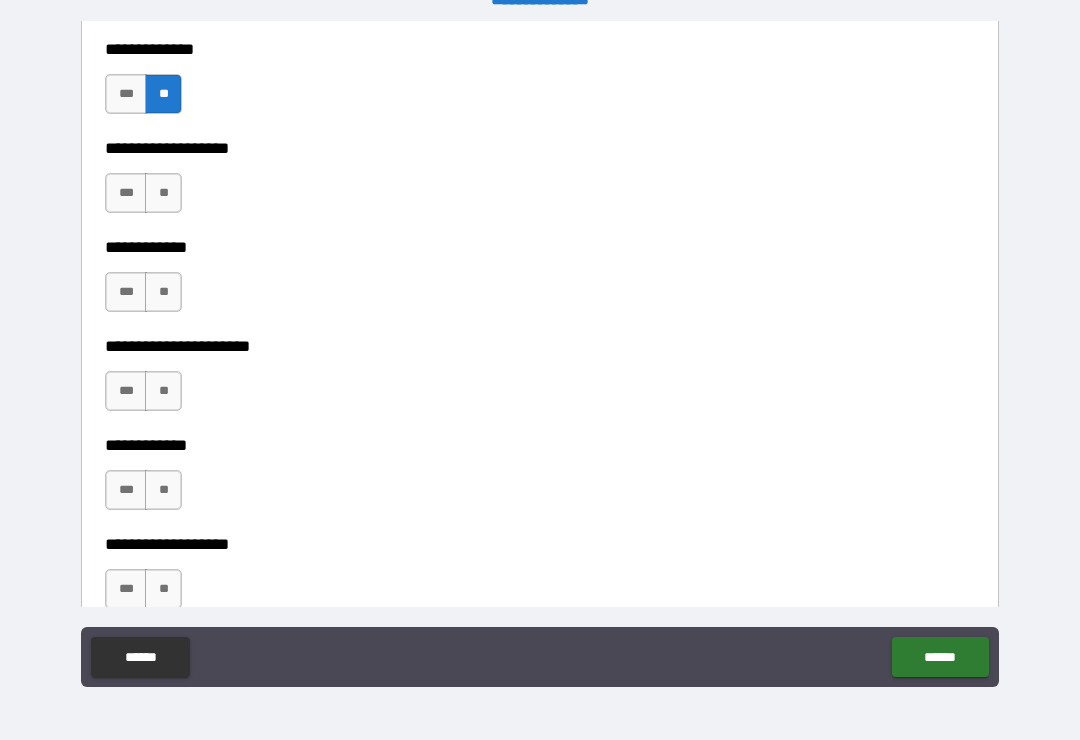 scroll, scrollTop: 7802, scrollLeft: 0, axis: vertical 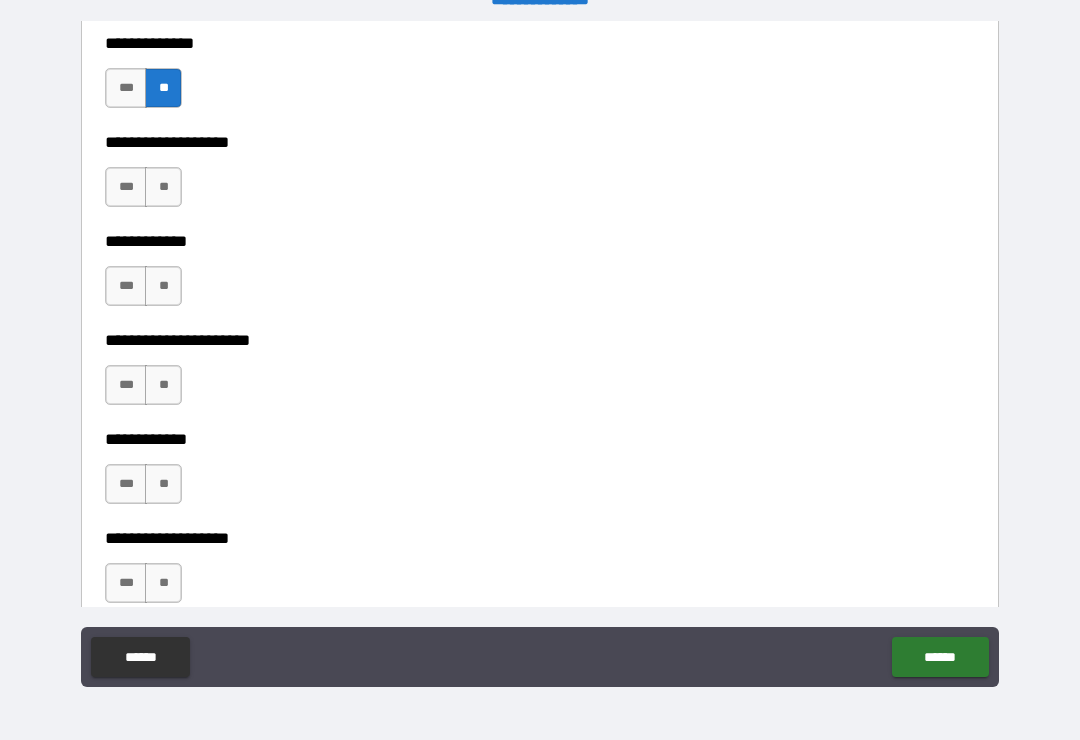 click on "**" at bounding box center (163, 187) 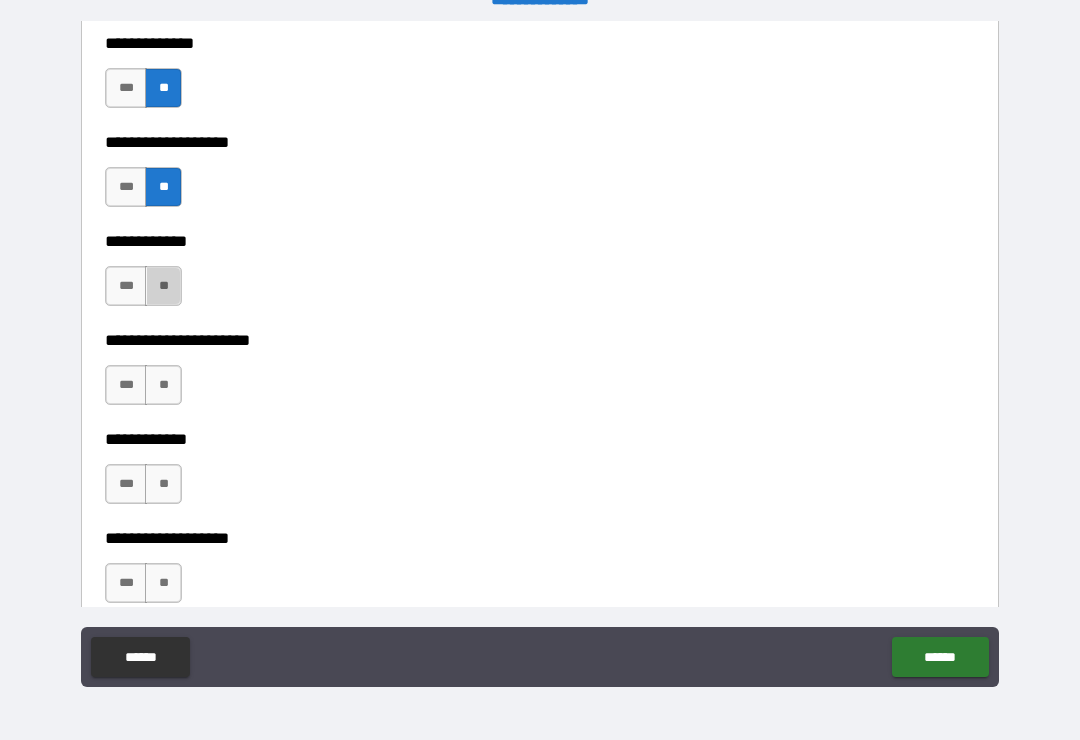 click on "**" at bounding box center [163, 286] 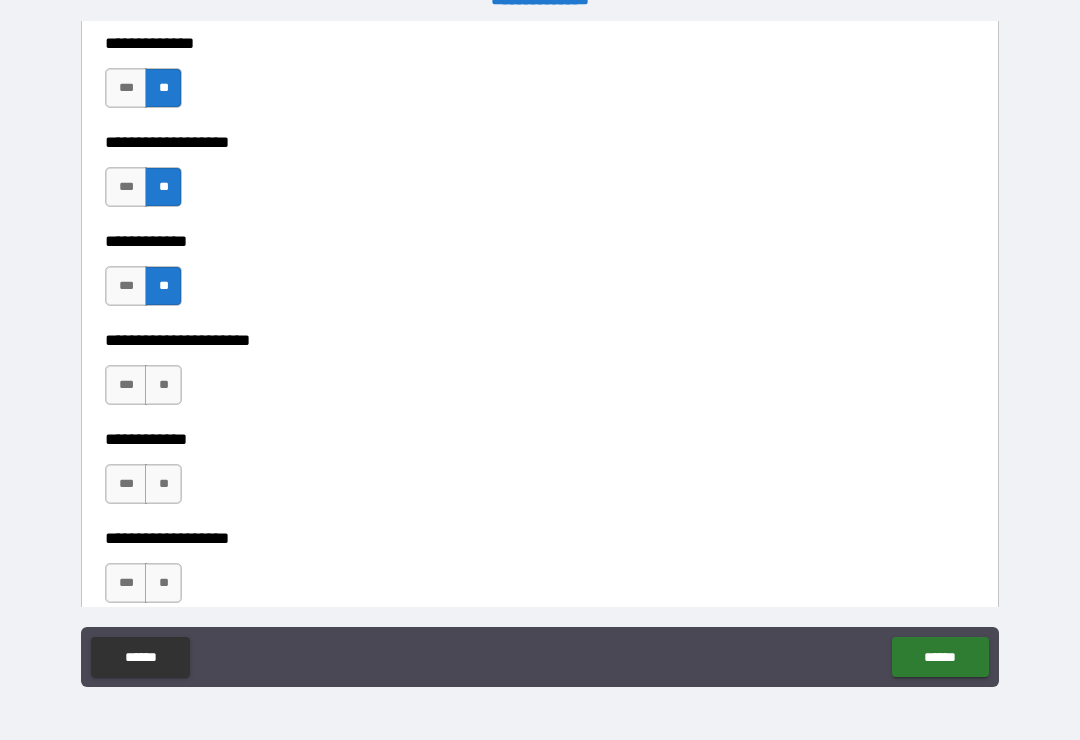 click on "**" at bounding box center (163, 385) 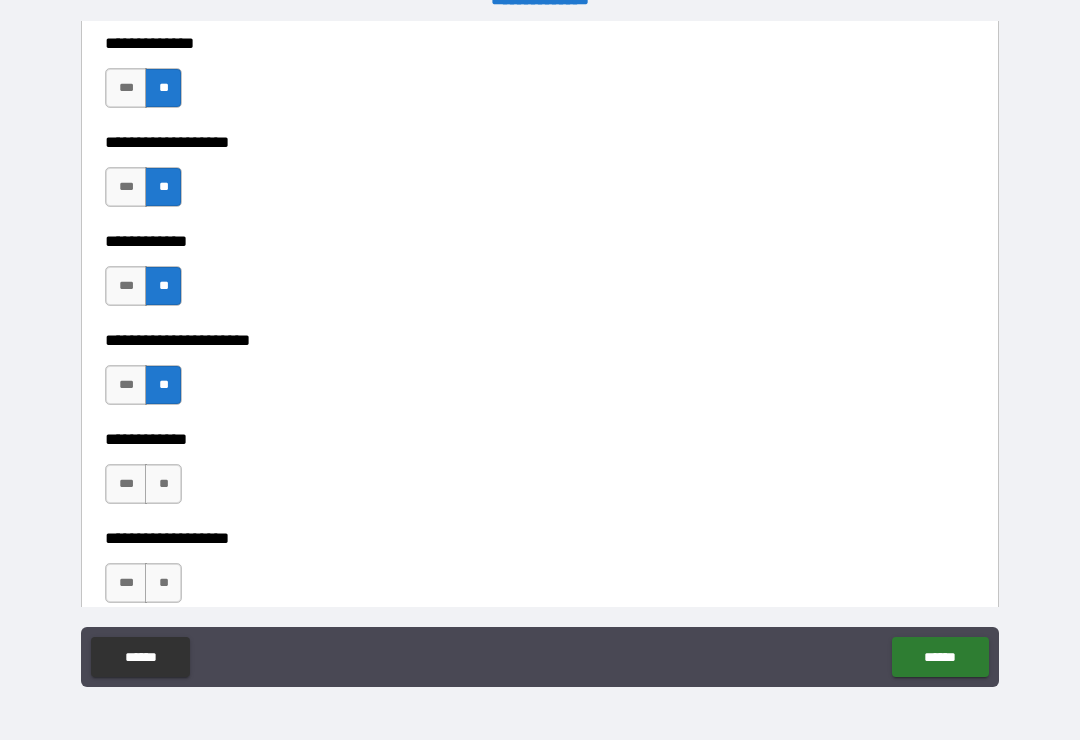 click on "**" at bounding box center [163, 484] 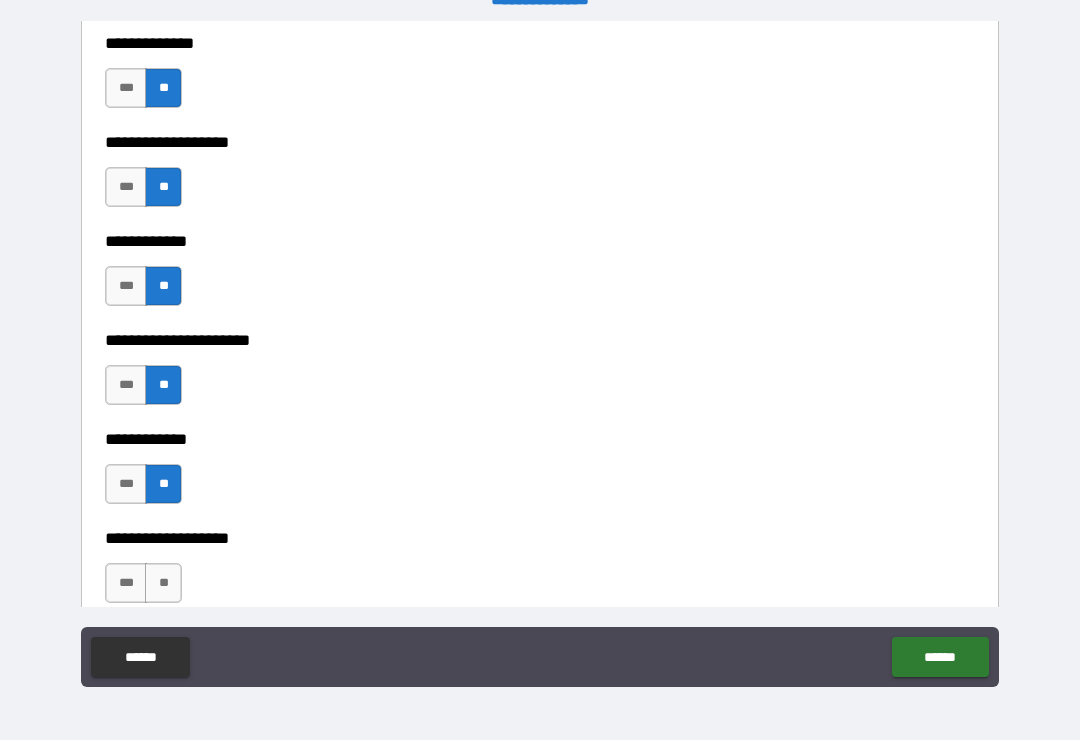 click on "**" at bounding box center [163, 583] 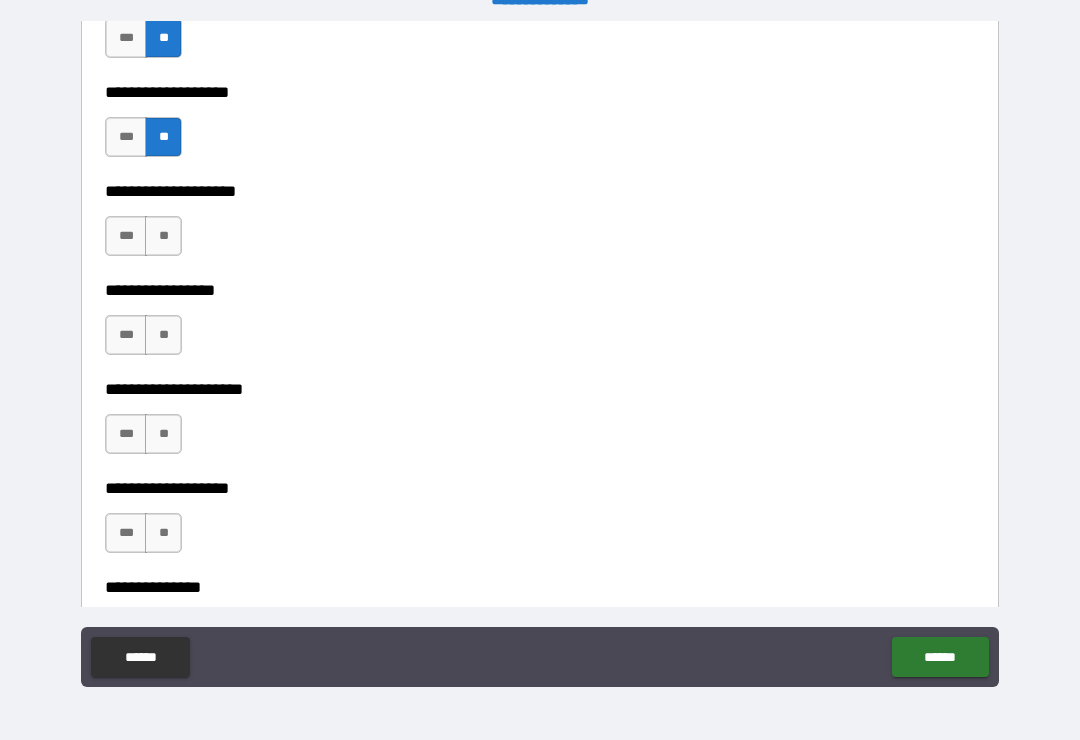 scroll, scrollTop: 8263, scrollLeft: 0, axis: vertical 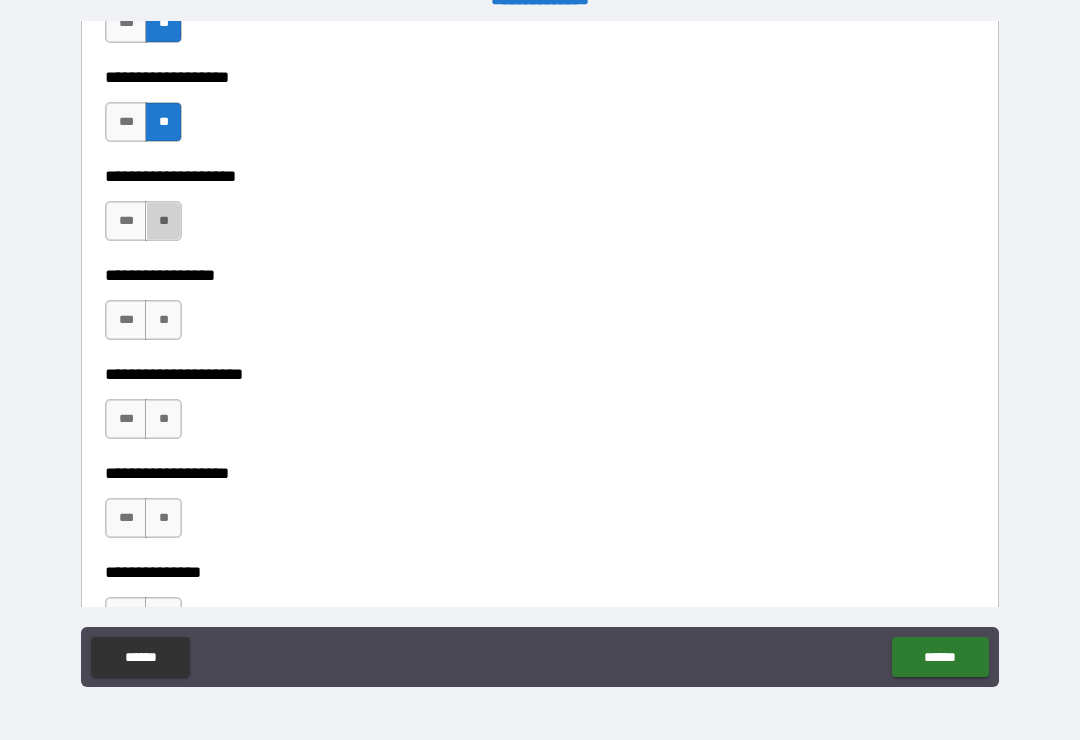 click on "**" at bounding box center [163, 221] 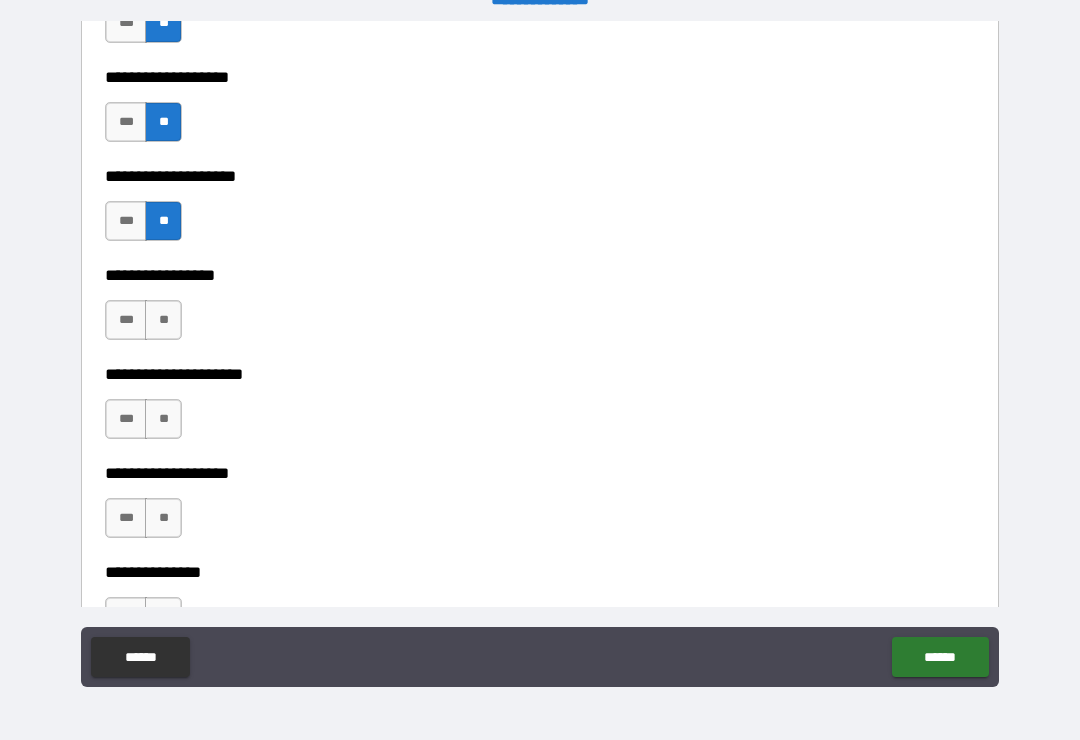 click on "**" at bounding box center [163, 320] 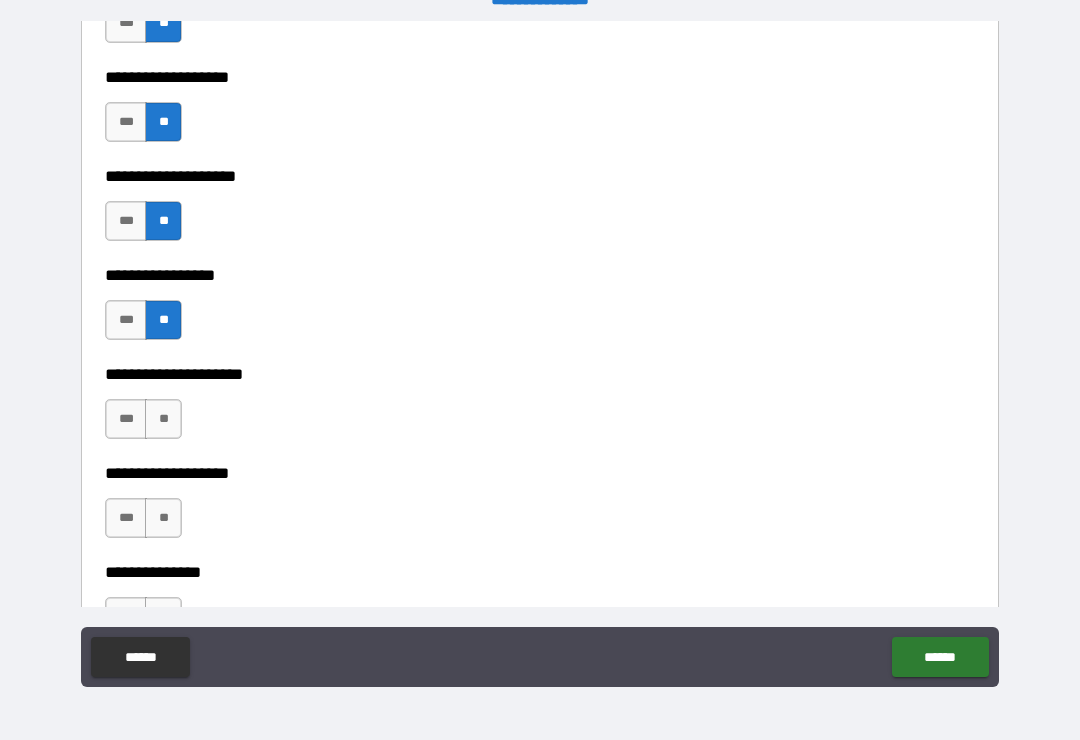 click on "**" at bounding box center (163, 419) 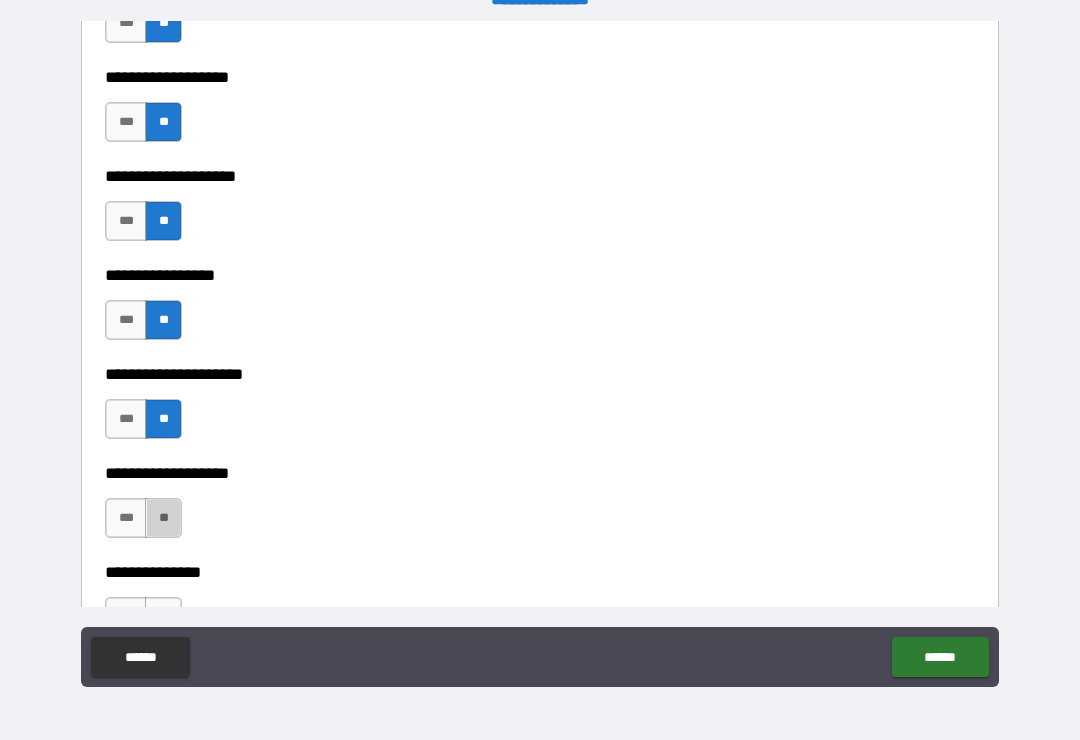 click on "**" at bounding box center (163, 518) 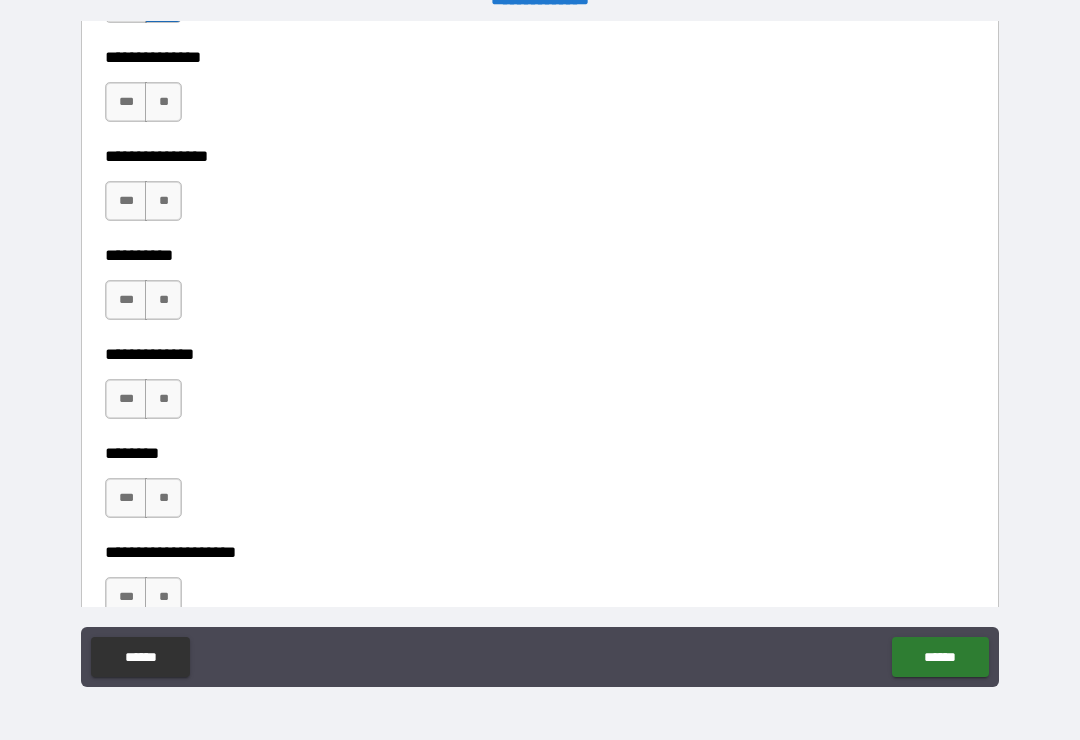 scroll, scrollTop: 8781, scrollLeft: 0, axis: vertical 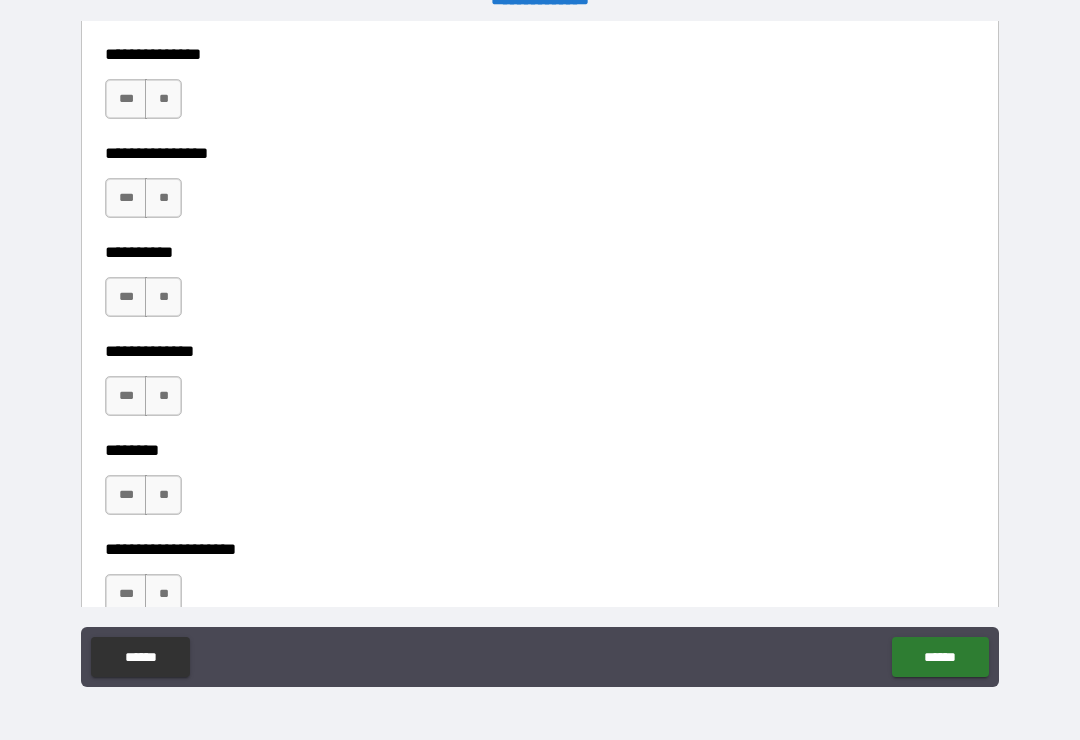 click on "**" at bounding box center (163, 99) 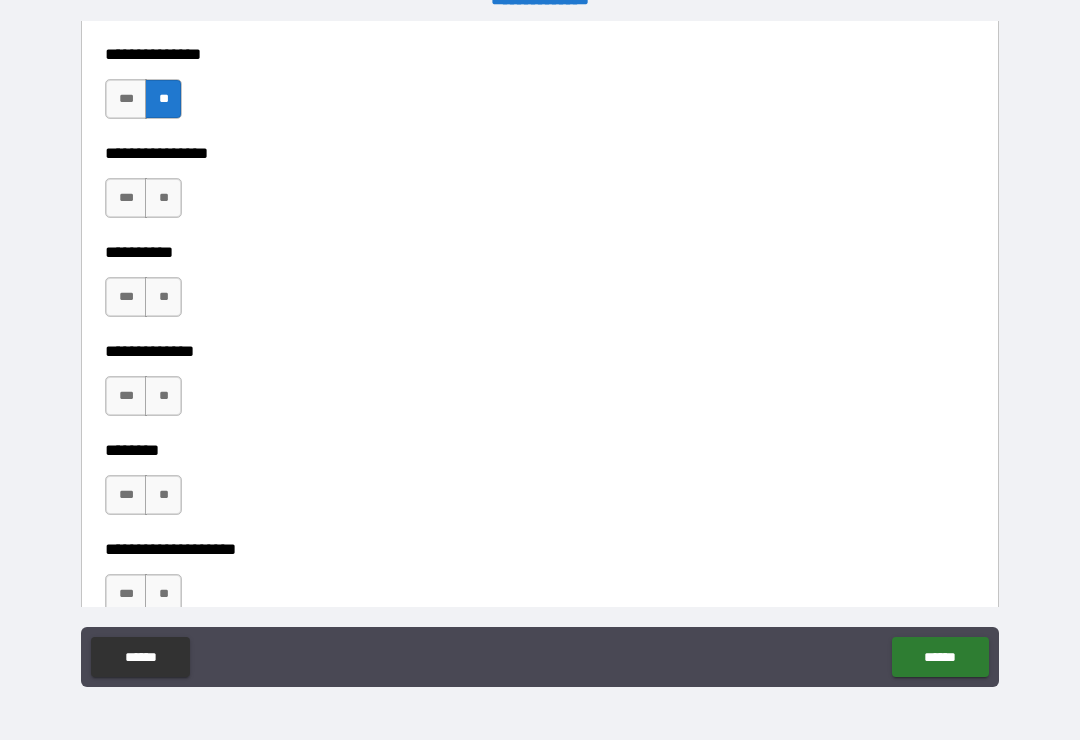 click on "**" at bounding box center (163, 198) 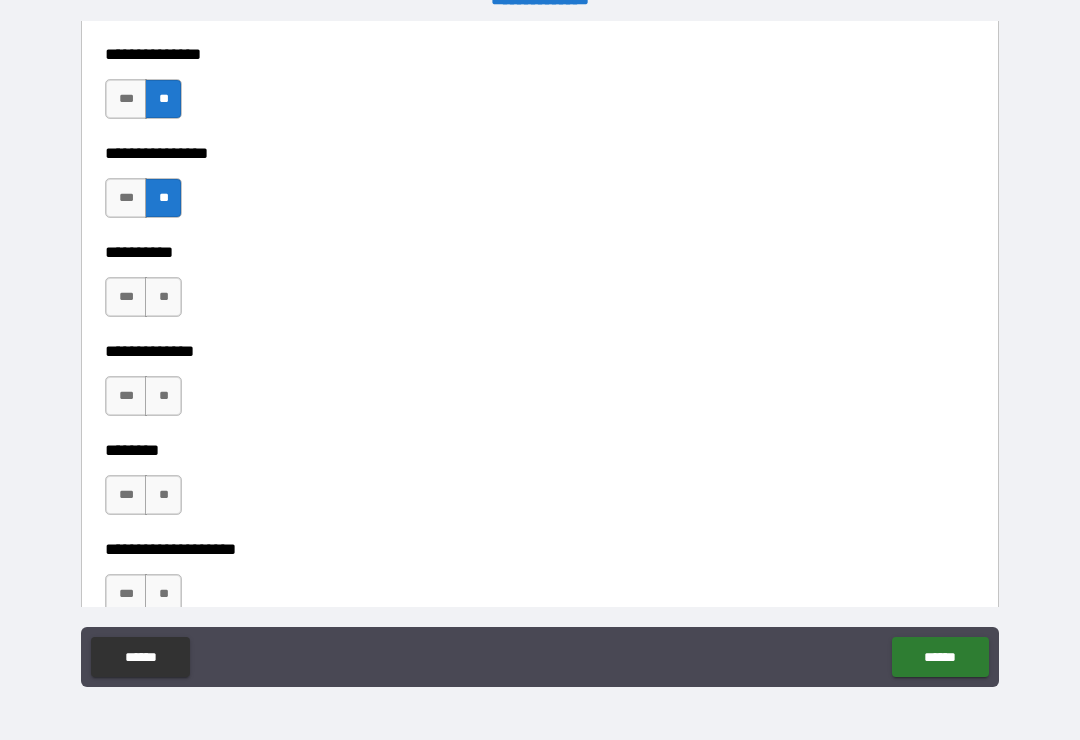 click on "**" at bounding box center [163, 297] 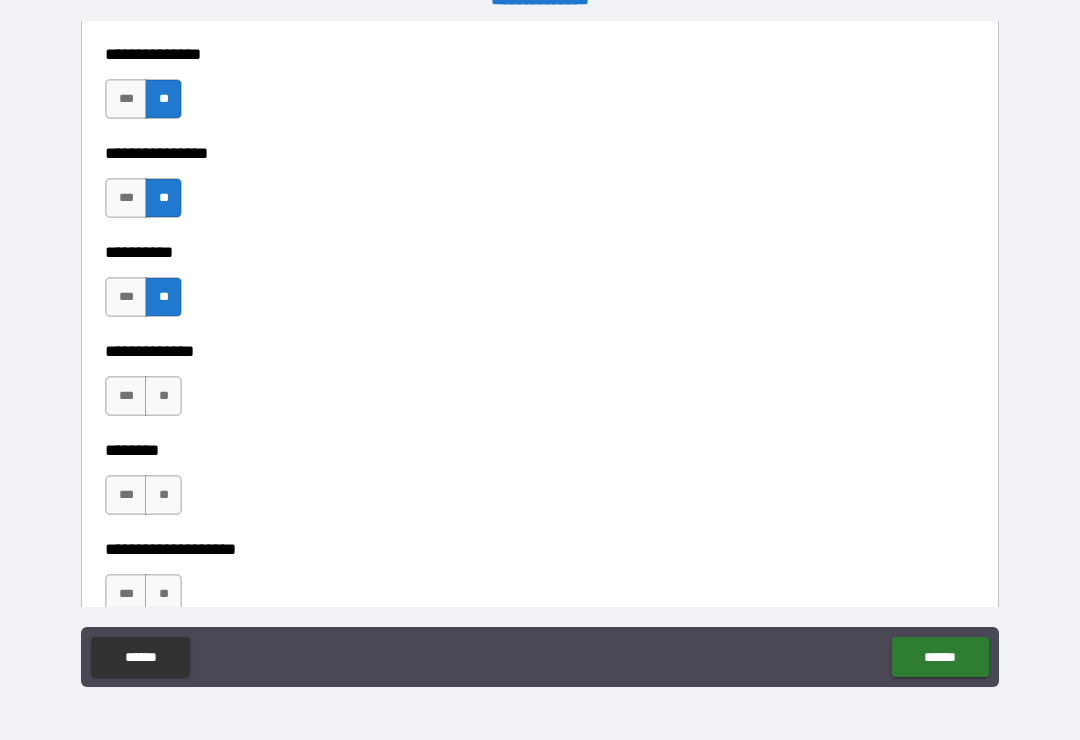 click on "**" at bounding box center [163, 396] 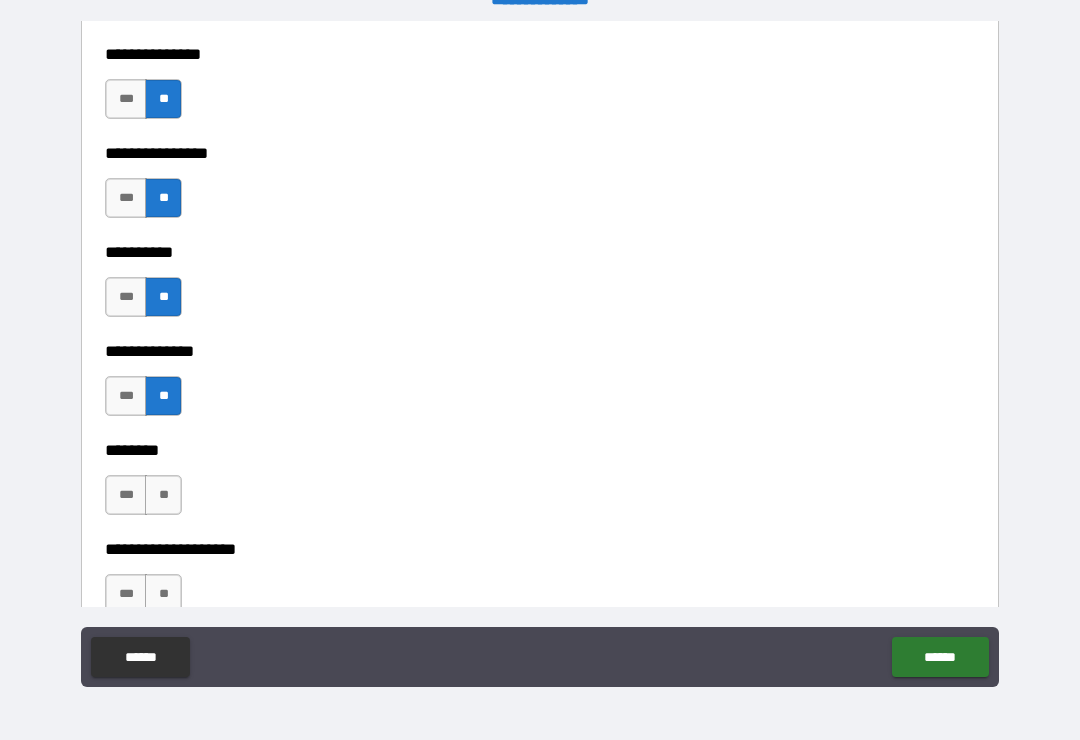 click on "*** **" at bounding box center [146, 401] 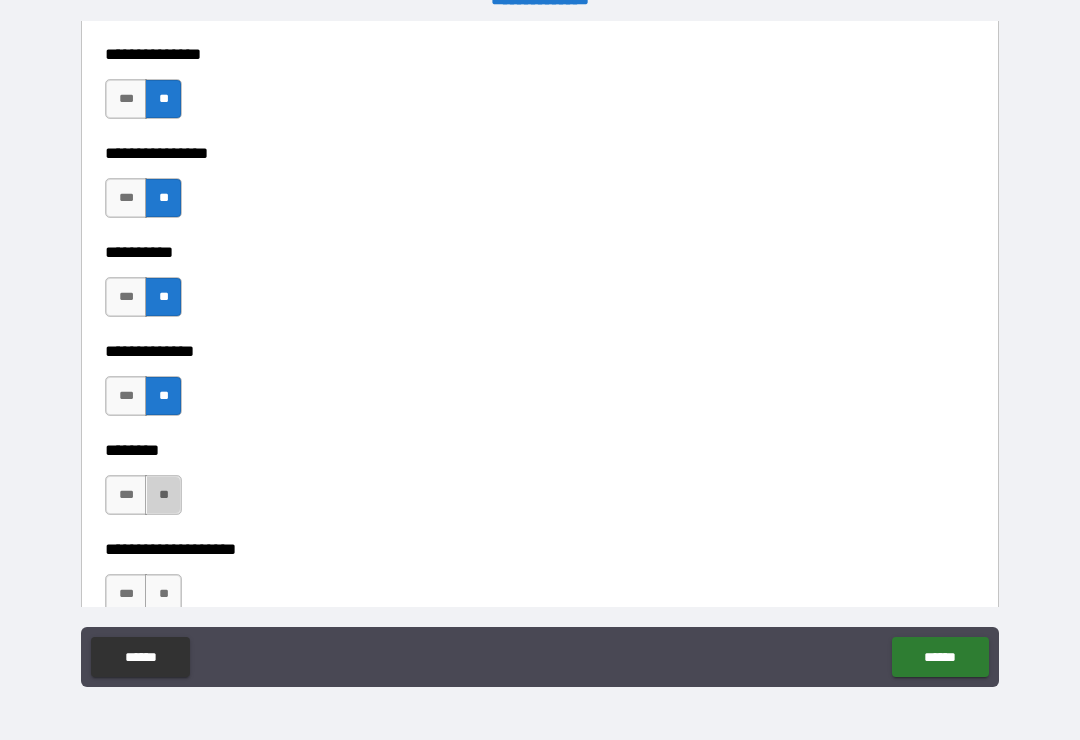 click on "**" at bounding box center (163, 495) 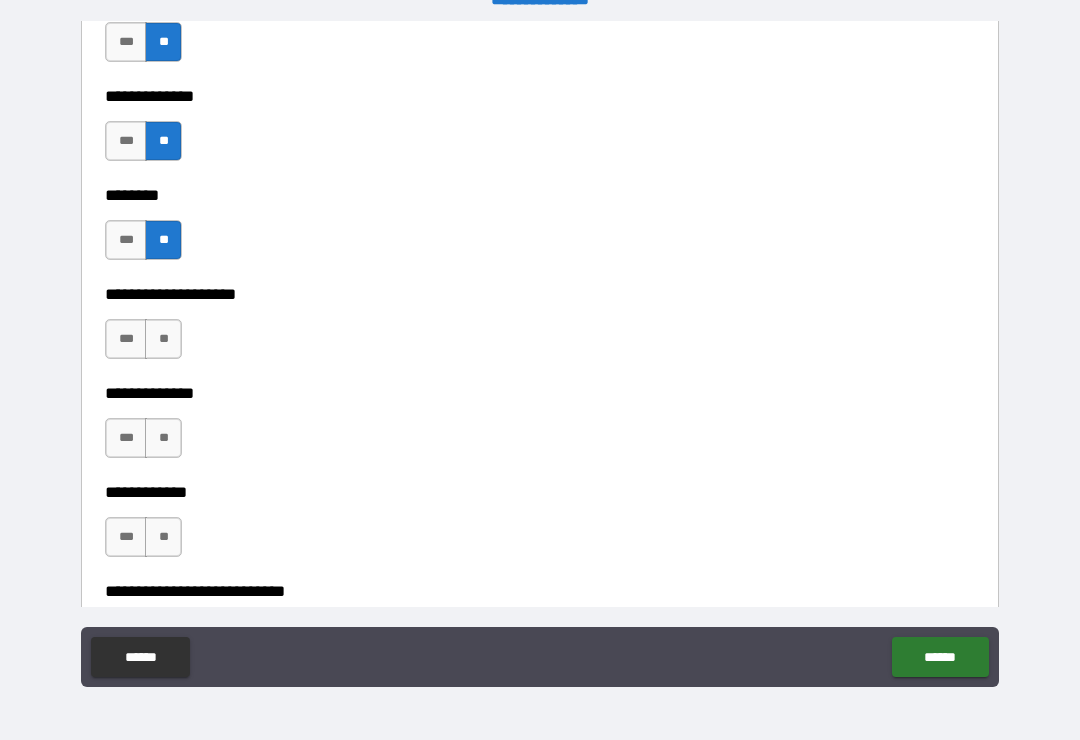 scroll, scrollTop: 9039, scrollLeft: 0, axis: vertical 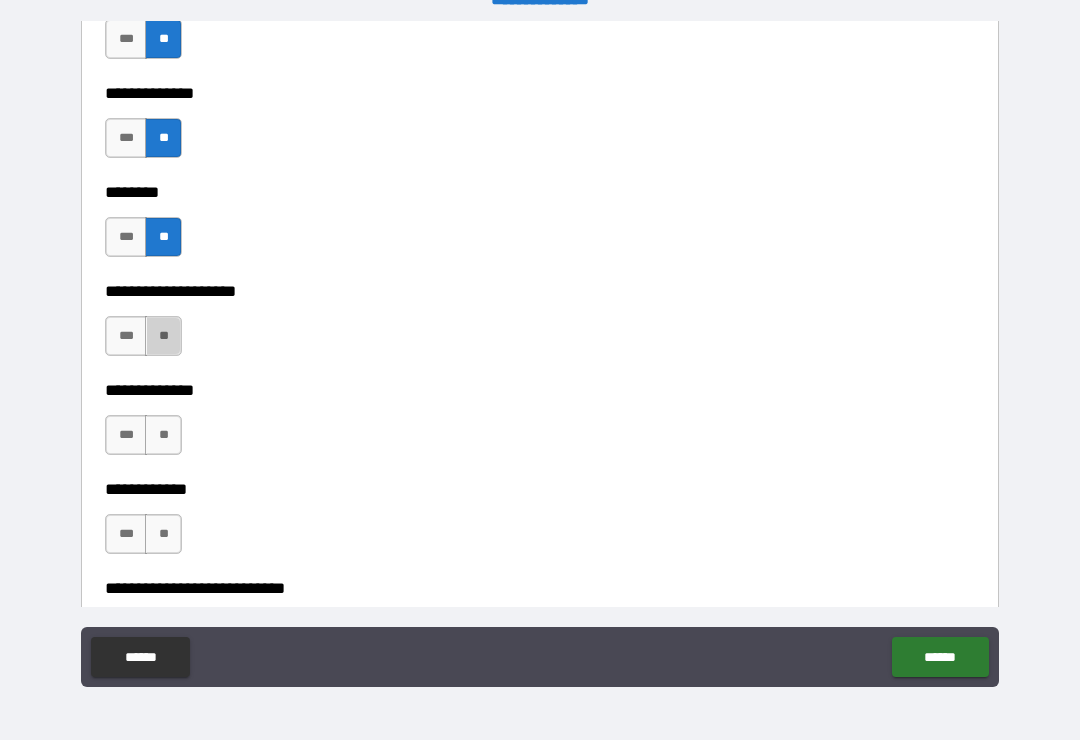click on "**" at bounding box center (163, 336) 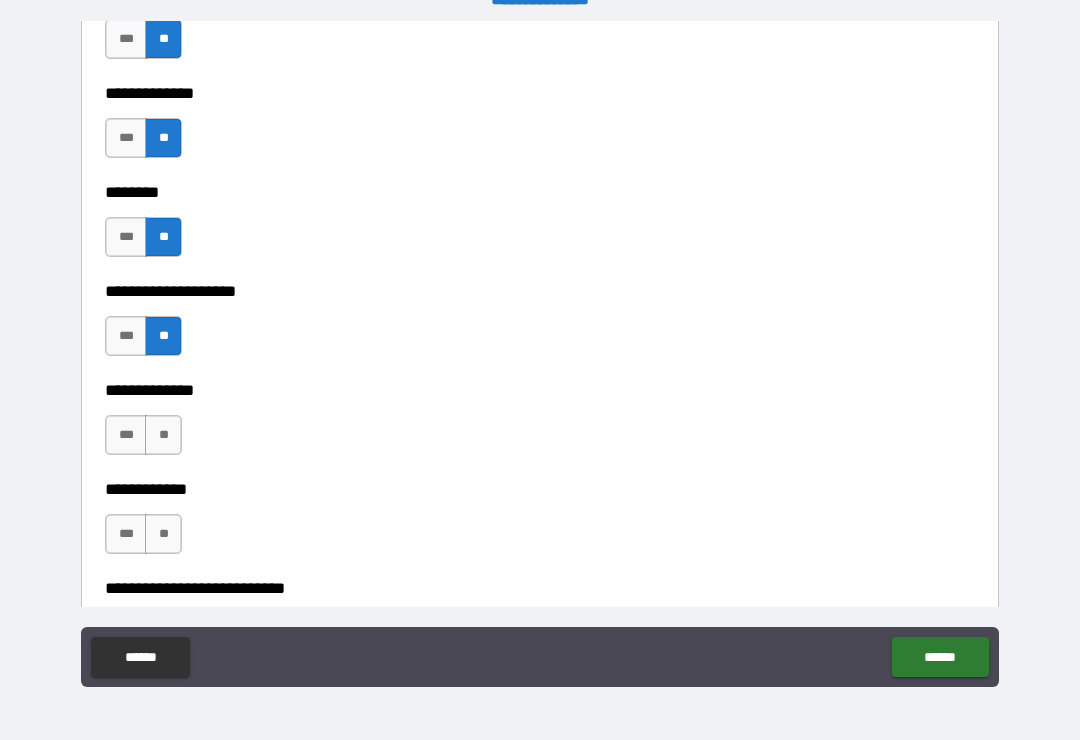 click on "**" at bounding box center (163, 435) 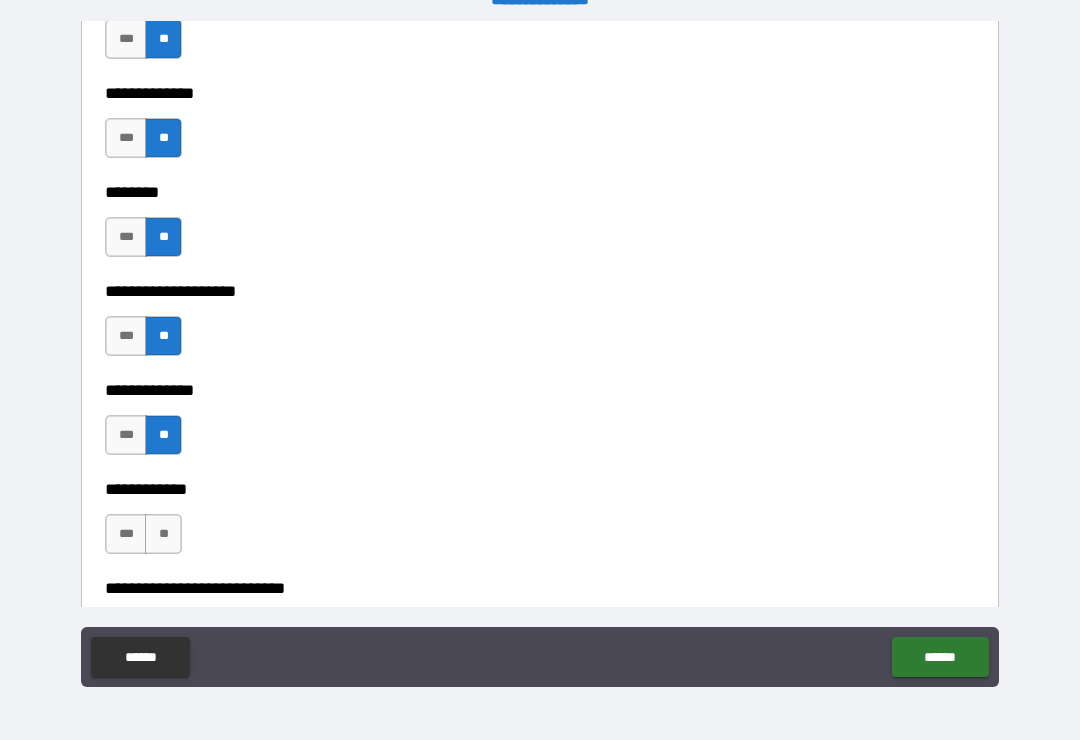 click on "**" at bounding box center [163, 534] 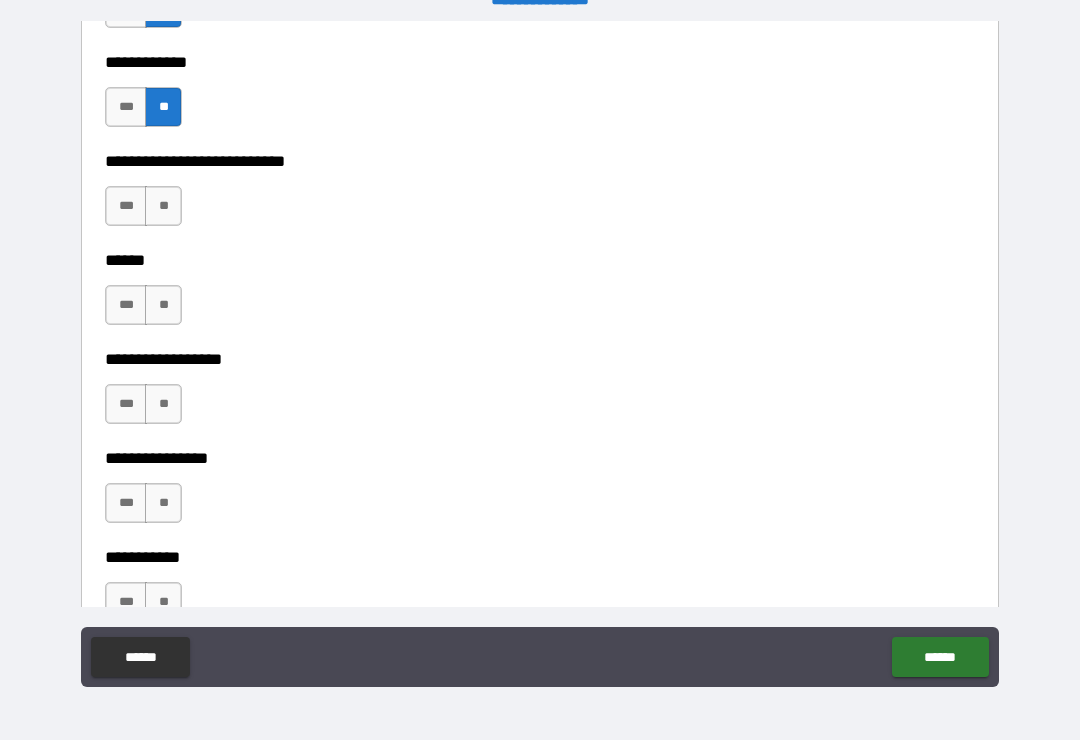 scroll, scrollTop: 9475, scrollLeft: 0, axis: vertical 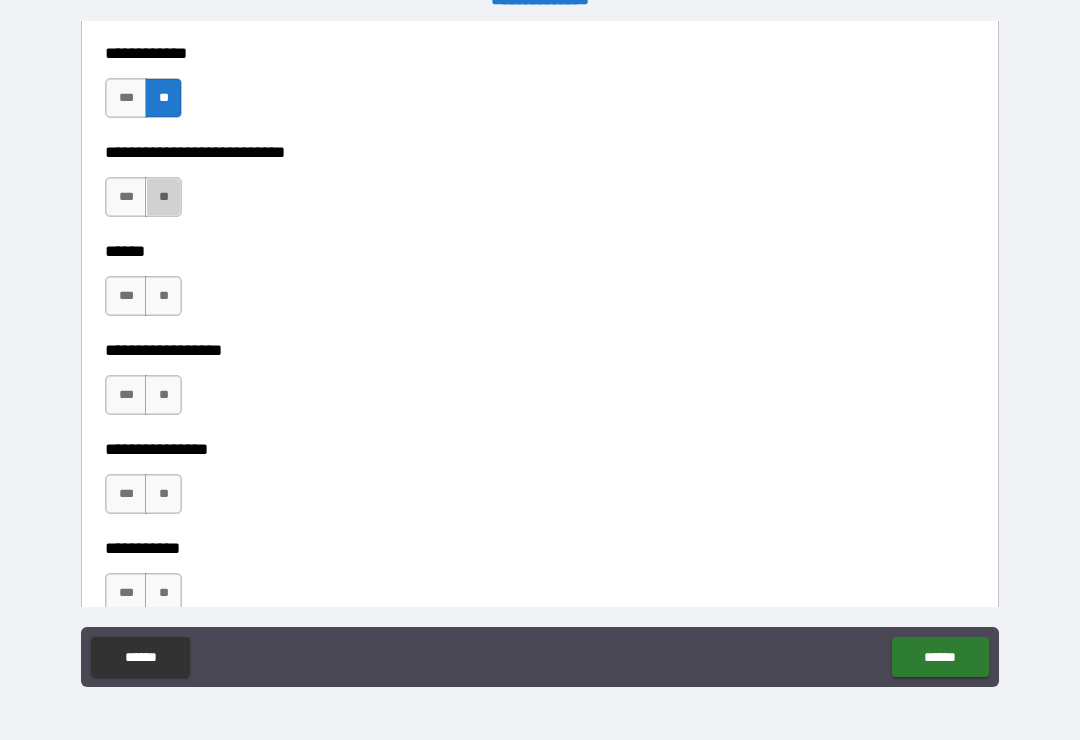 click on "**" at bounding box center (163, 197) 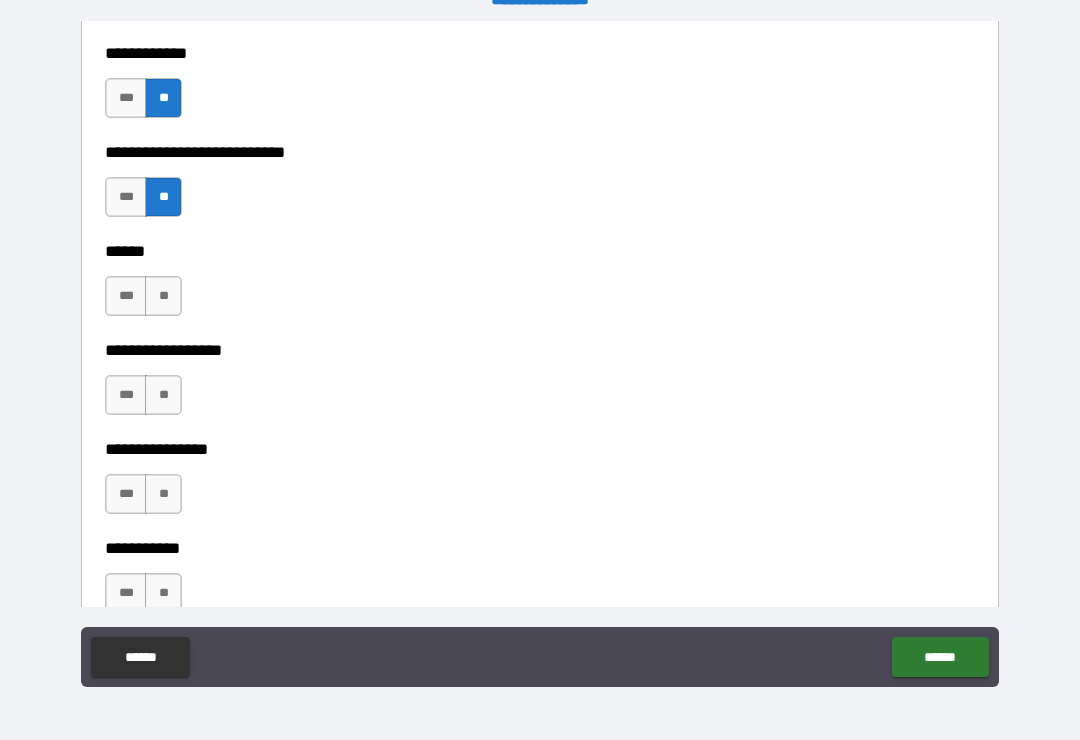 click on "**" at bounding box center (163, 296) 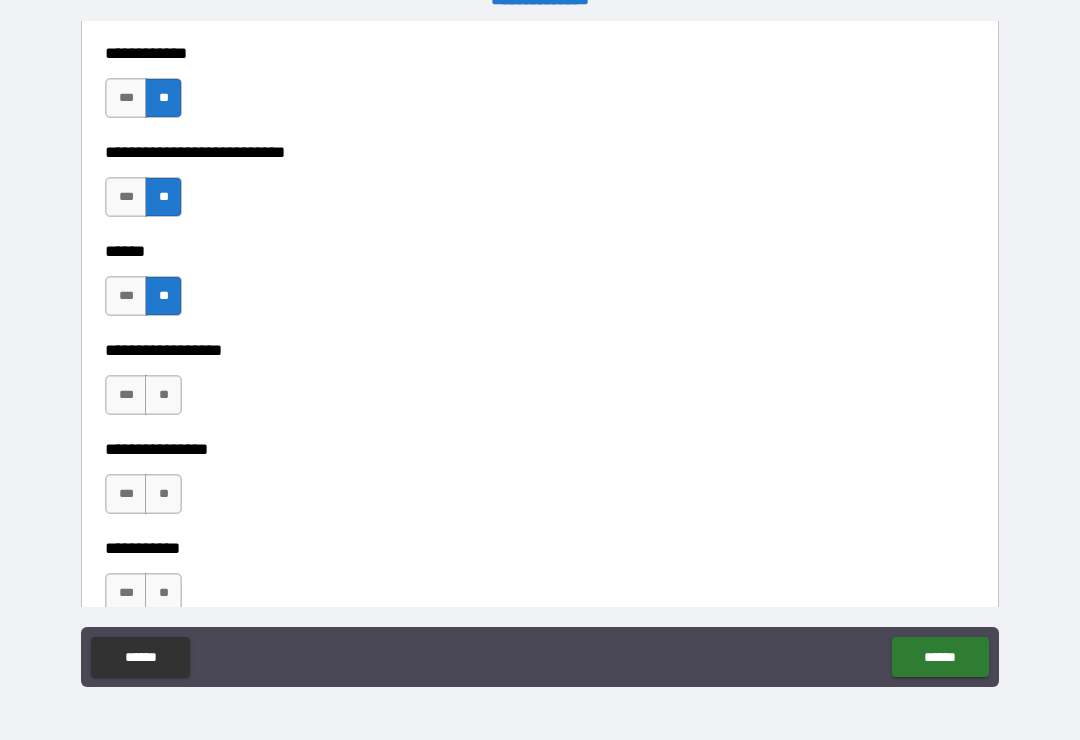 click on "**" at bounding box center (163, 395) 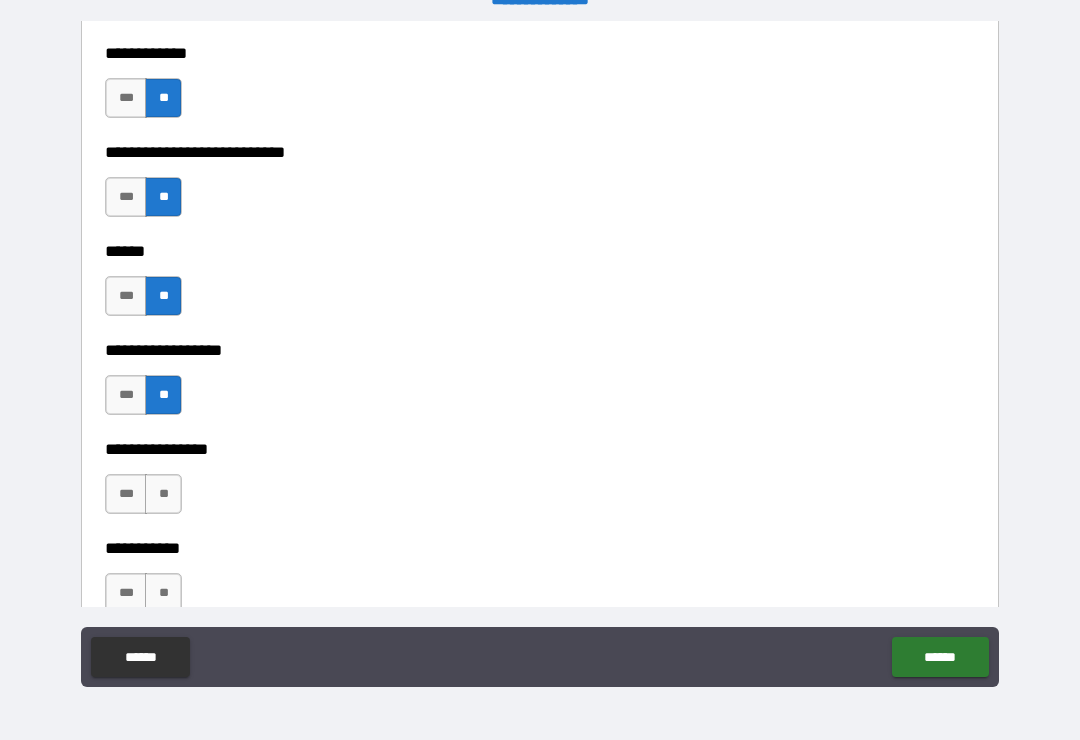 click on "**" at bounding box center (163, 494) 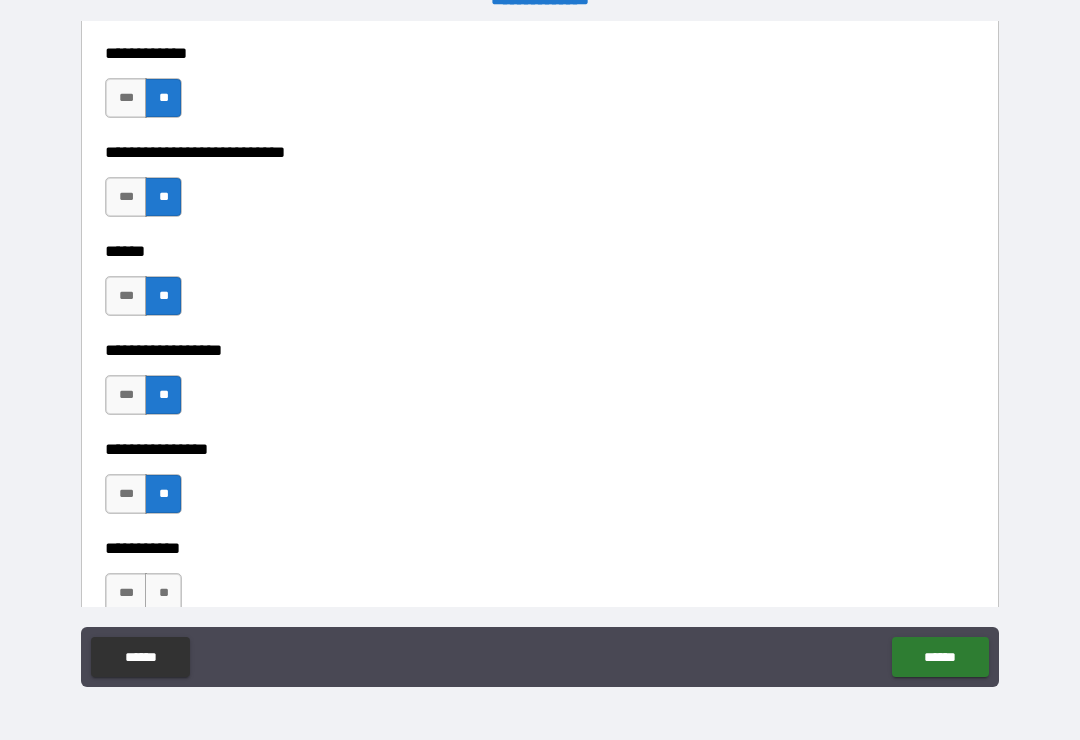 click on "**" at bounding box center (163, 593) 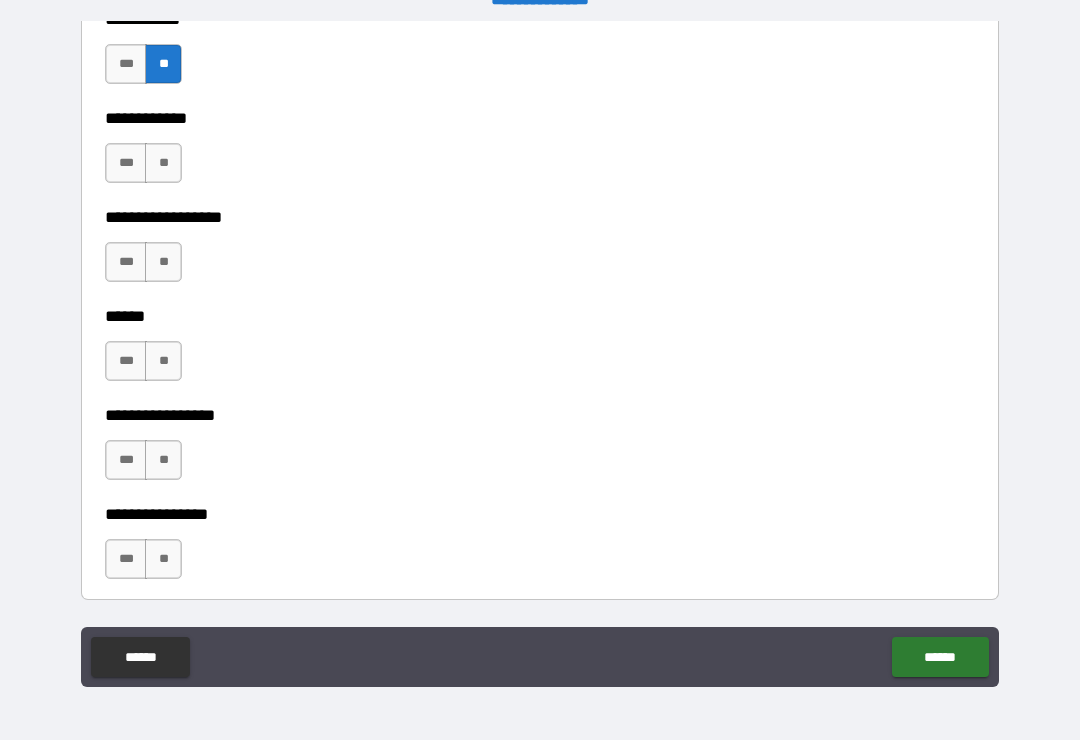 scroll, scrollTop: 10002, scrollLeft: 0, axis: vertical 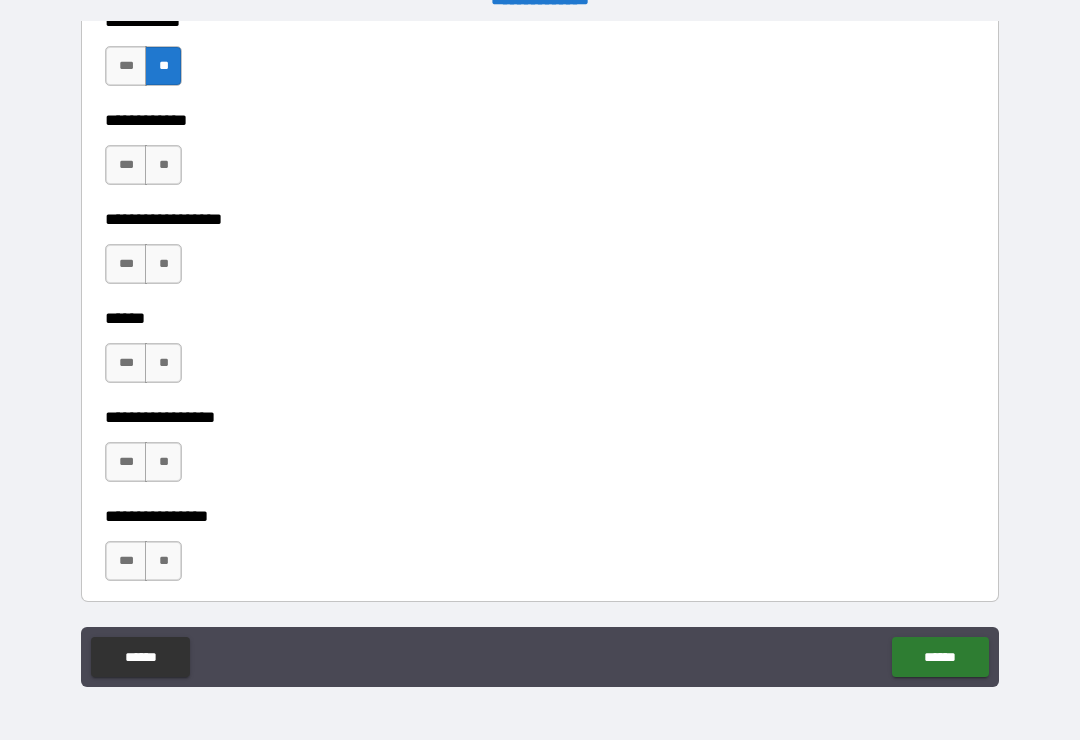 click on "**" at bounding box center [163, 165] 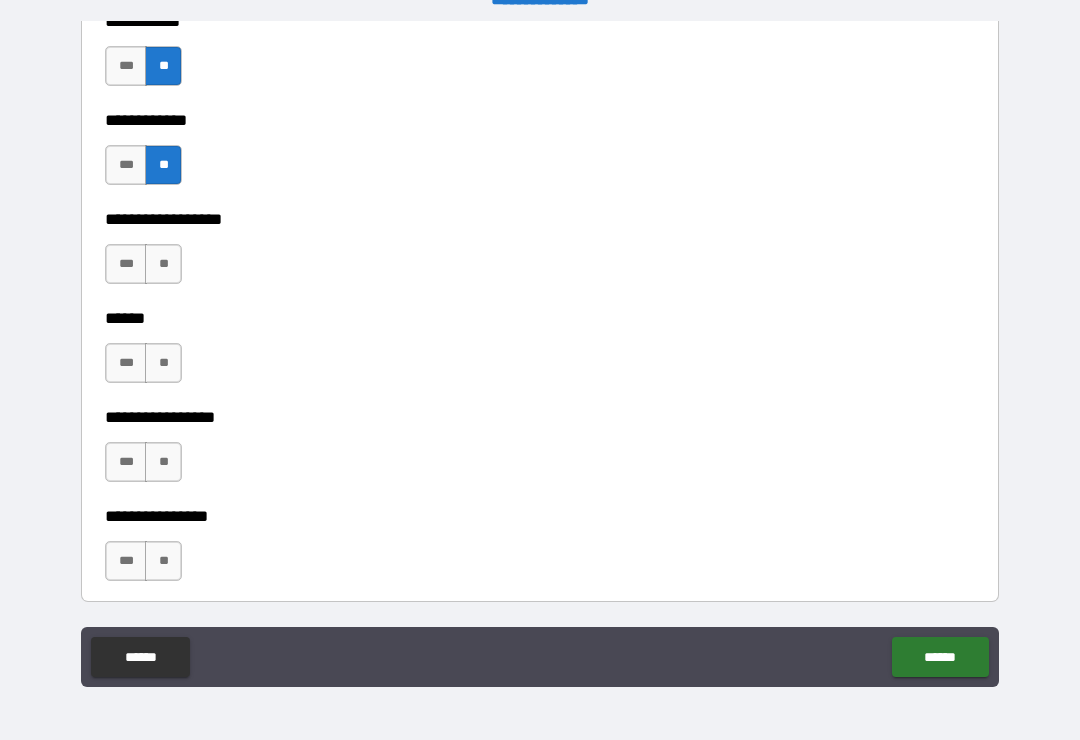 click on "**" at bounding box center [163, 264] 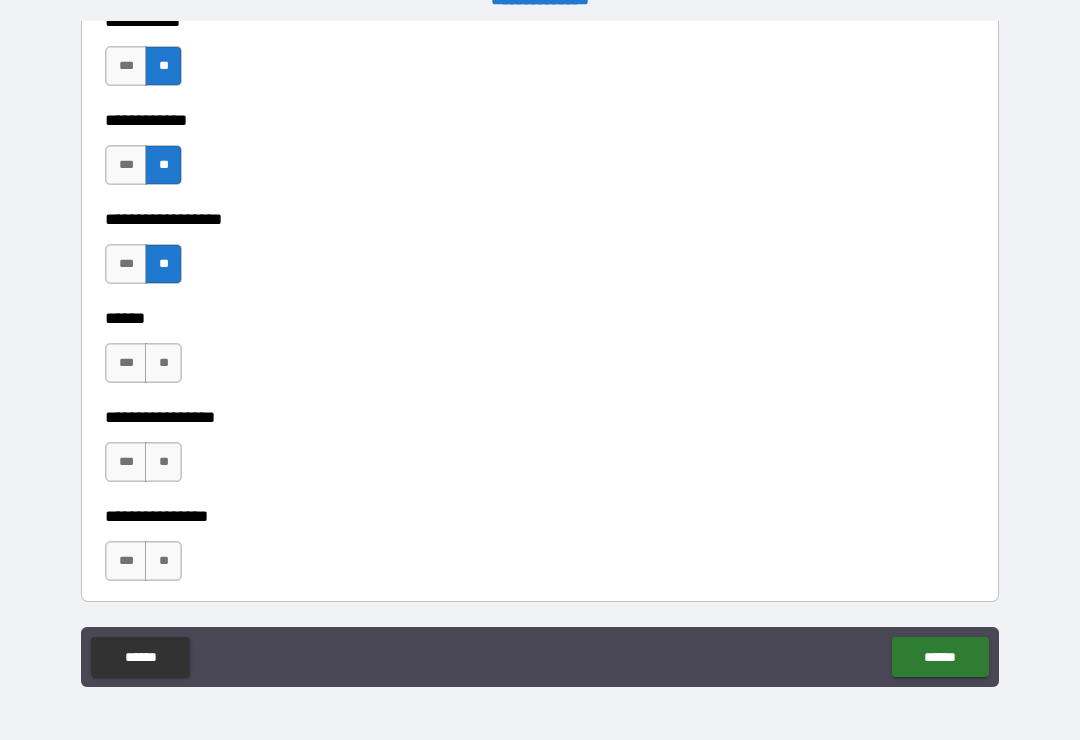 click on "**" at bounding box center [163, 363] 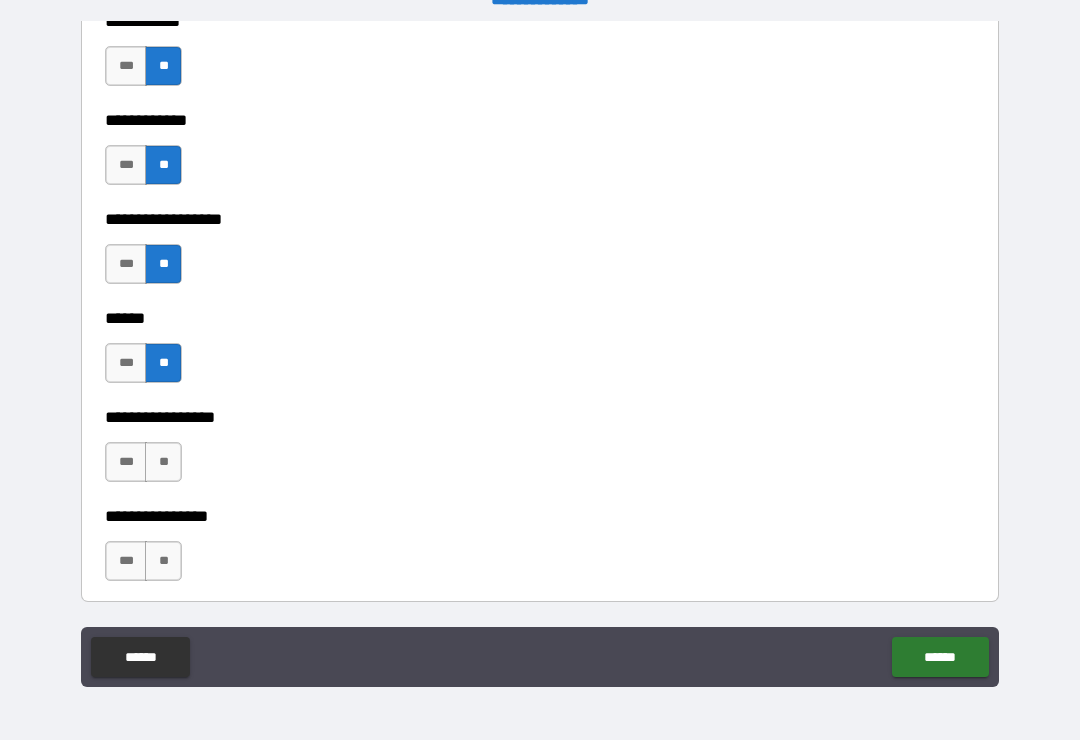 click on "**" at bounding box center (163, 462) 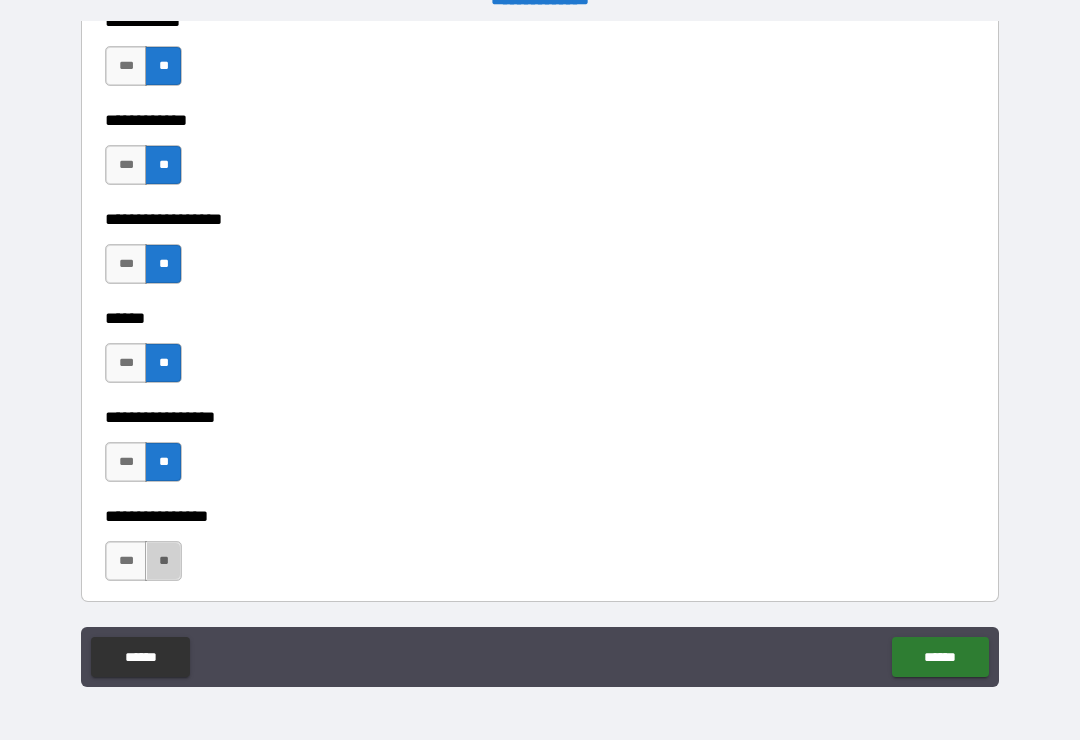 click on "**" at bounding box center [163, 561] 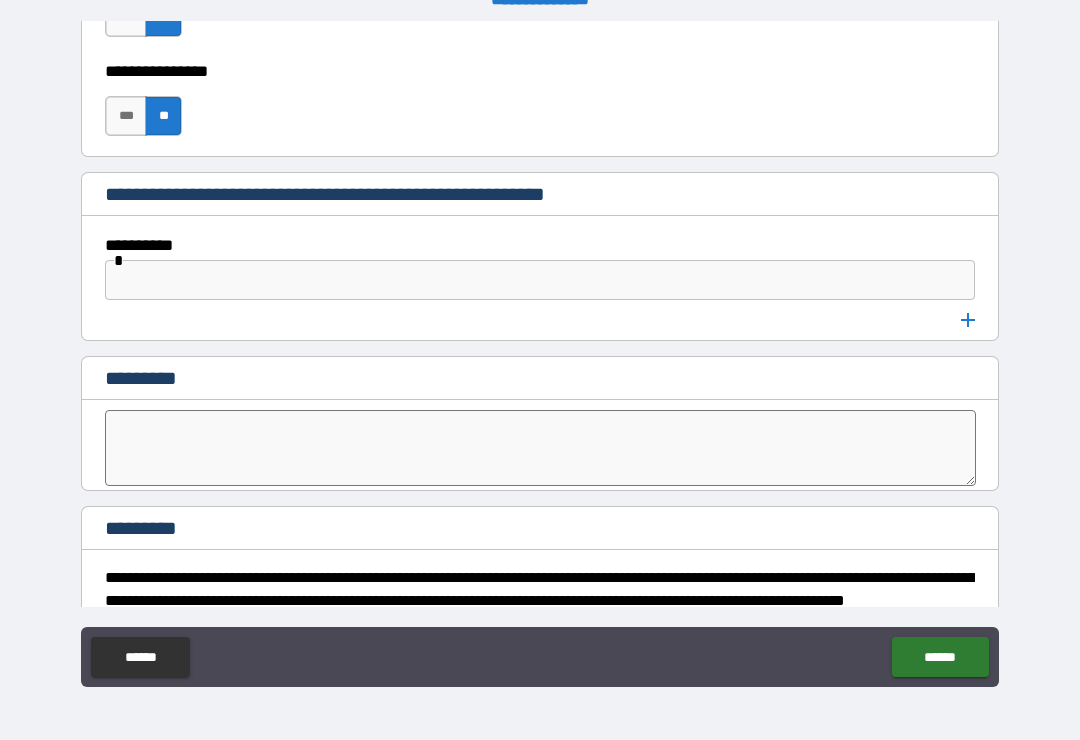 scroll, scrollTop: 10467, scrollLeft: 0, axis: vertical 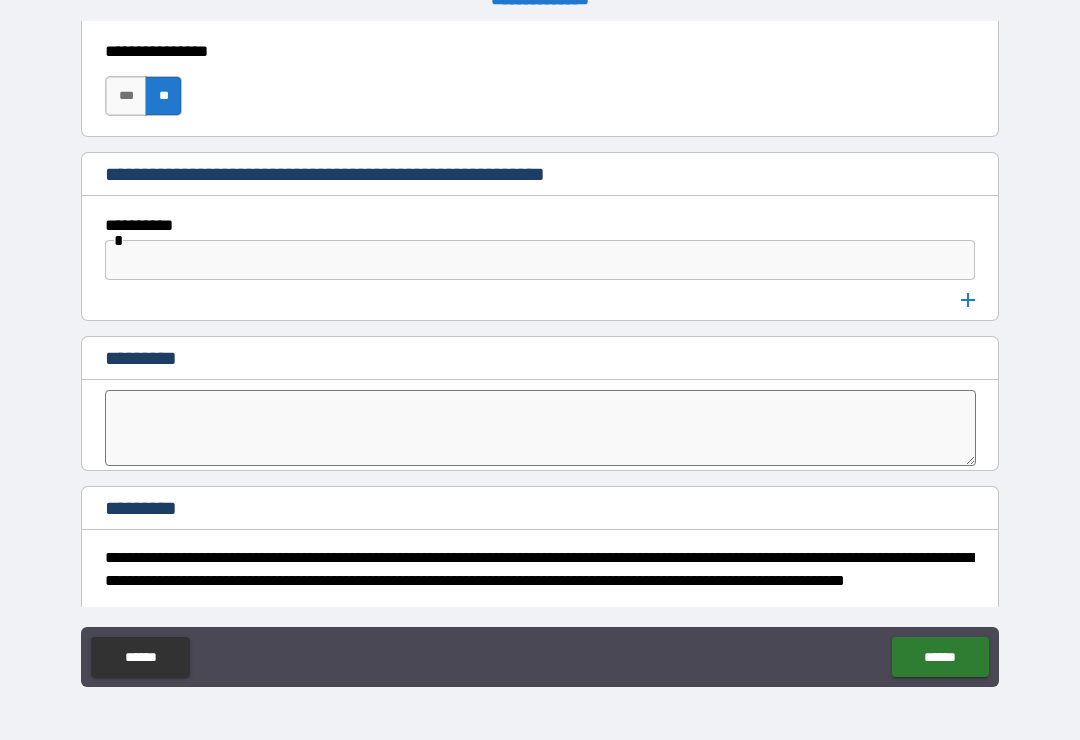 click at bounding box center [540, 260] 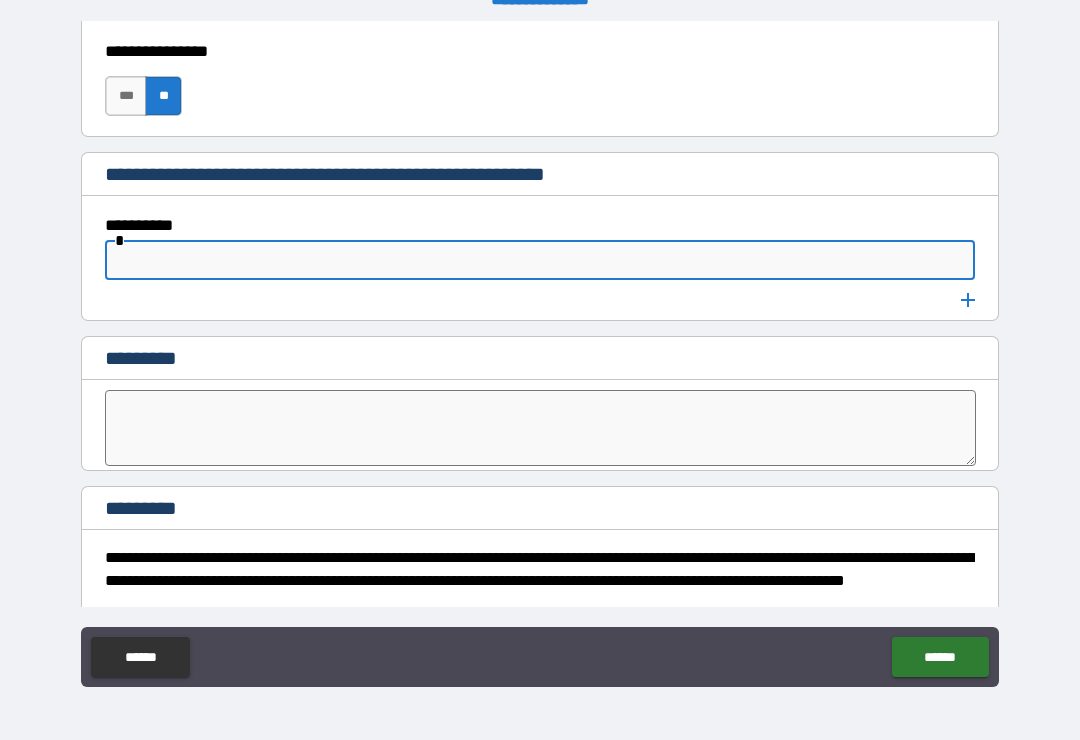 click on "**********" at bounding box center (354, 174) 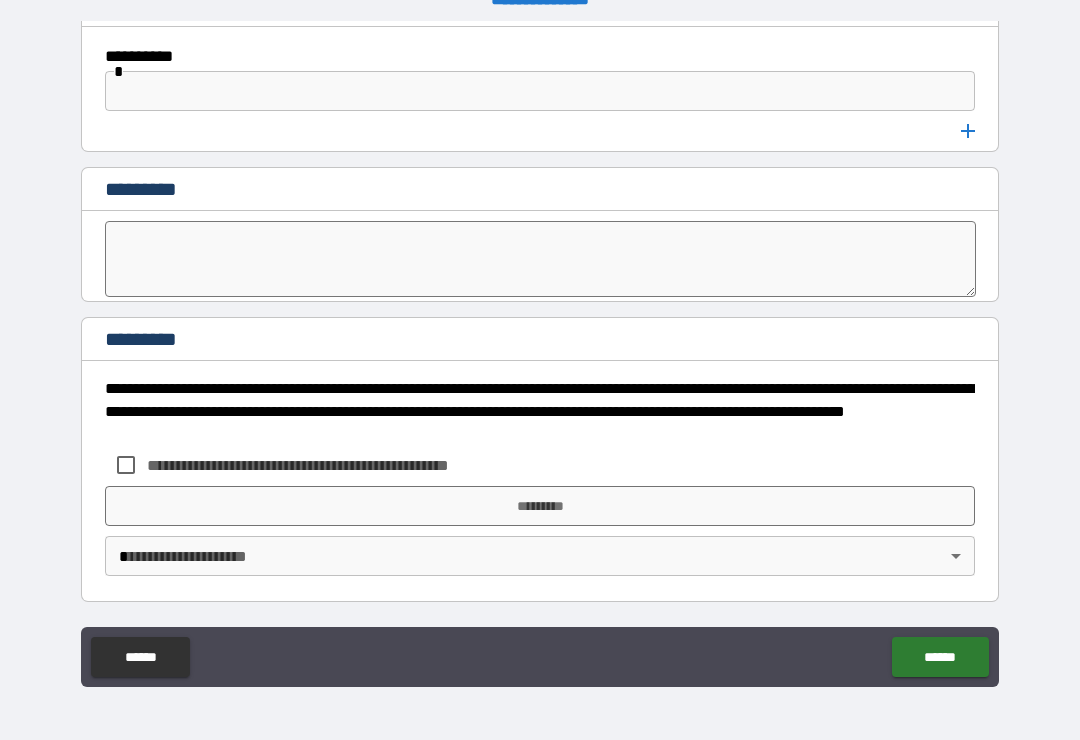 scroll, scrollTop: 10636, scrollLeft: 0, axis: vertical 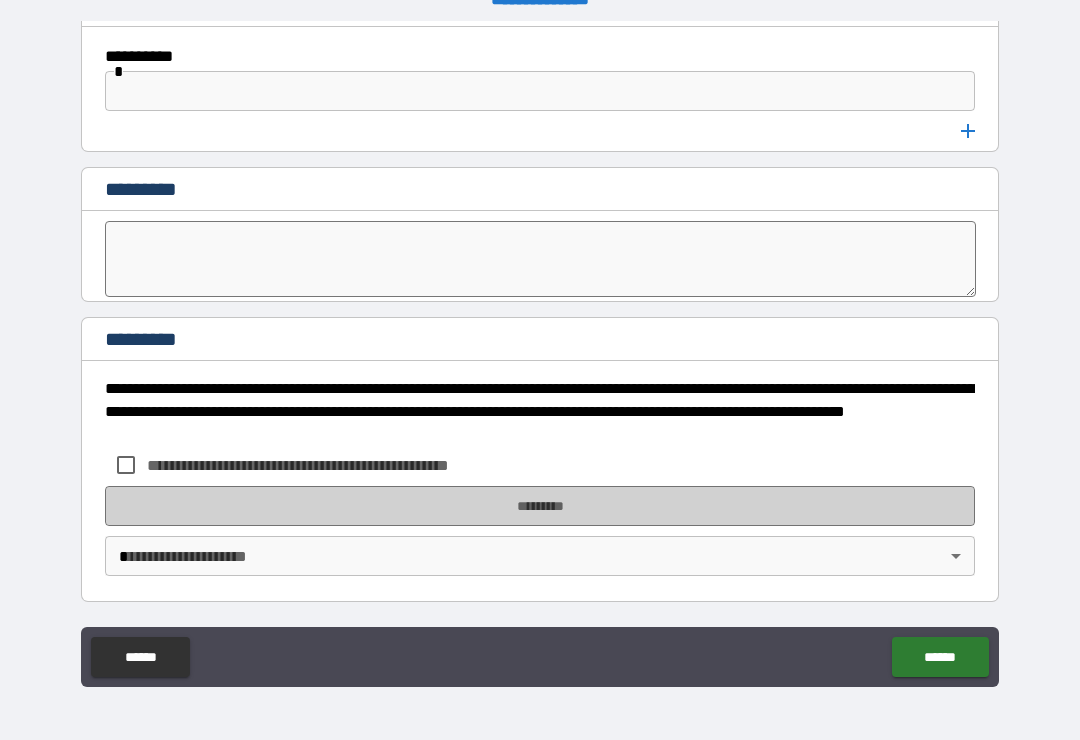 click on "*********" at bounding box center (540, 506) 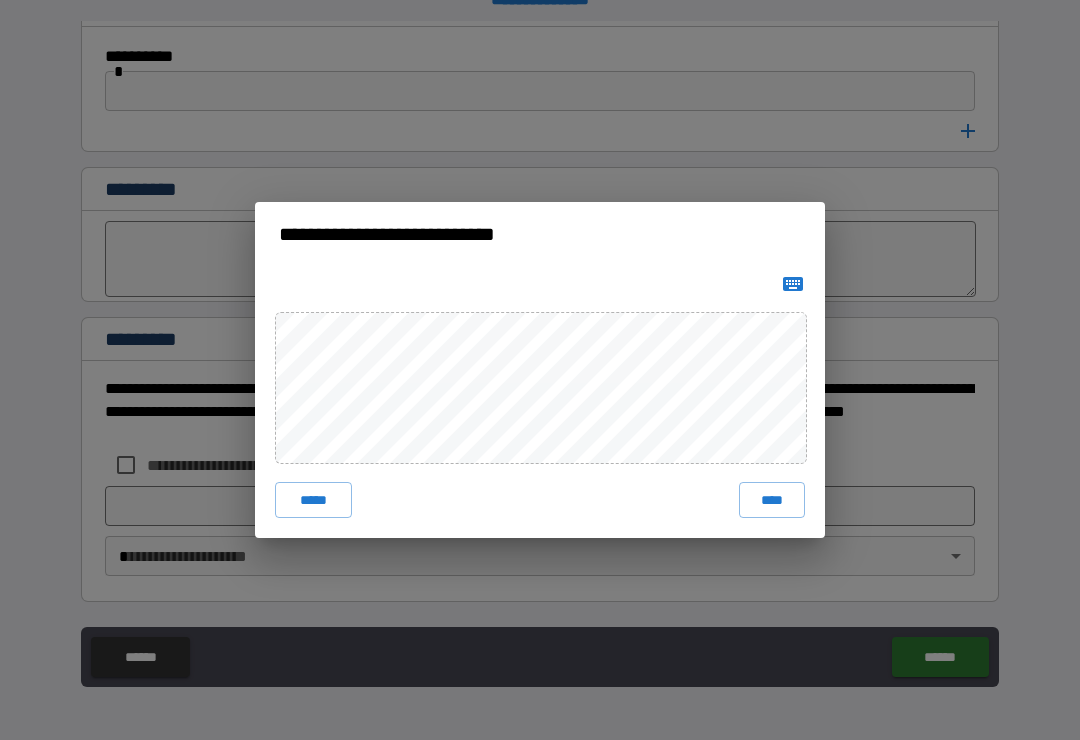 click on "****" at bounding box center (772, 500) 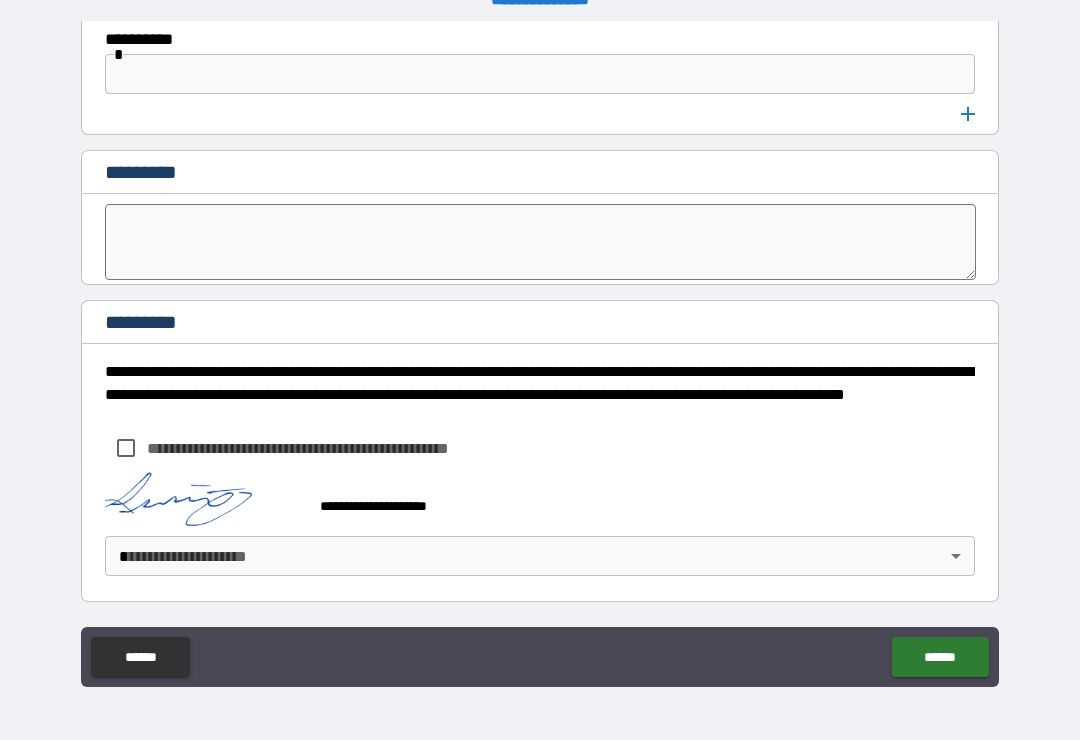 scroll, scrollTop: 10653, scrollLeft: 0, axis: vertical 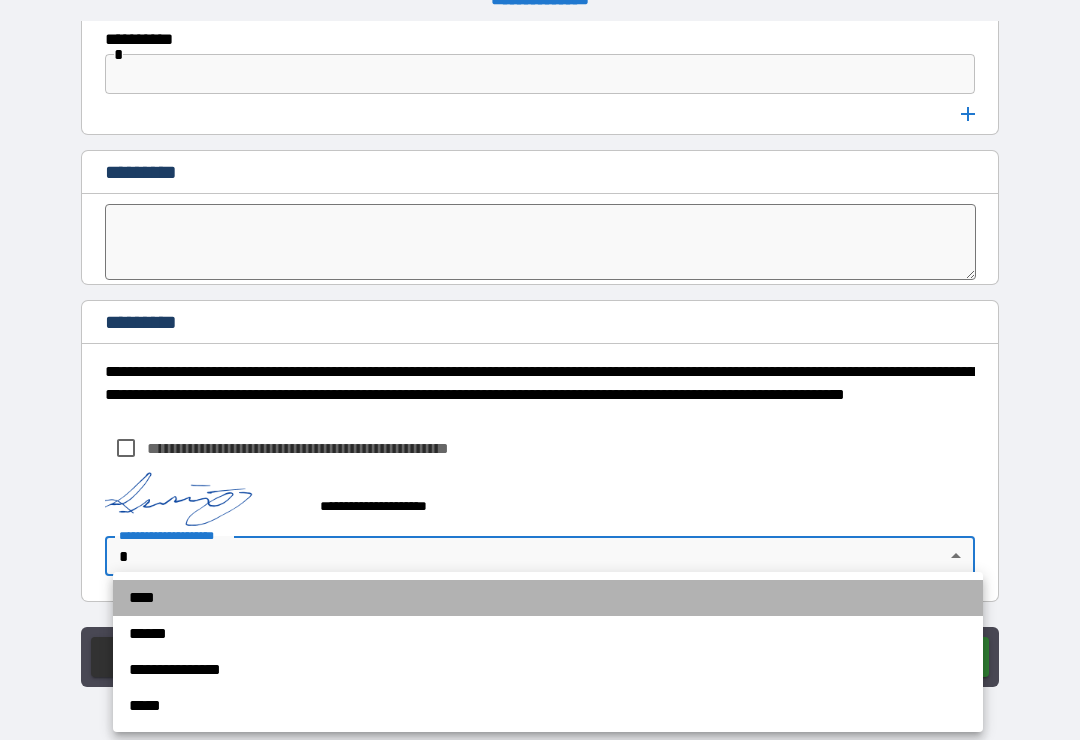click on "****" at bounding box center [548, 598] 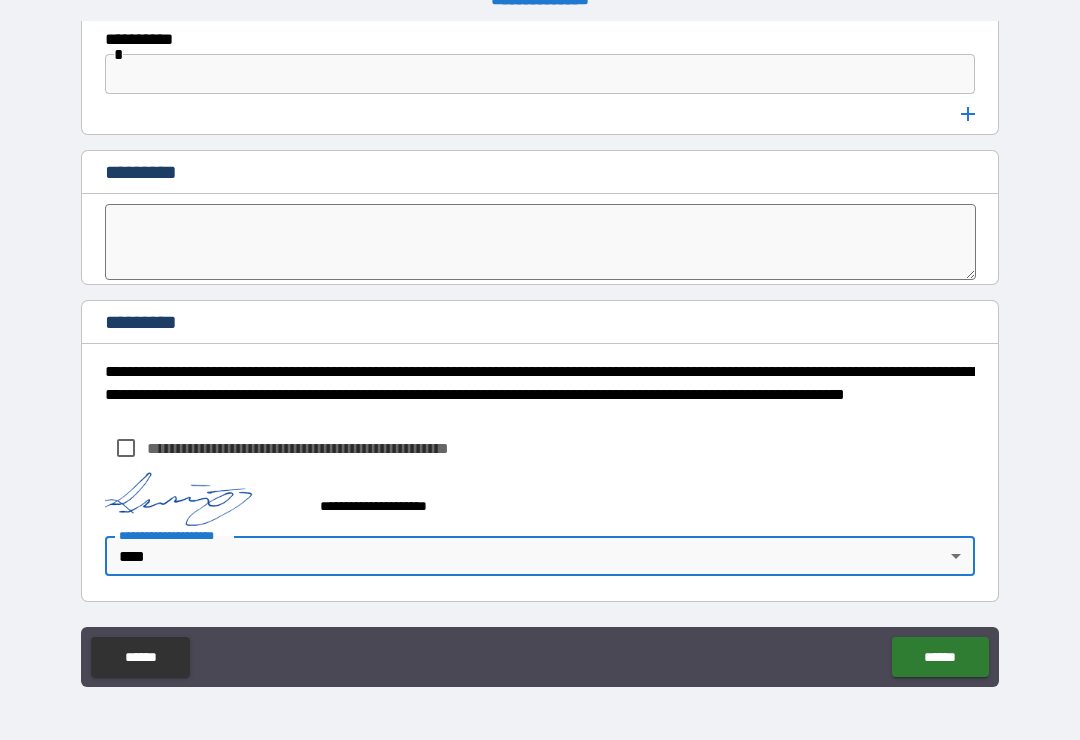 click on "******" at bounding box center (940, 657) 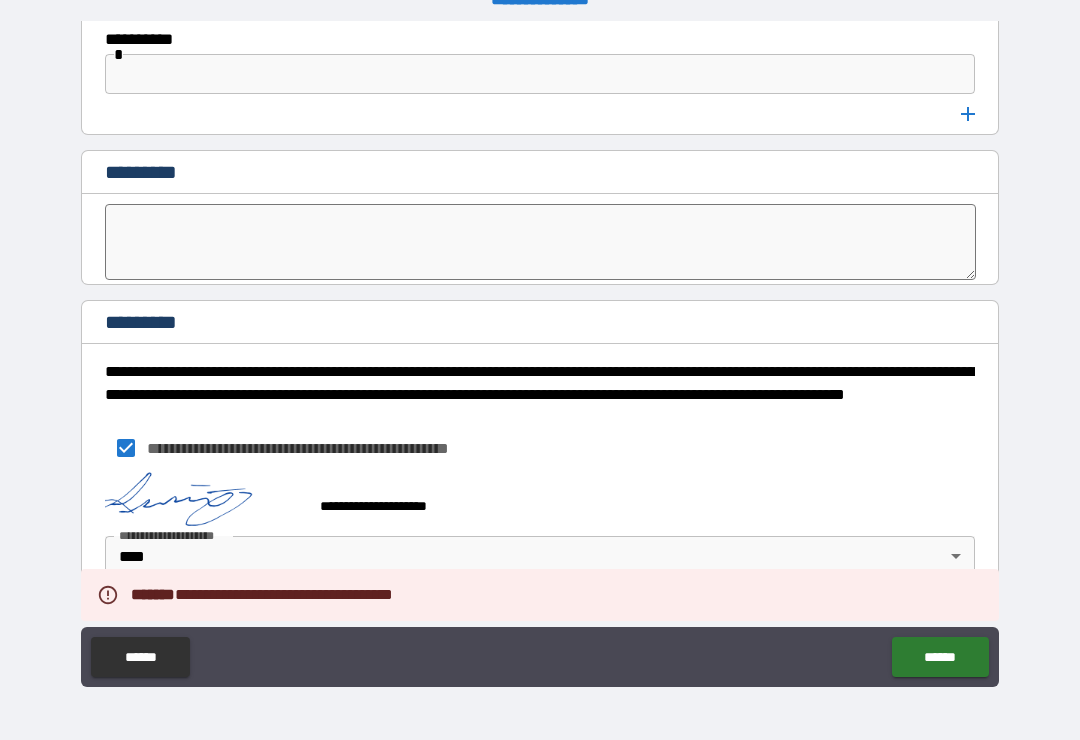 click on "******" at bounding box center [940, 657] 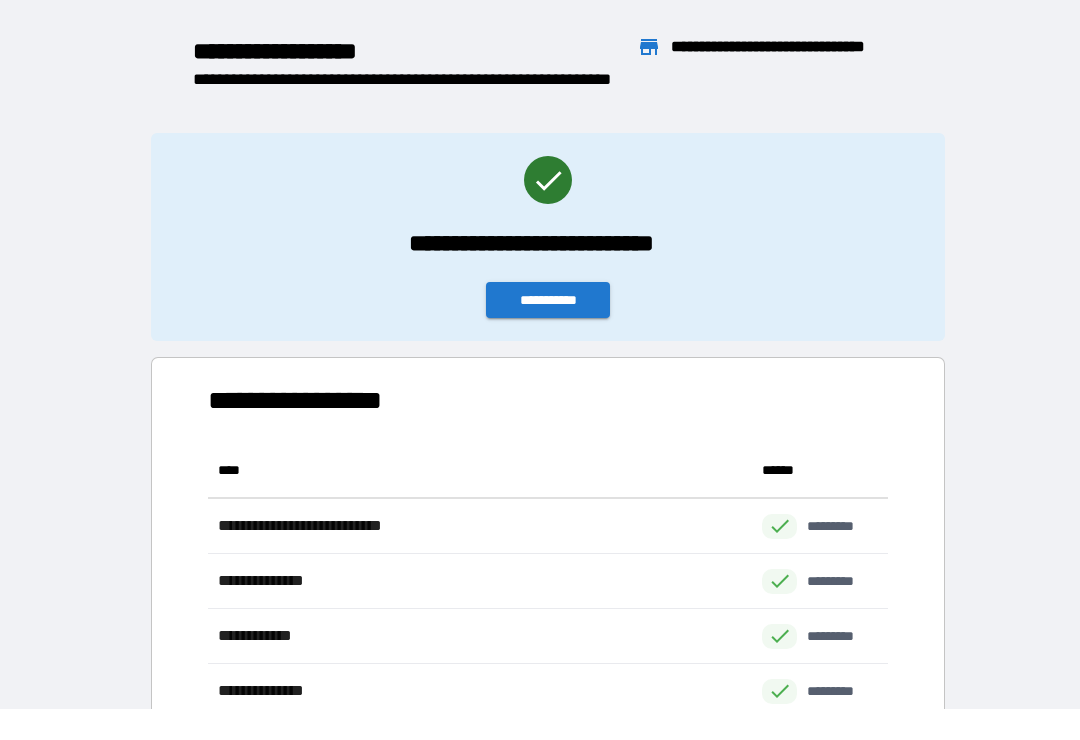scroll, scrollTop: 1, scrollLeft: 1, axis: both 